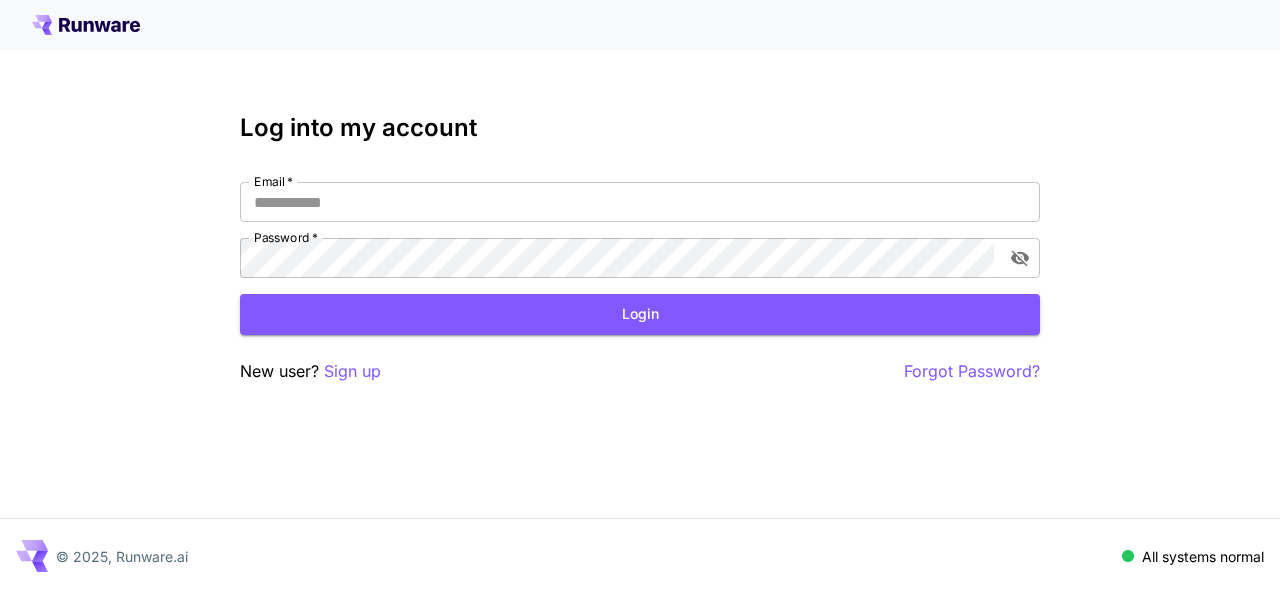 scroll, scrollTop: 0, scrollLeft: 0, axis: both 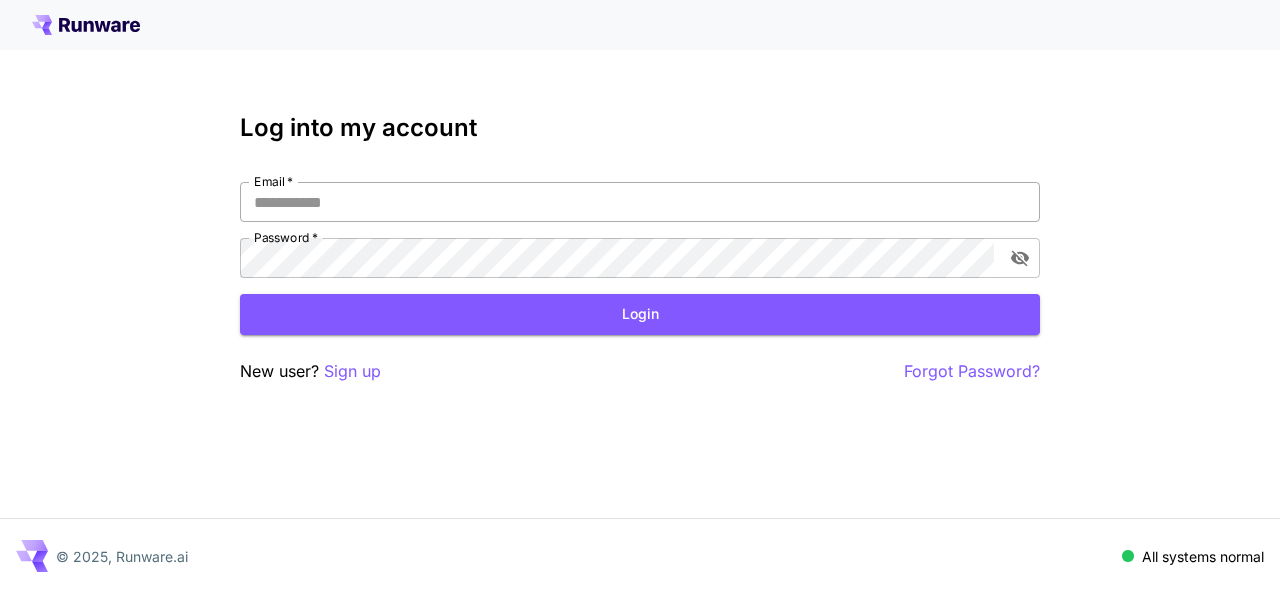 click on "Email   *" at bounding box center (640, 202) 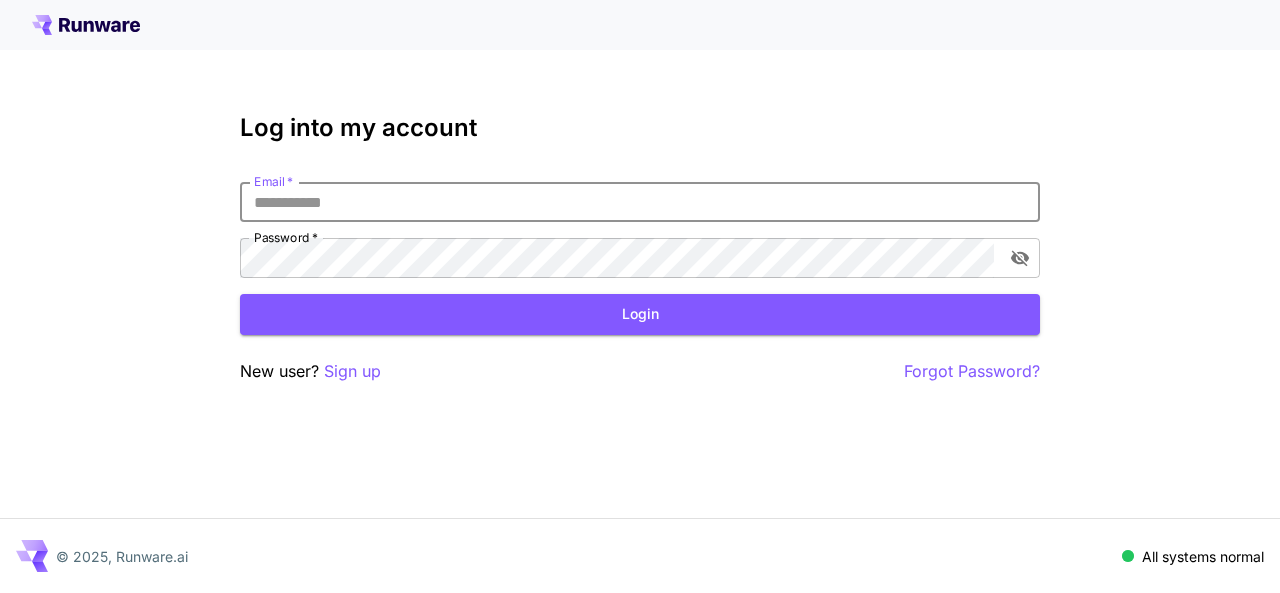 type on "**********" 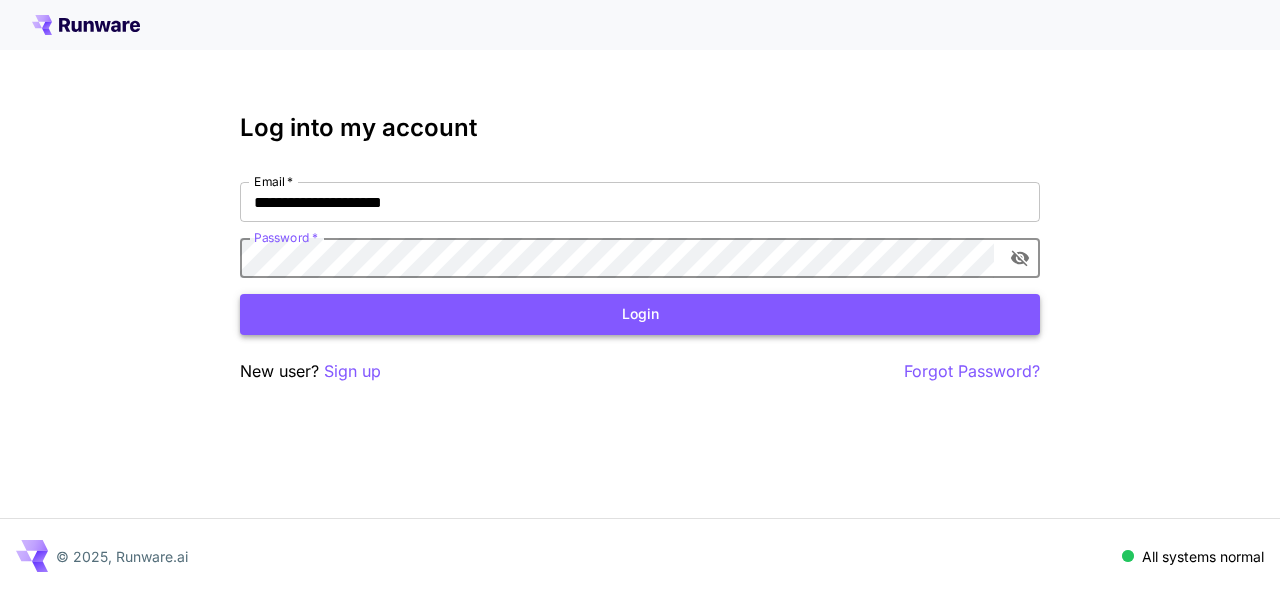 click on "Login" at bounding box center [640, 314] 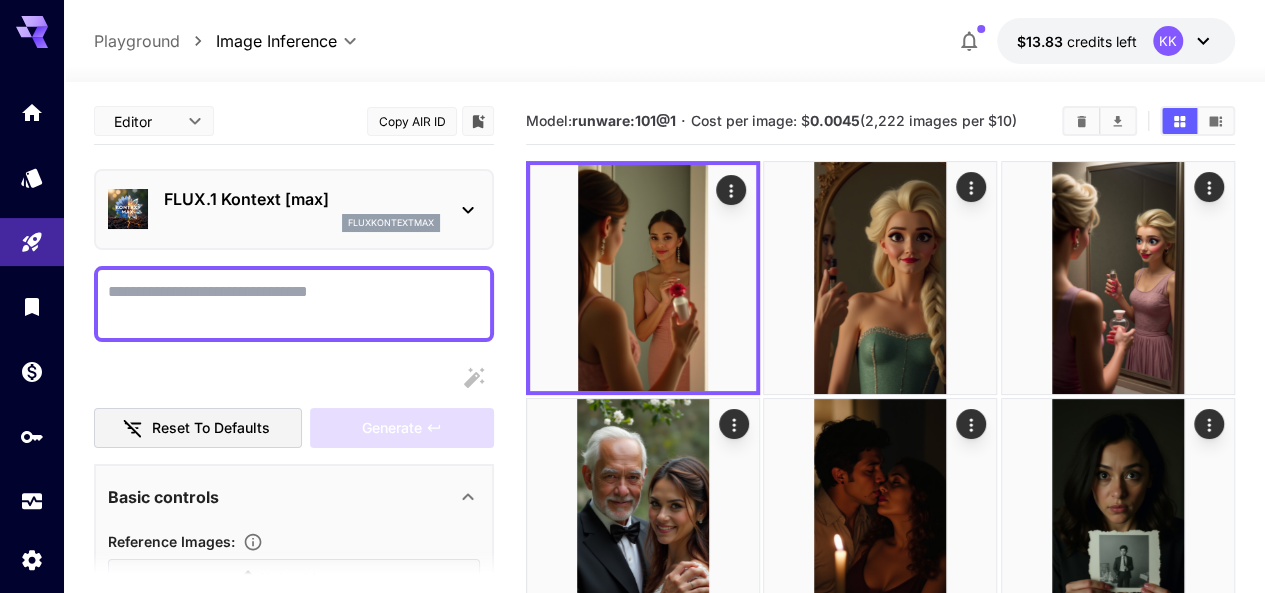 click 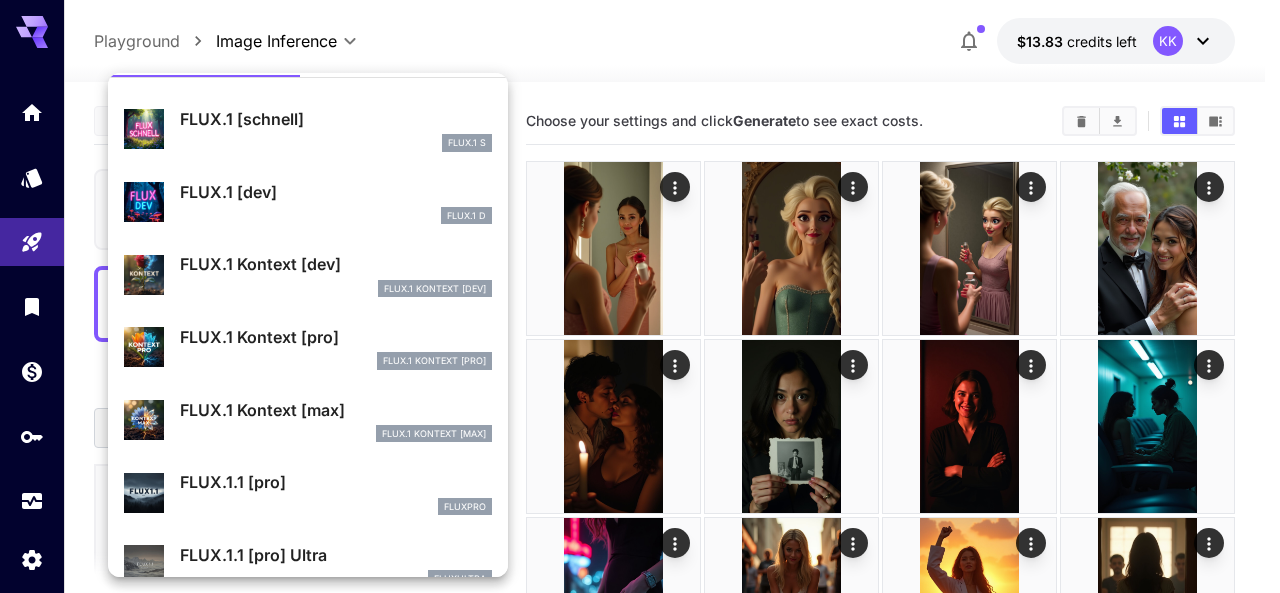 scroll, scrollTop: 0, scrollLeft: 0, axis: both 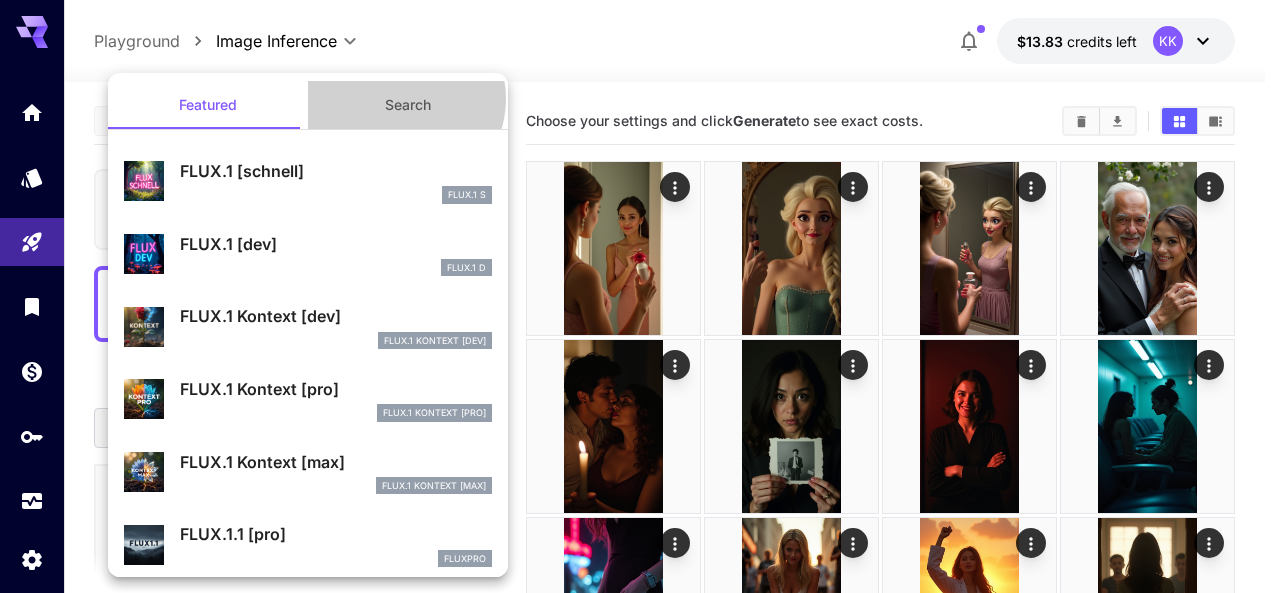 click on "Search" at bounding box center [408, 105] 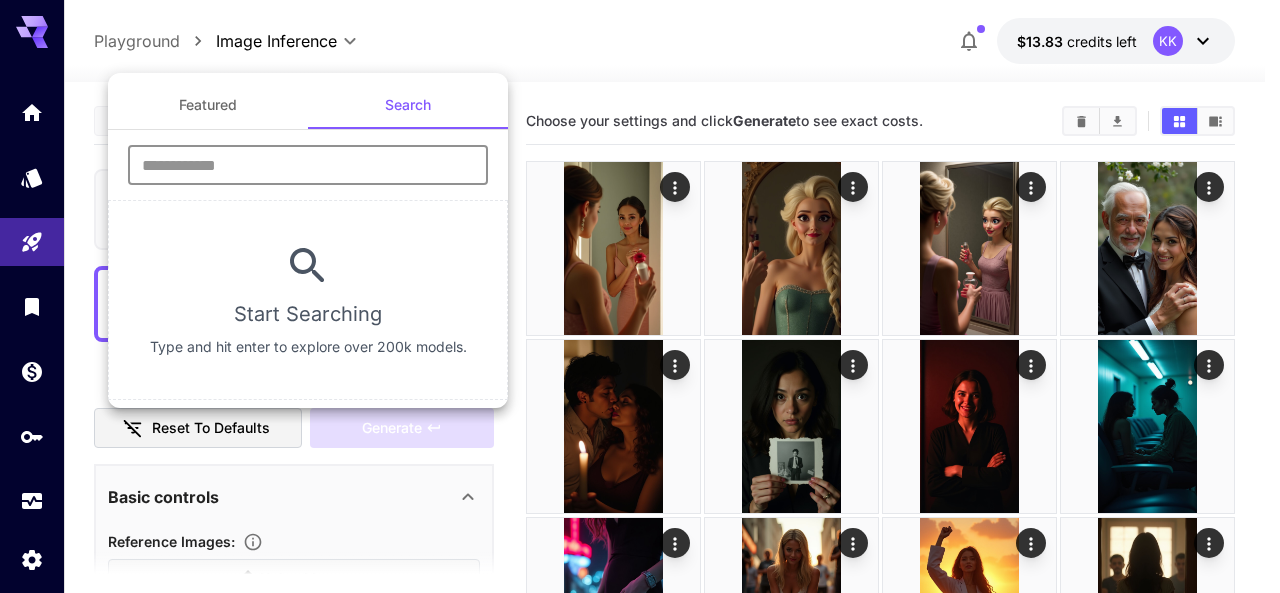 click at bounding box center [308, 165] 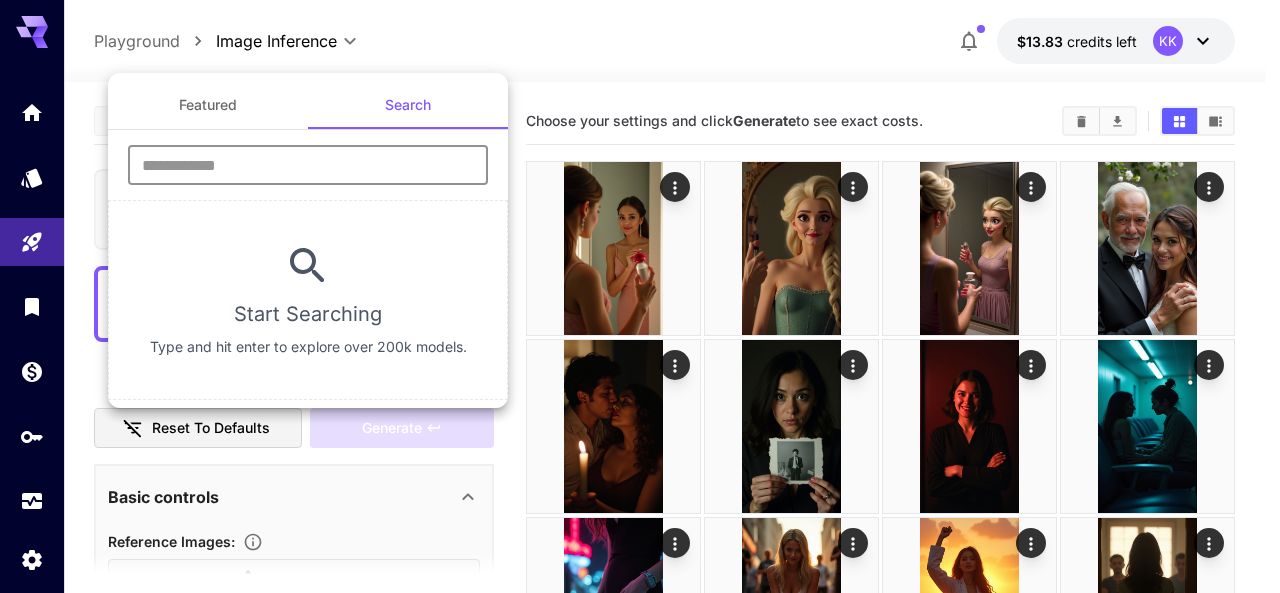 type on "****" 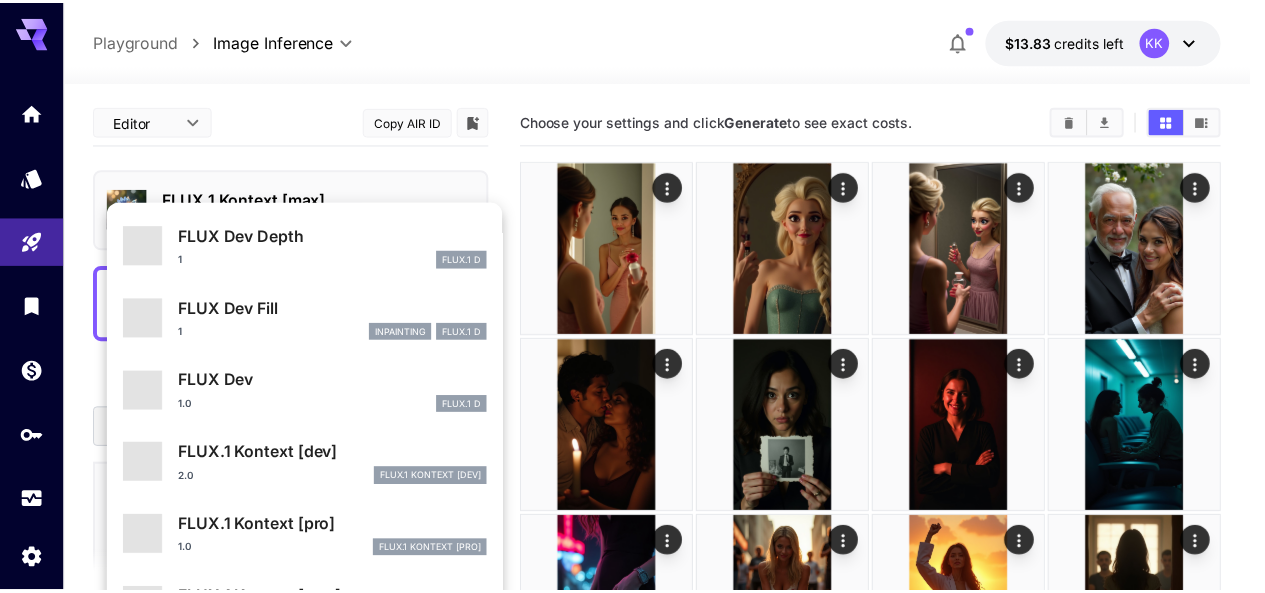 scroll, scrollTop: 500, scrollLeft: 0, axis: vertical 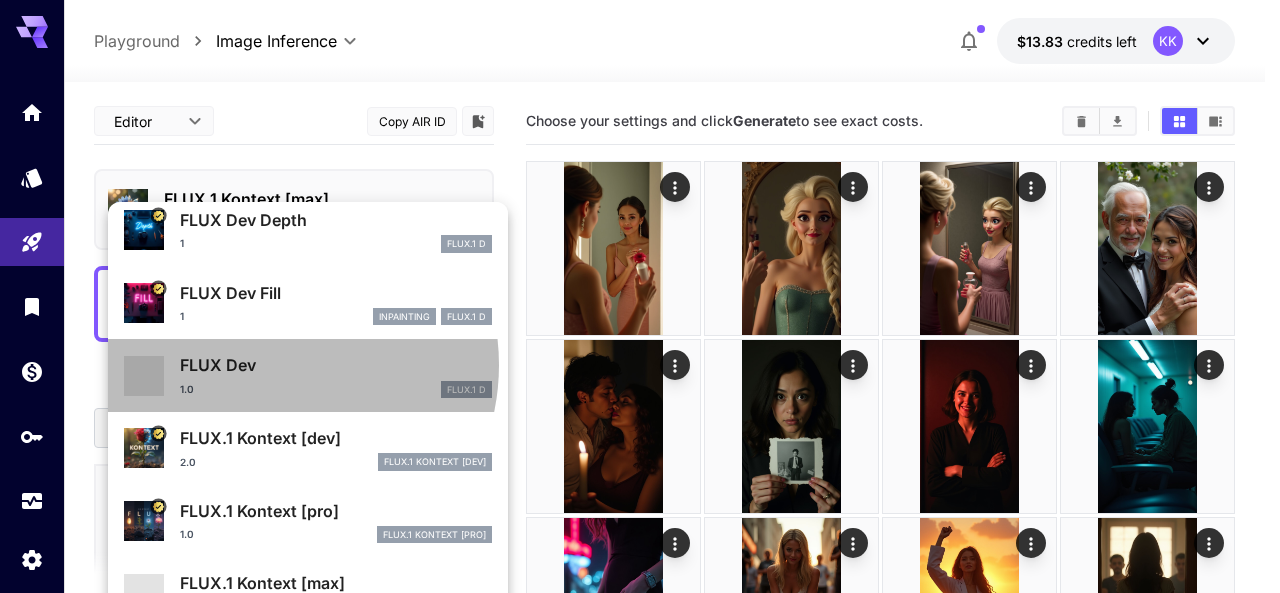 click on "FLUX Dev" at bounding box center (336, 365) 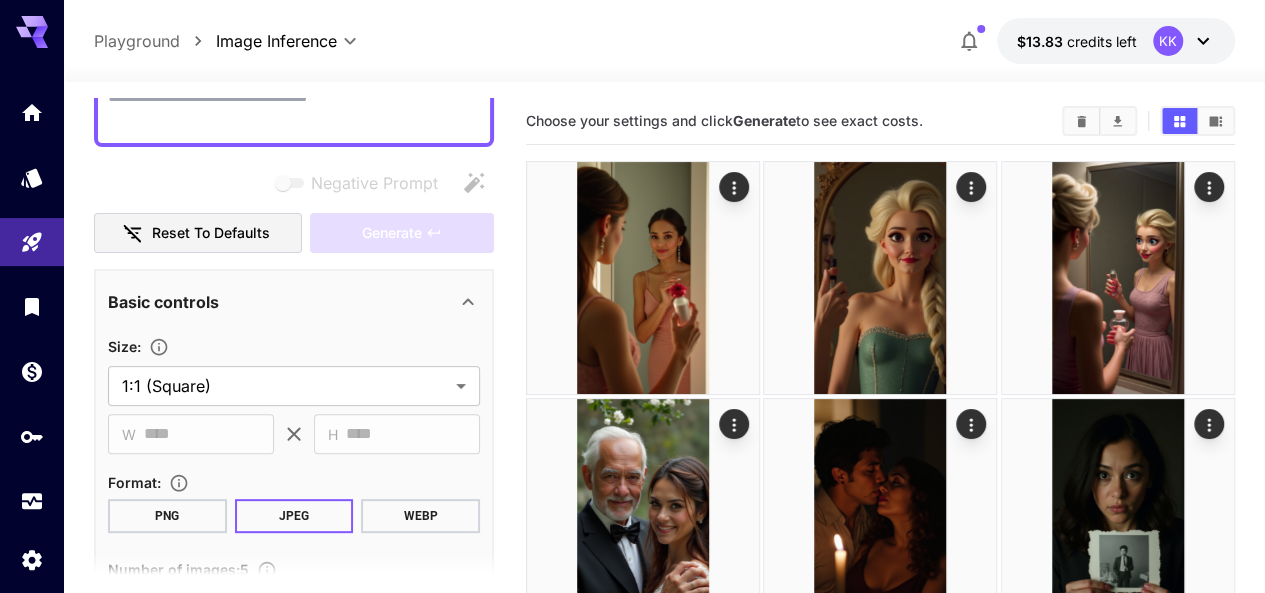 scroll, scrollTop: 300, scrollLeft: 0, axis: vertical 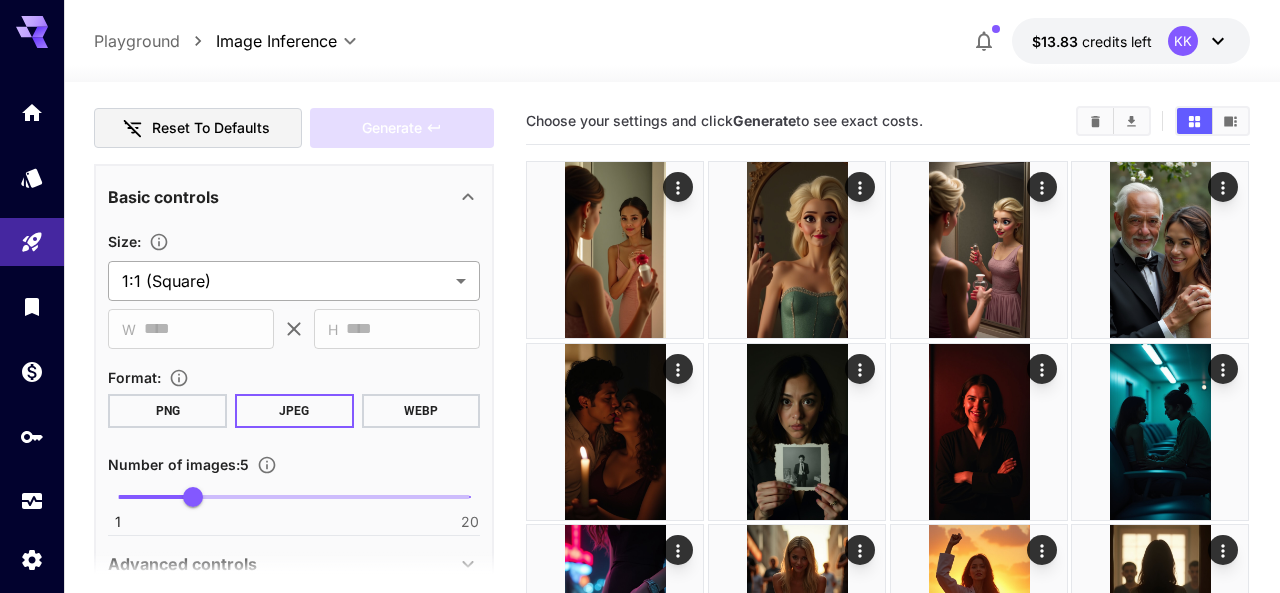 click on "**********" at bounding box center [640, 2197] 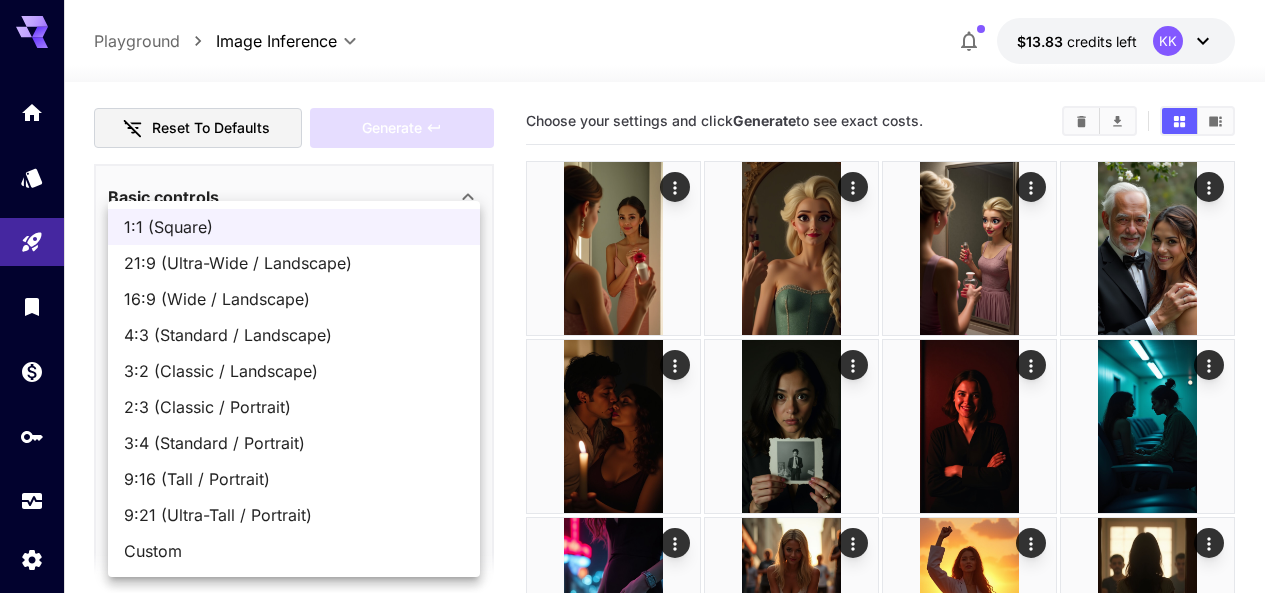 click on "16:9 (Wide / Landscape)" at bounding box center (294, 299) 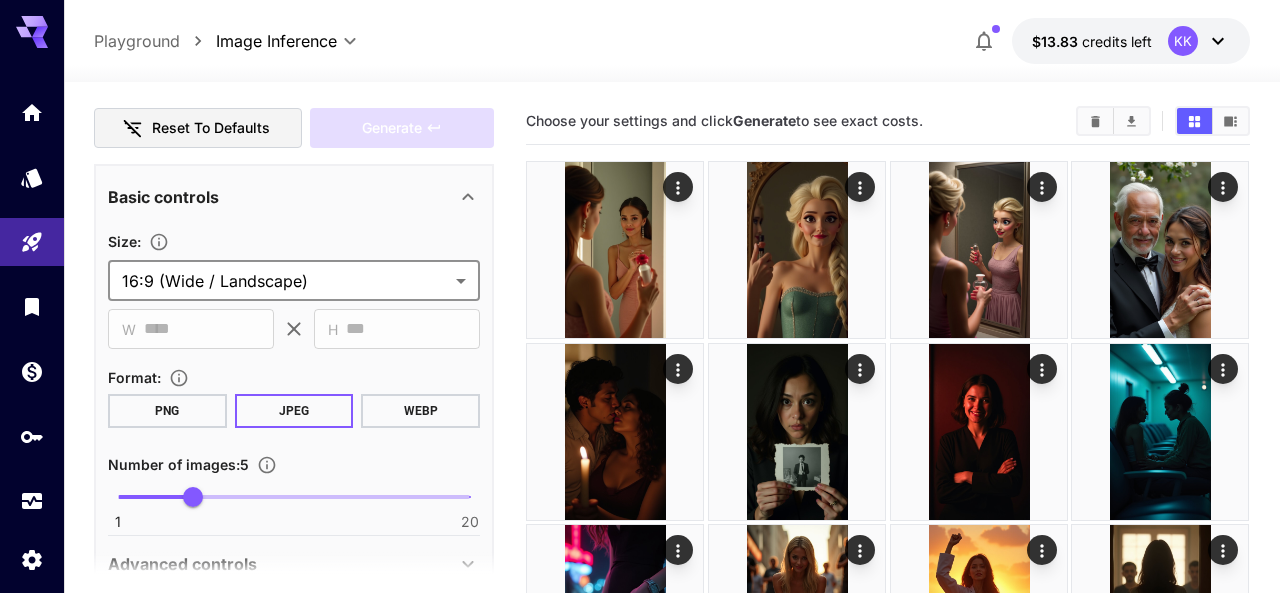 type on "**********" 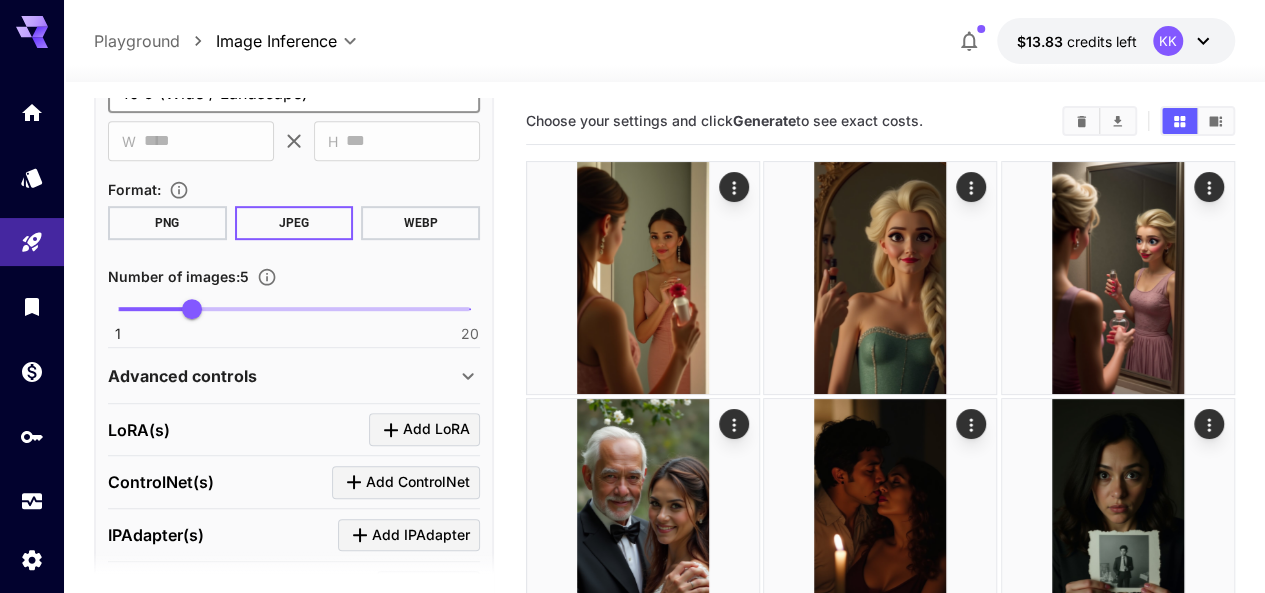 scroll, scrollTop: 500, scrollLeft: 0, axis: vertical 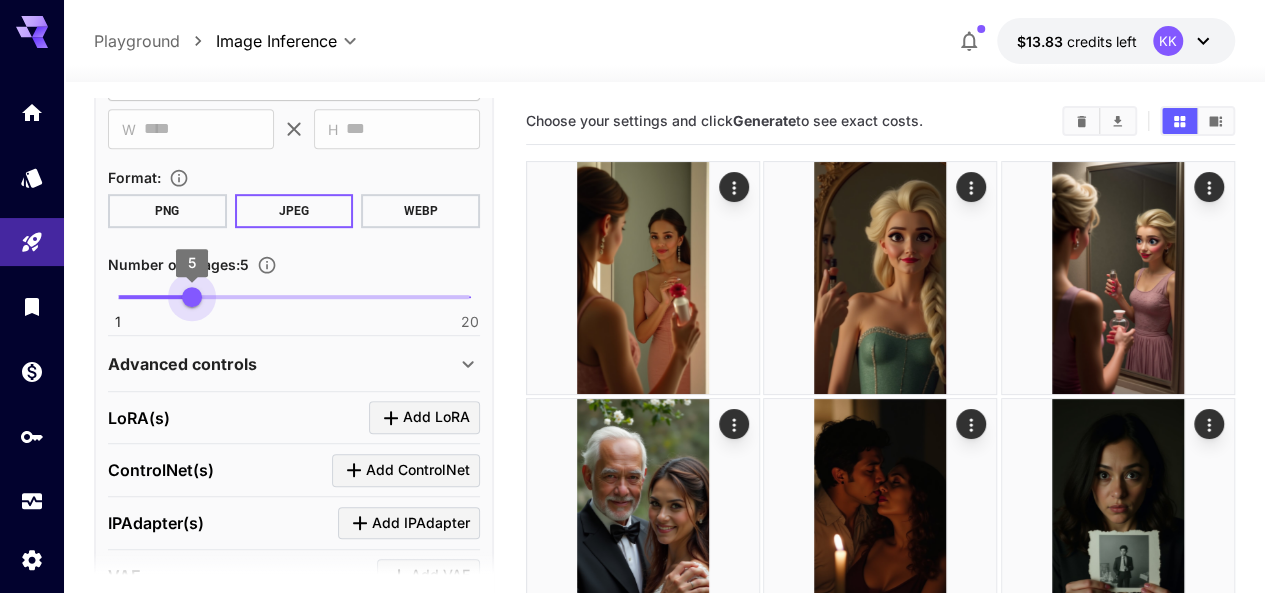type on "*" 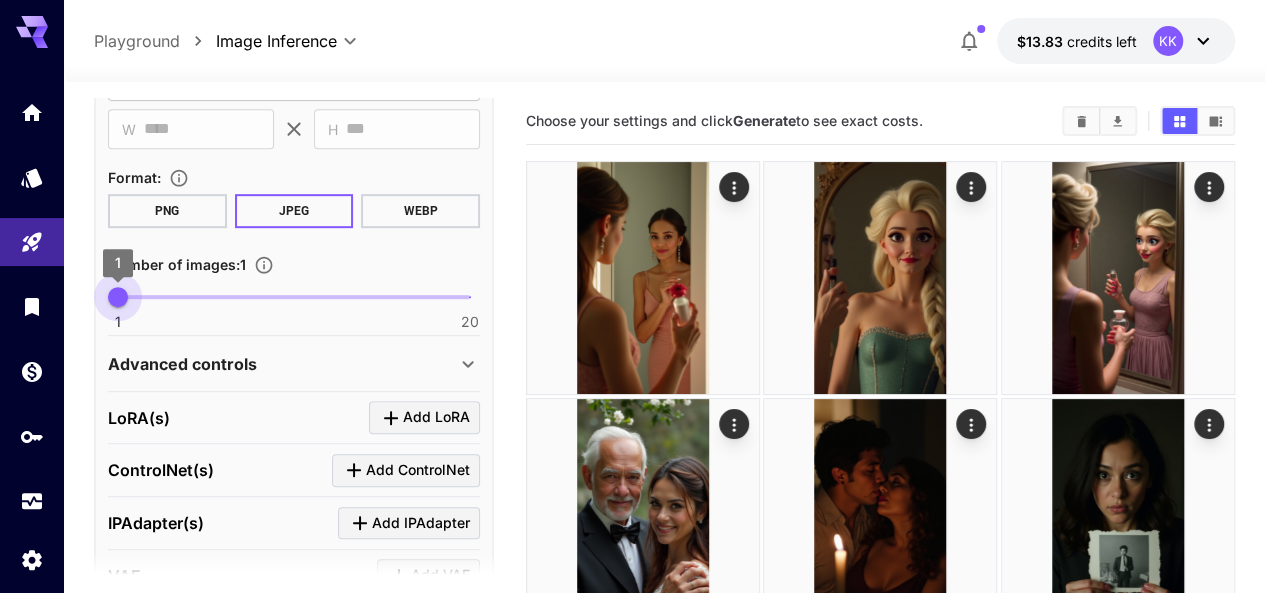 drag, startPoint x: 194, startPoint y: 308, endPoint x: 80, endPoint y: 299, distance: 114.35471 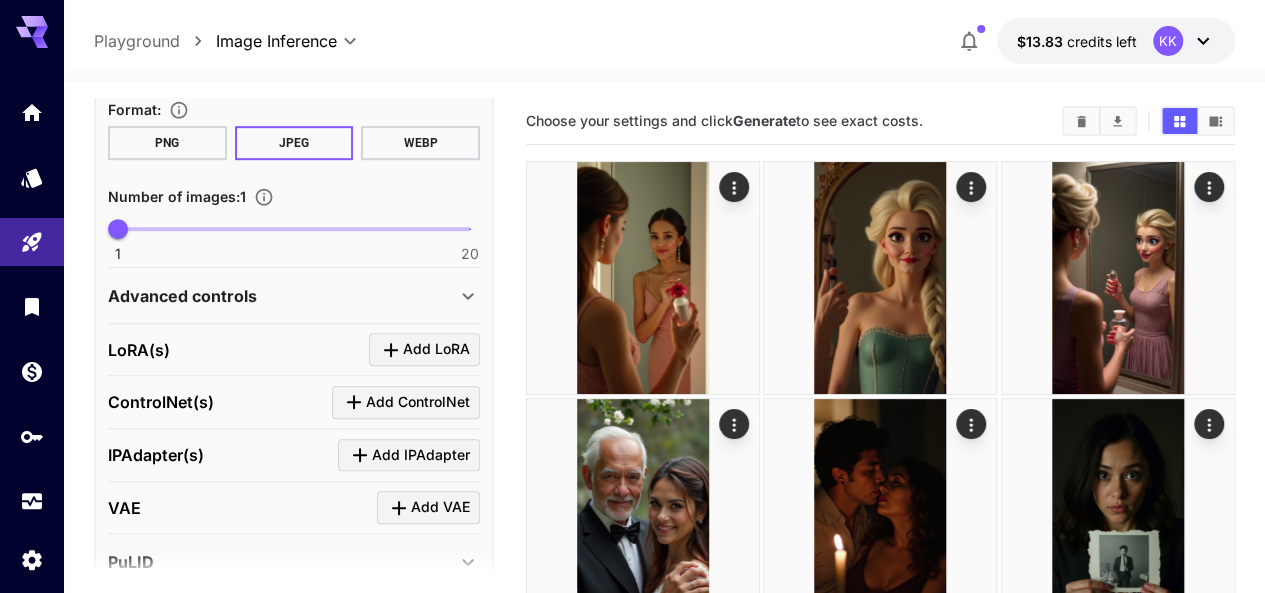 scroll, scrollTop: 600, scrollLeft: 0, axis: vertical 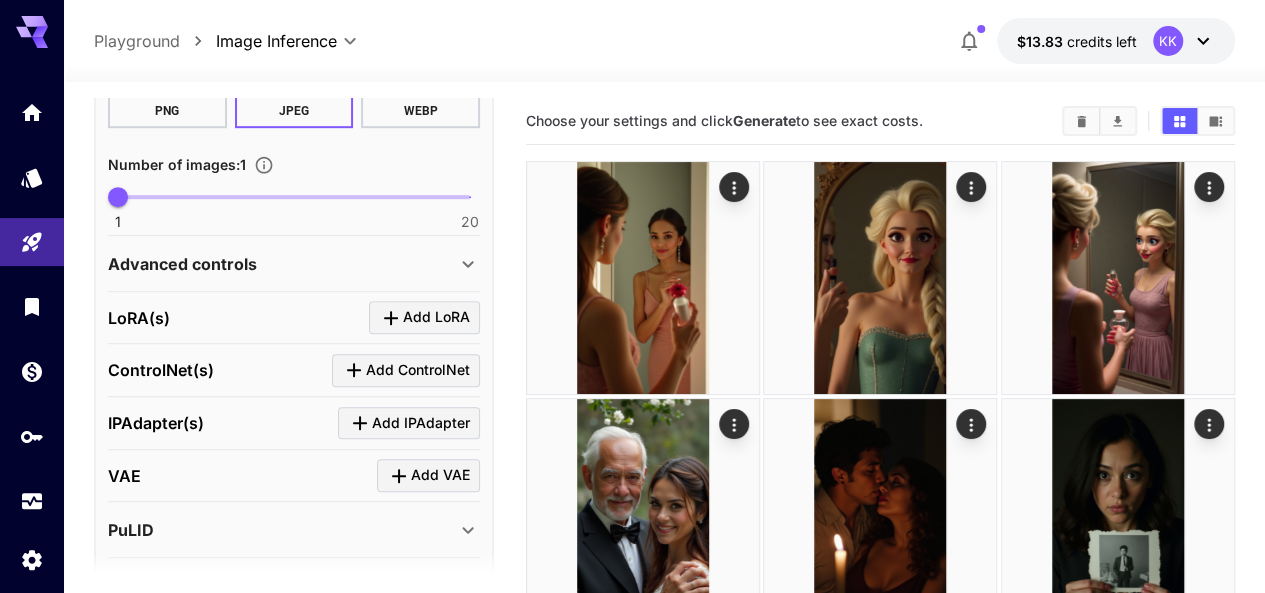 click on "Advanced controls" at bounding box center (282, 264) 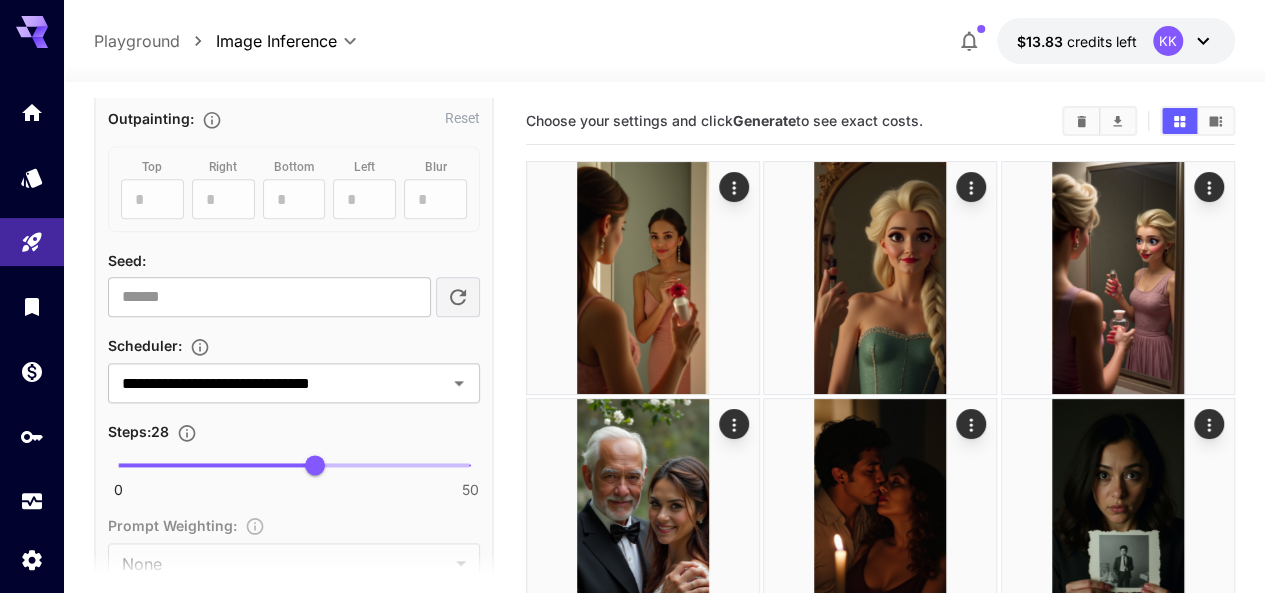 scroll, scrollTop: 1100, scrollLeft: 0, axis: vertical 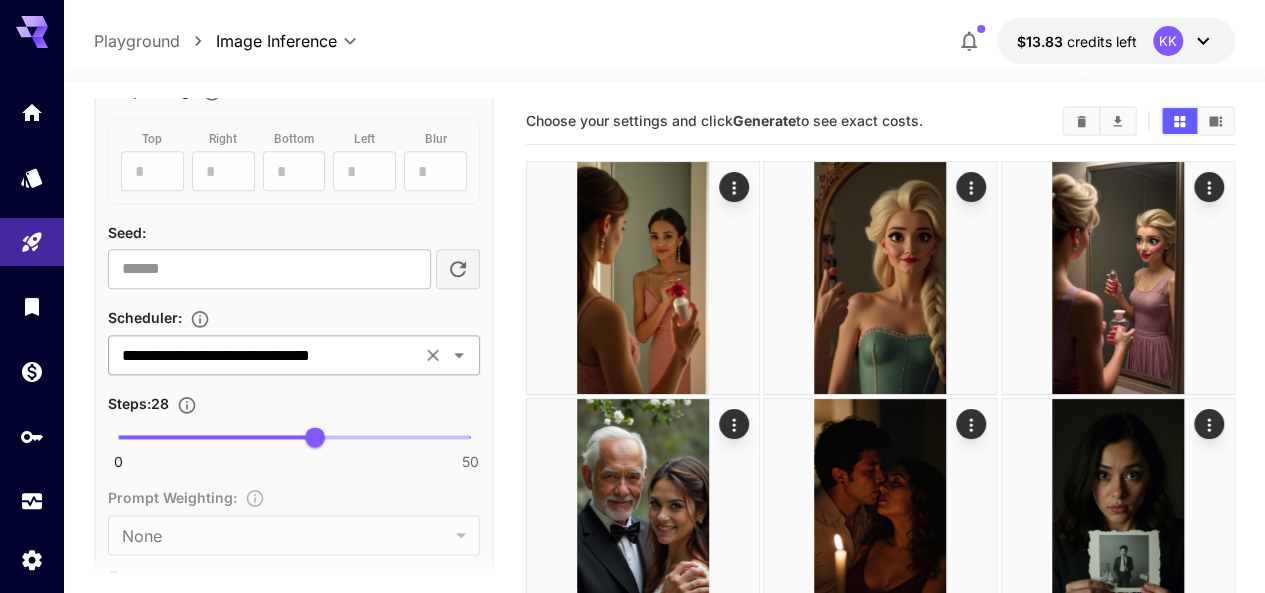 click on "**********" at bounding box center [264, 355] 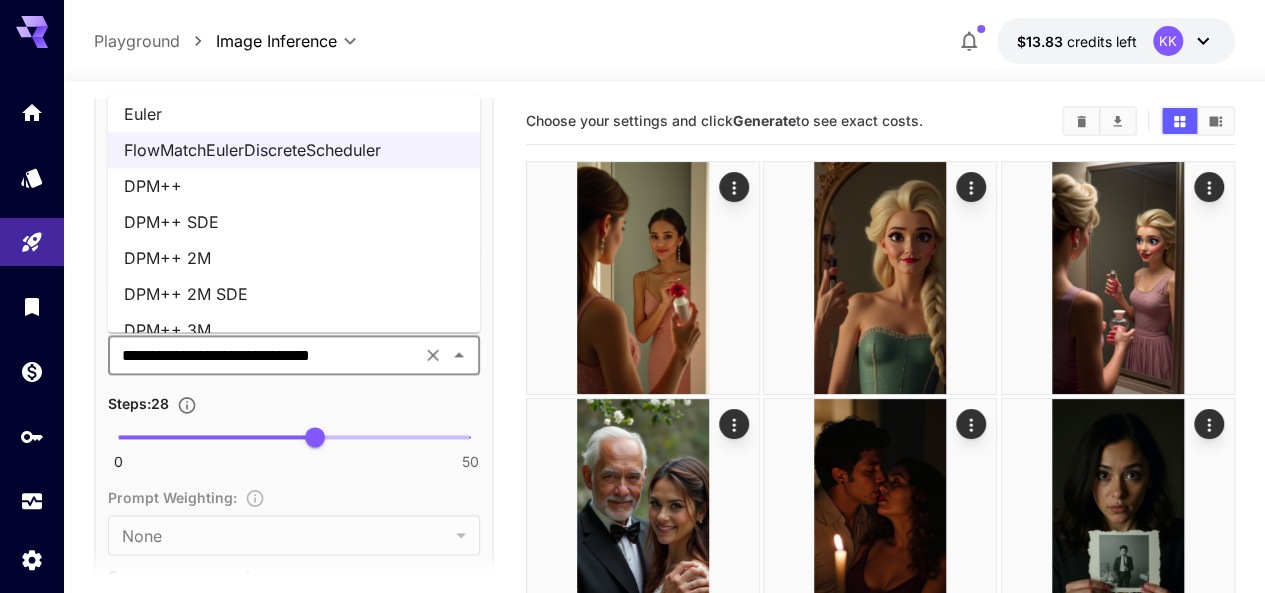 scroll, scrollTop: 66, scrollLeft: 0, axis: vertical 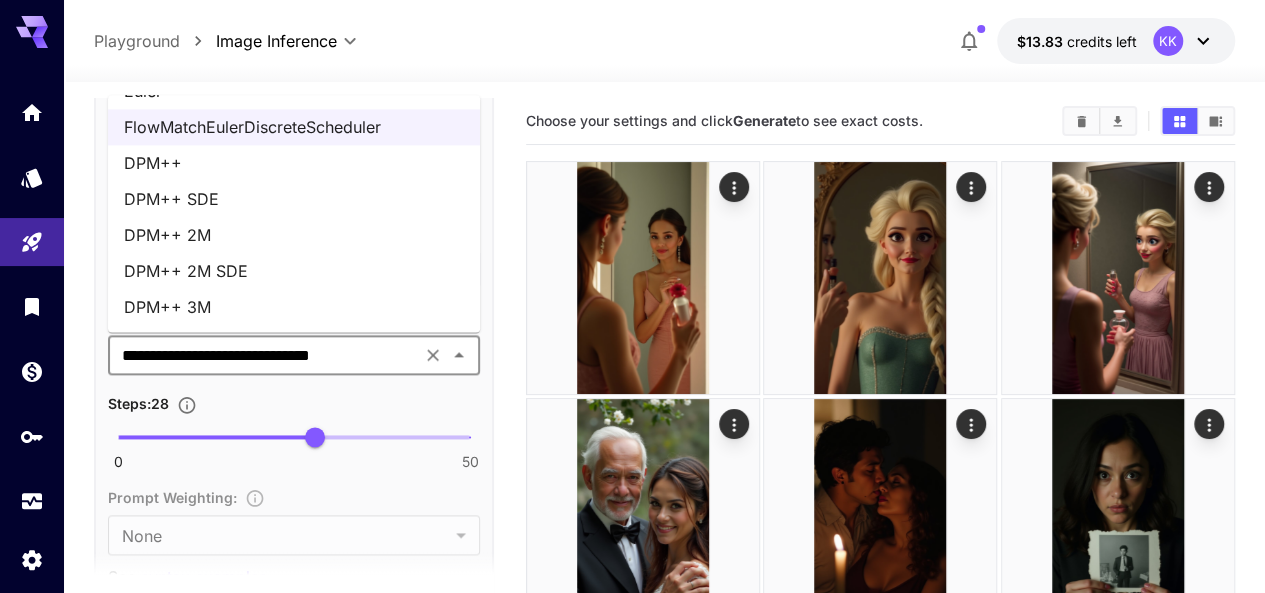 click on "DPM++ 3M" at bounding box center [294, 307] 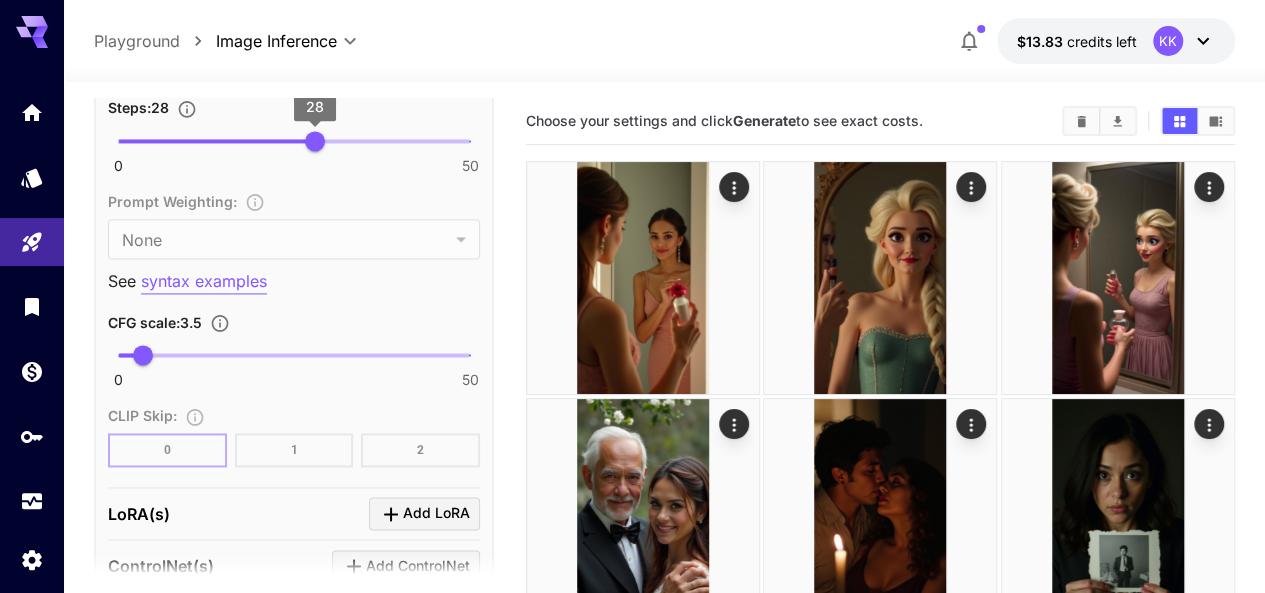 scroll, scrollTop: 1400, scrollLeft: 0, axis: vertical 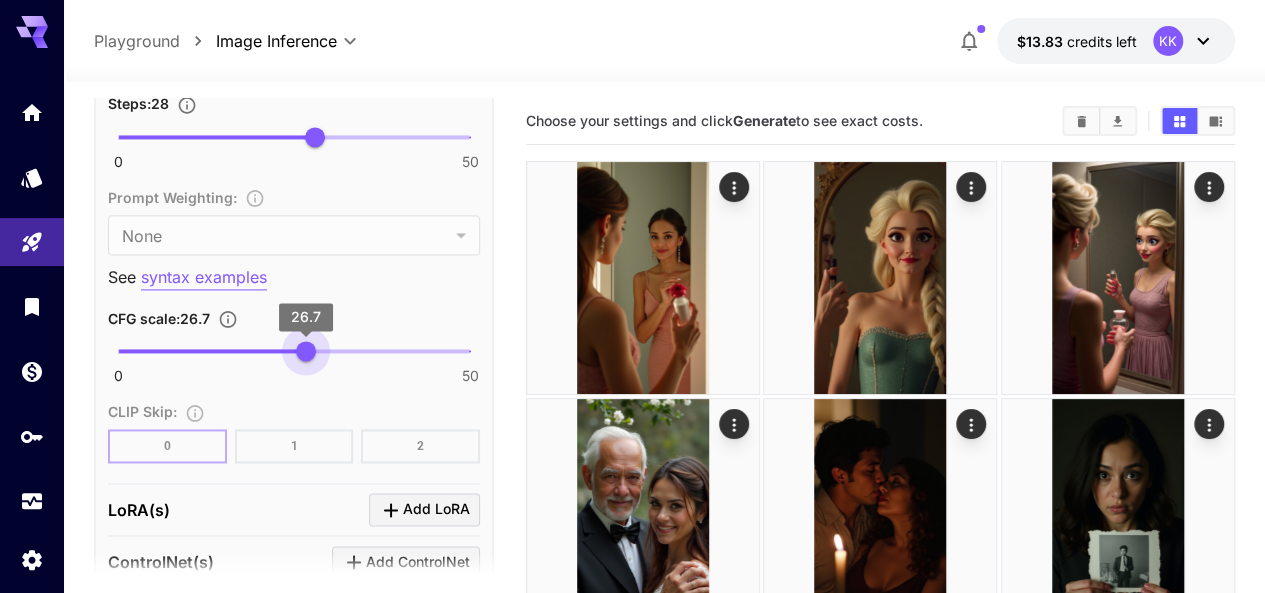 type on "**" 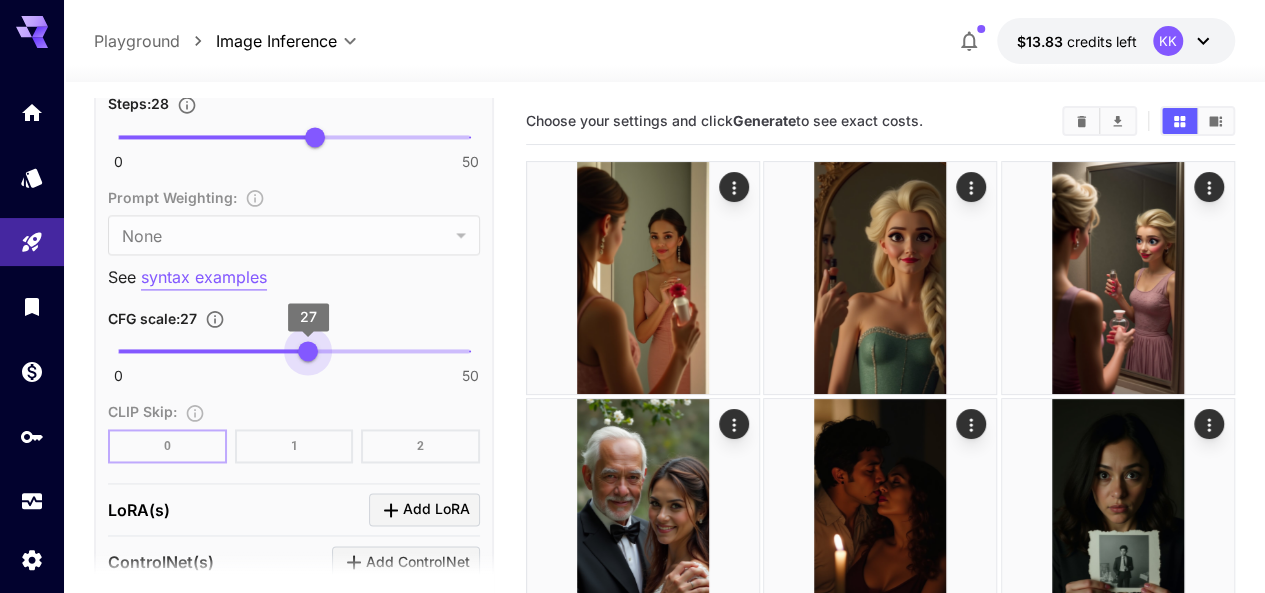 drag, startPoint x: 137, startPoint y: 350, endPoint x: 308, endPoint y: 359, distance: 171.23668 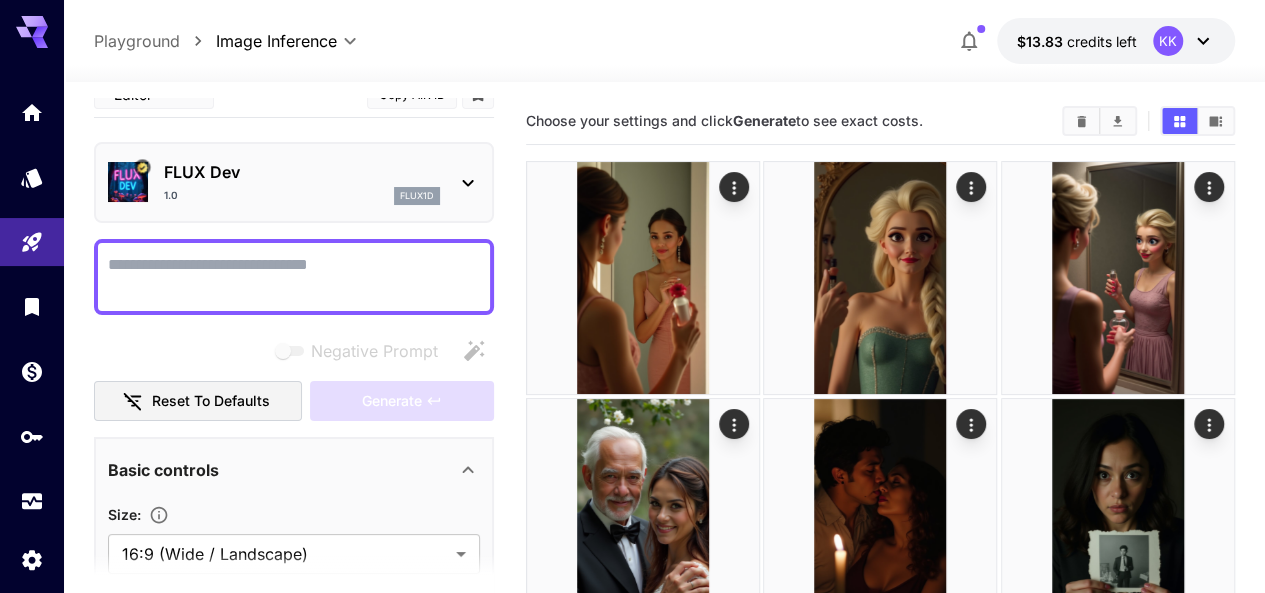 scroll, scrollTop: 0, scrollLeft: 0, axis: both 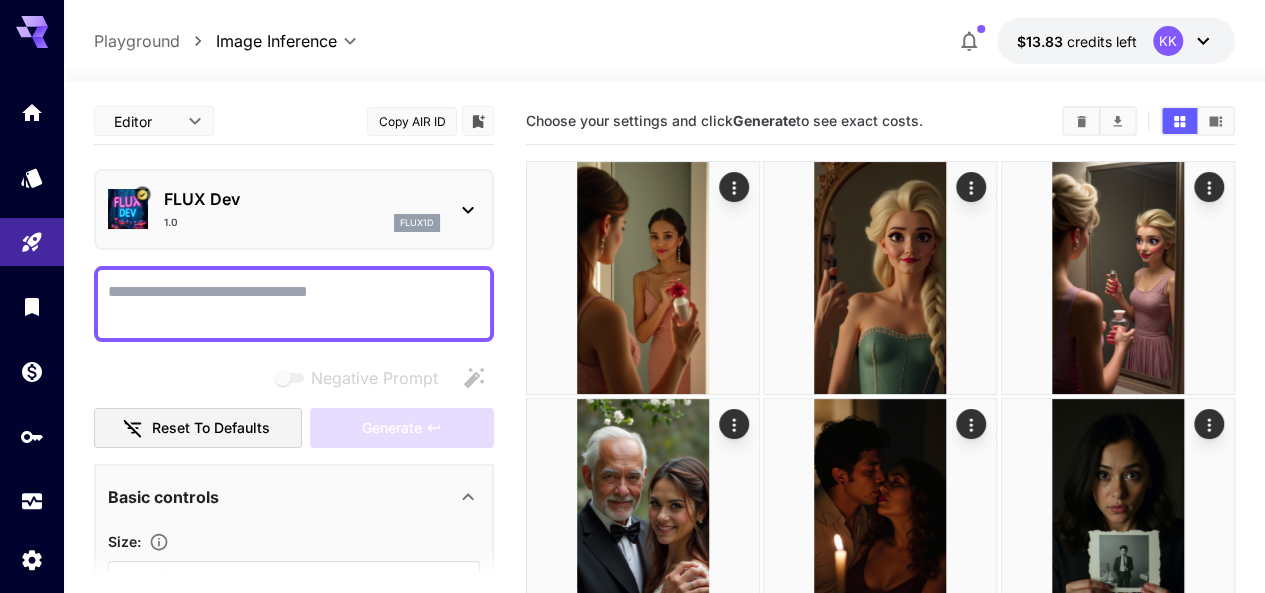 click on "Negative Prompt" at bounding box center [294, 304] 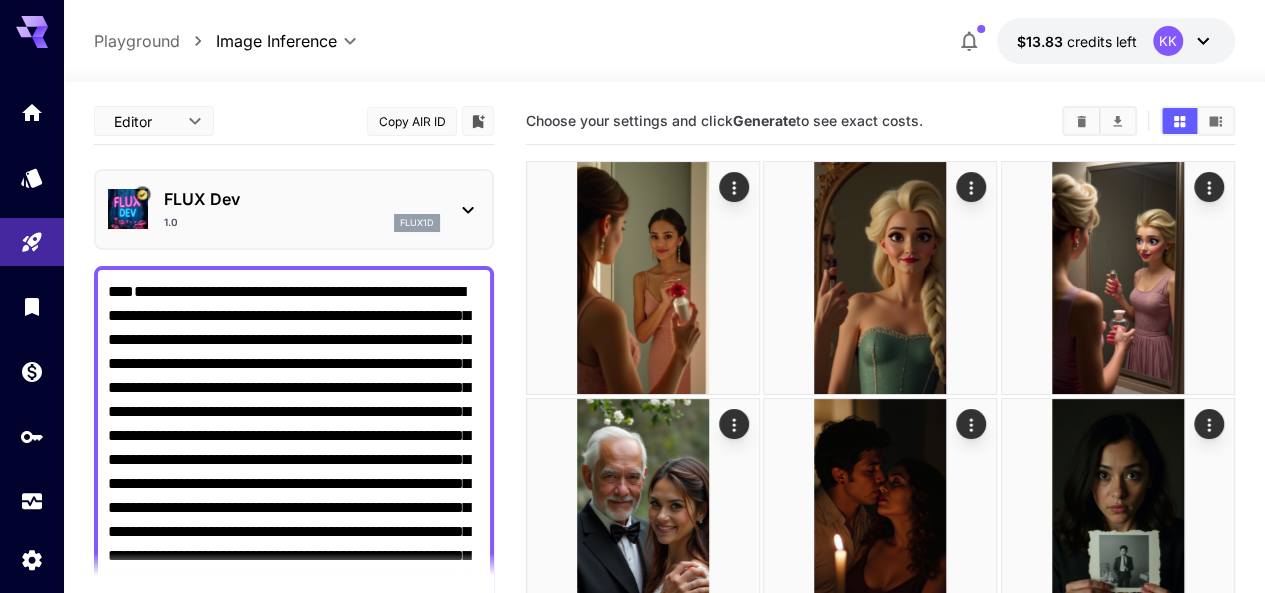 scroll, scrollTop: 8, scrollLeft: 0, axis: vertical 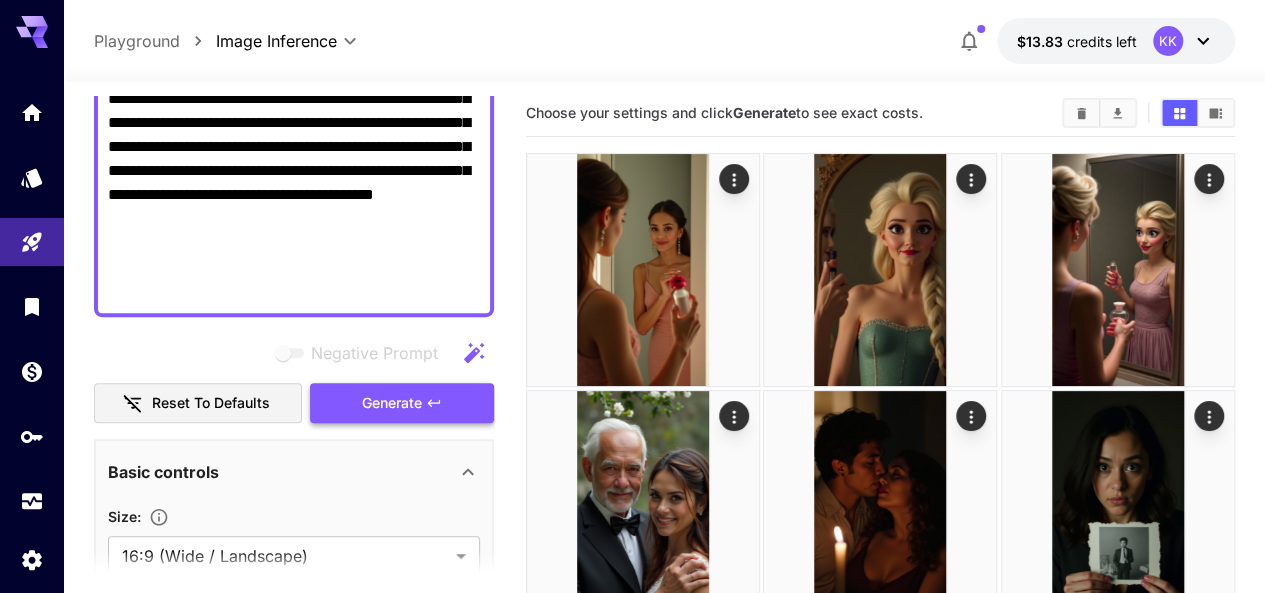 click on "Generate" at bounding box center [392, 403] 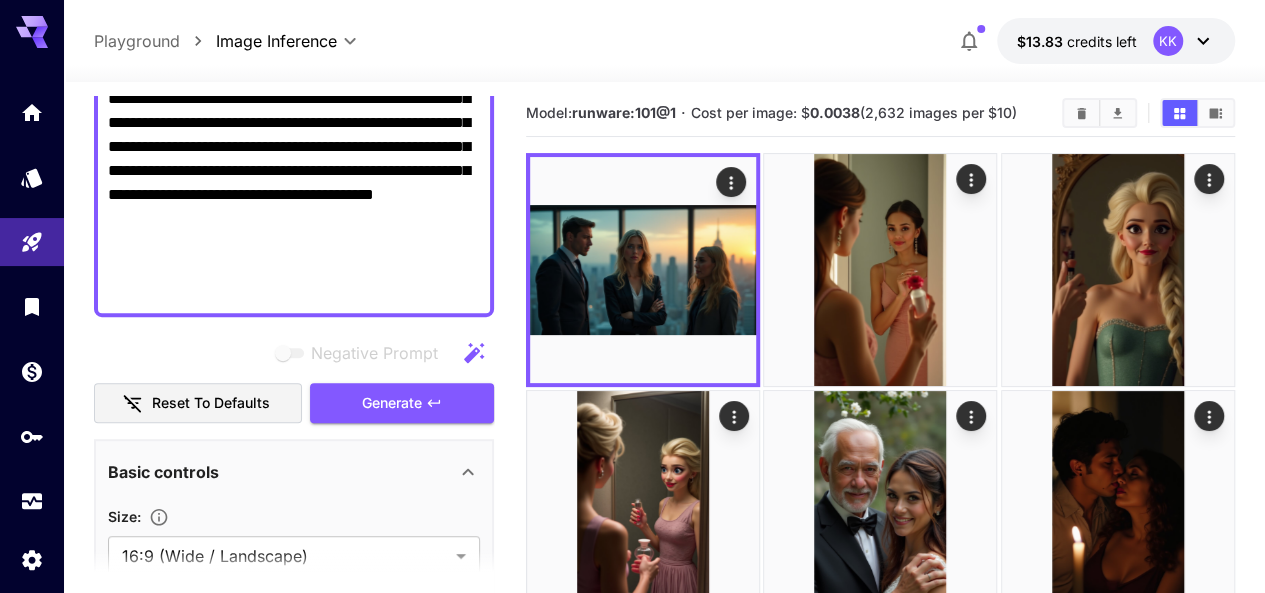 click on "**********" at bounding box center [294, 51] 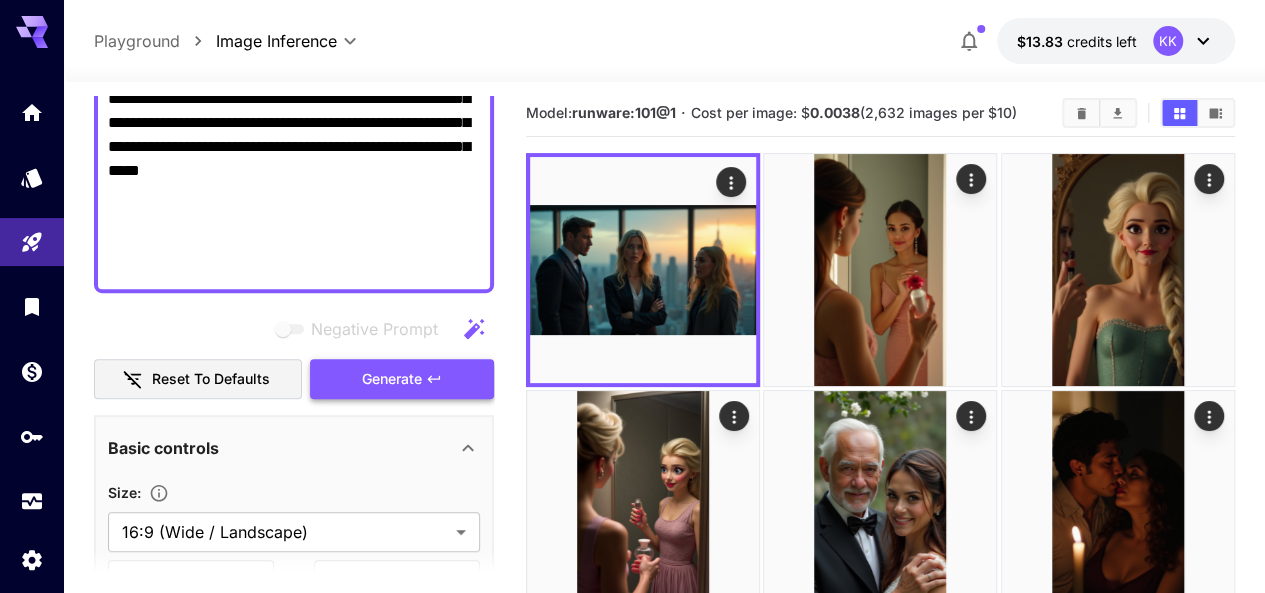 click on "Generate" at bounding box center [402, 379] 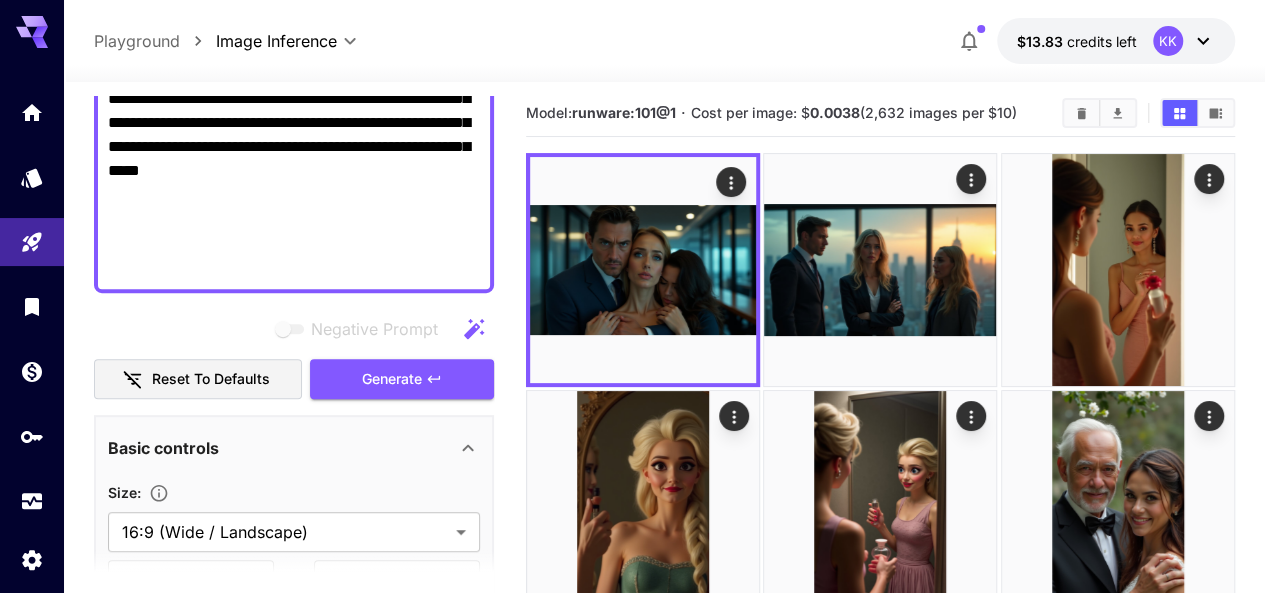 click on "**********" at bounding box center (294, 39) 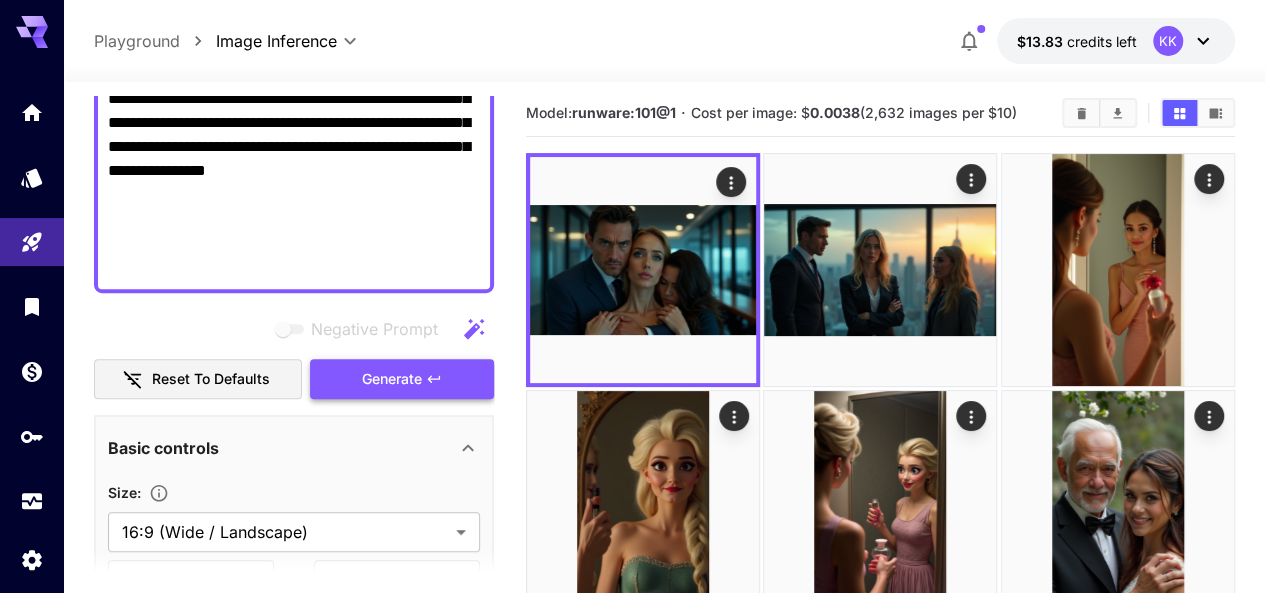 click on "Generate" at bounding box center (392, 379) 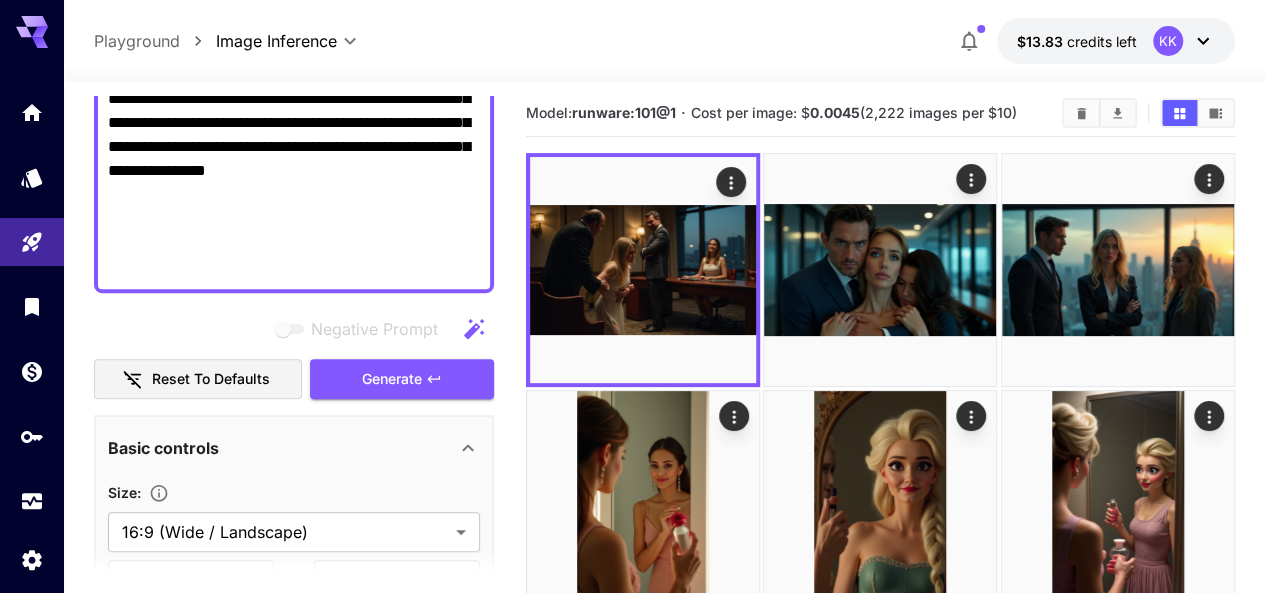 click on "**********" at bounding box center [294, 39] 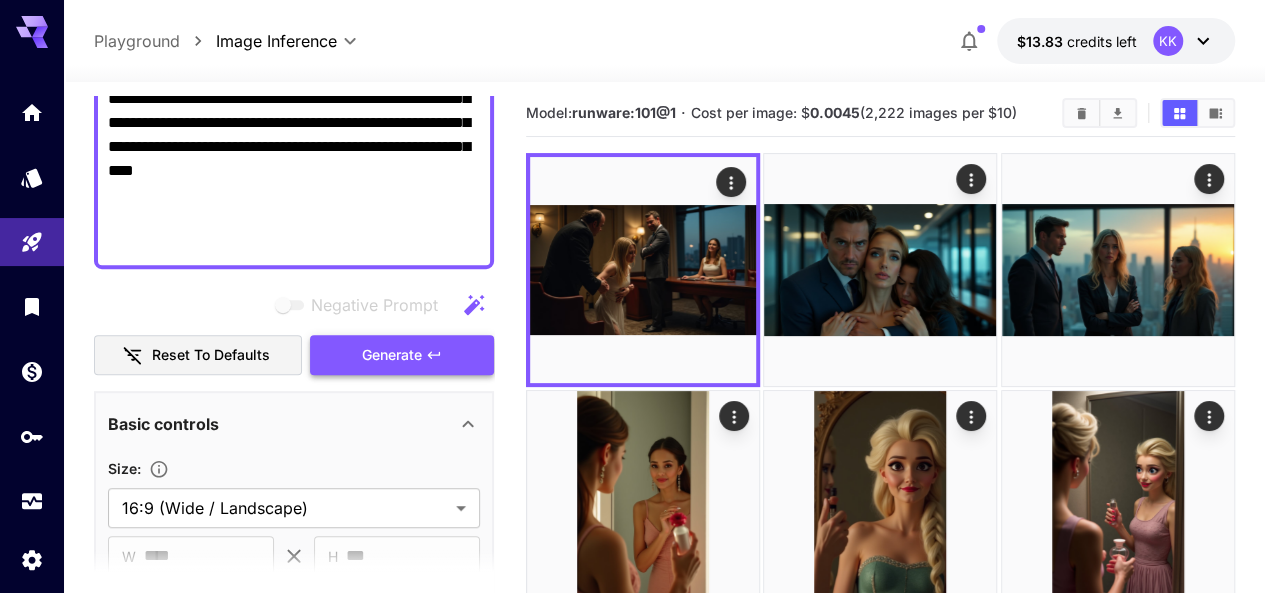 click on "Generate" at bounding box center [402, 355] 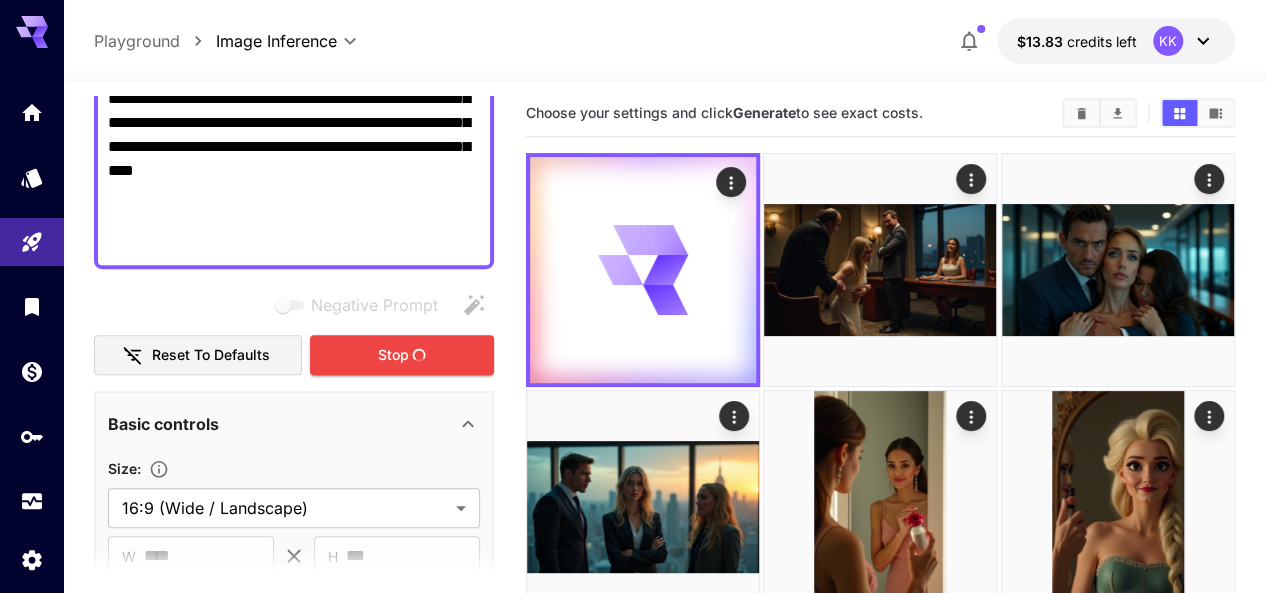 click on "**********" at bounding box center (294, 27) 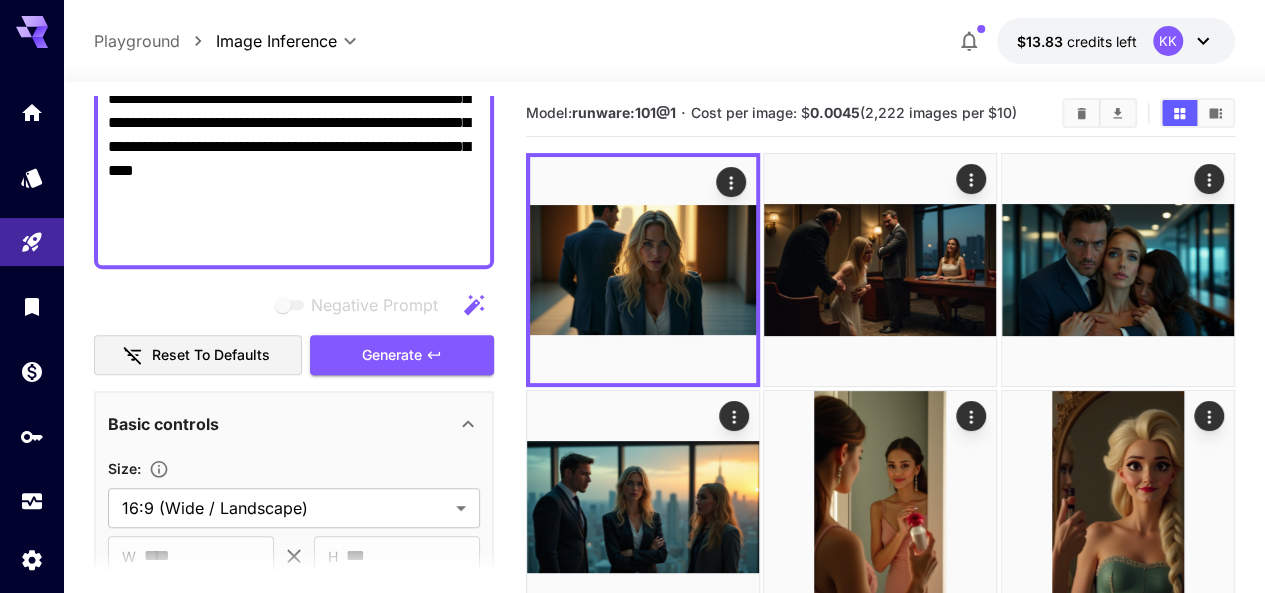 paste 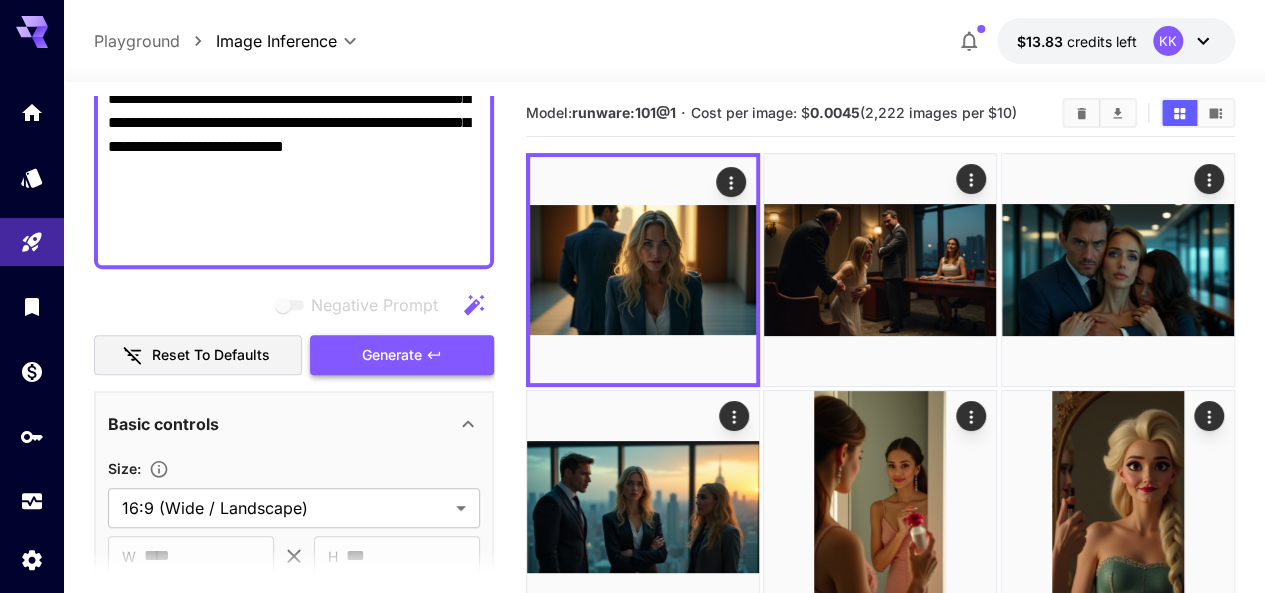 click on "Generate" at bounding box center [402, 355] 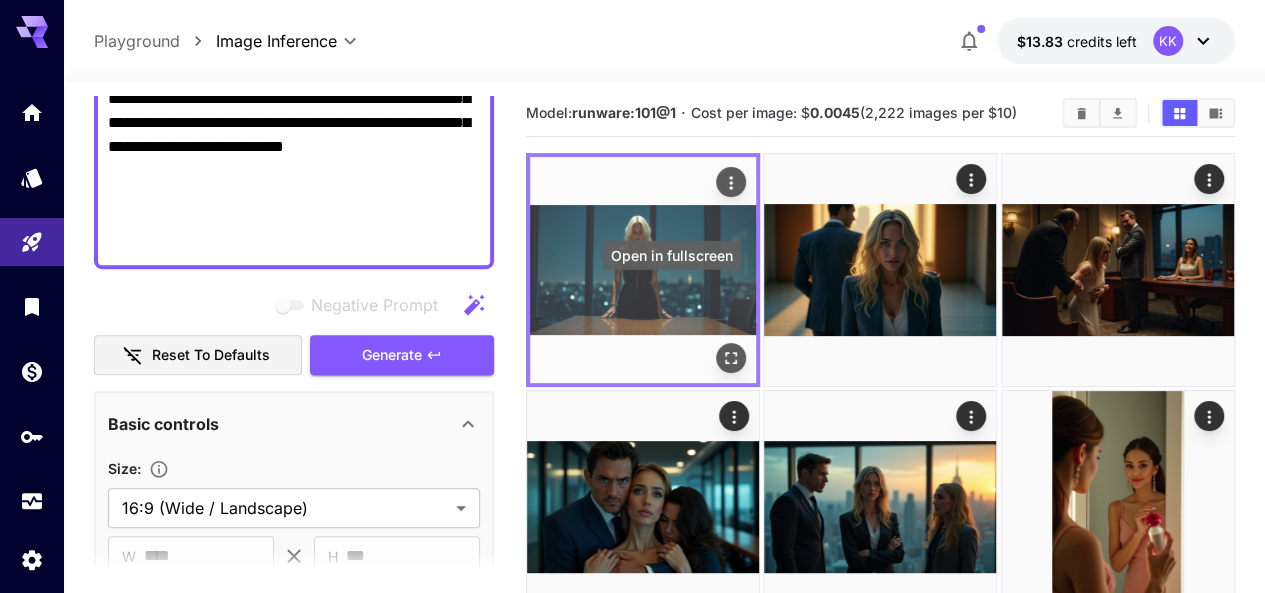click at bounding box center [731, 358] 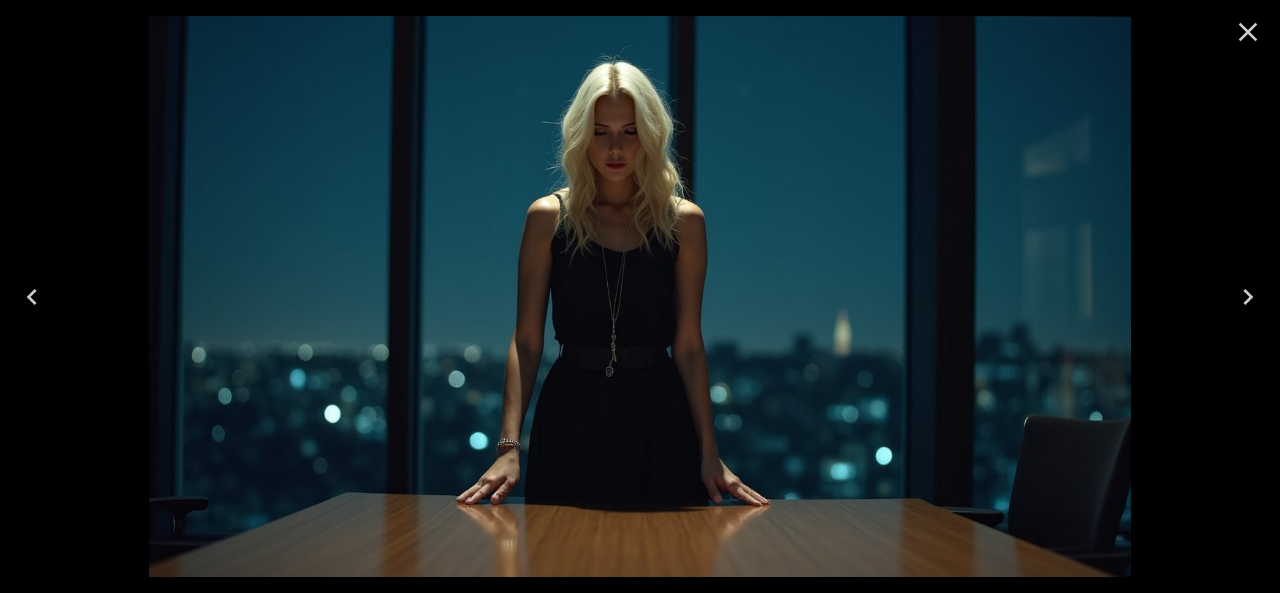 click 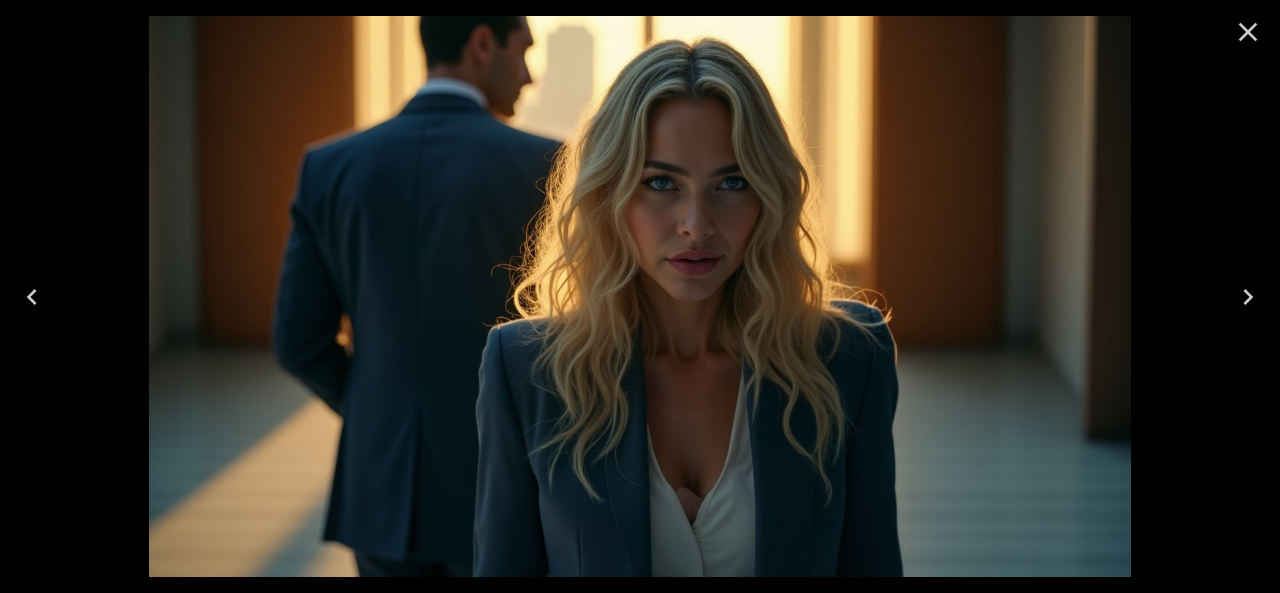 click 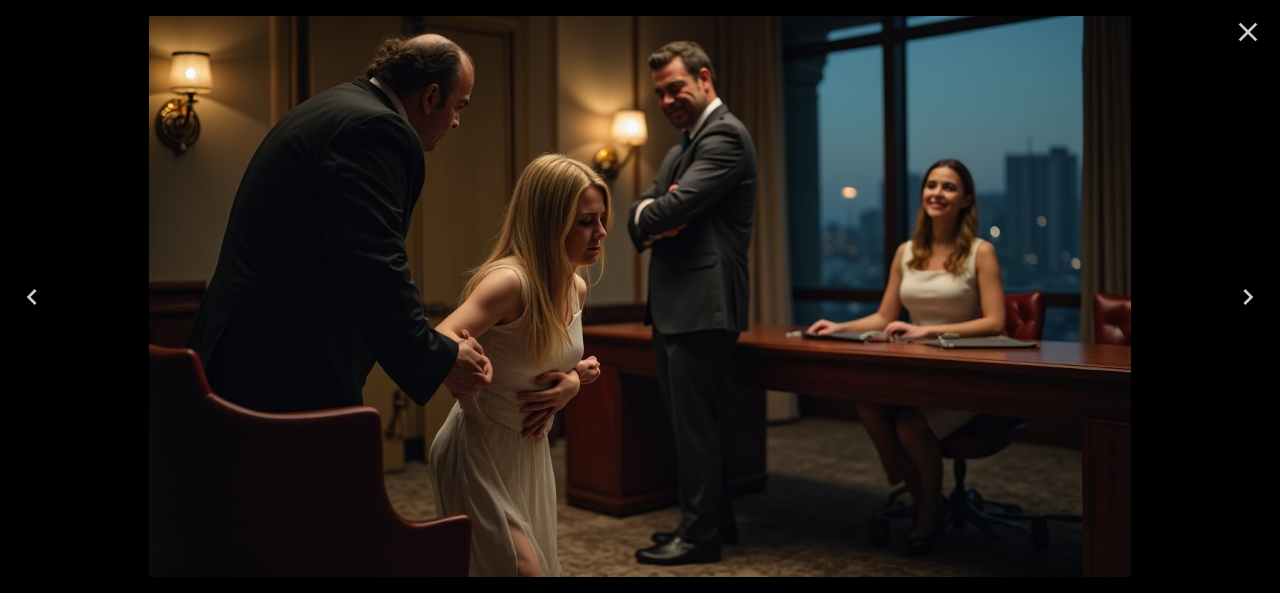 click 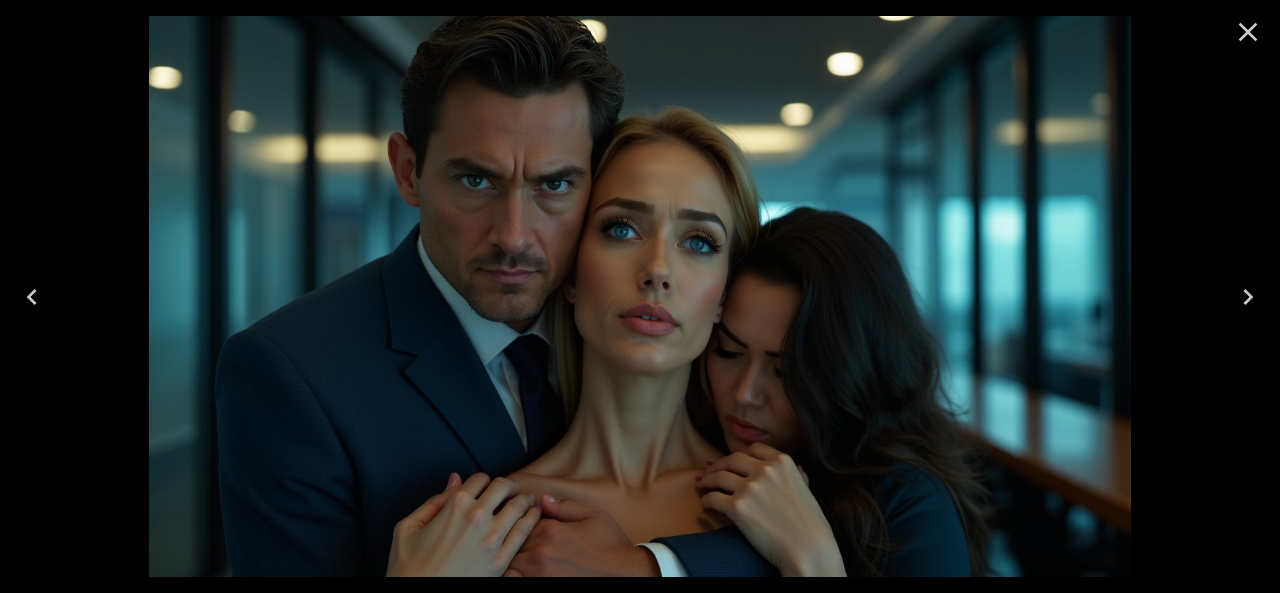 click 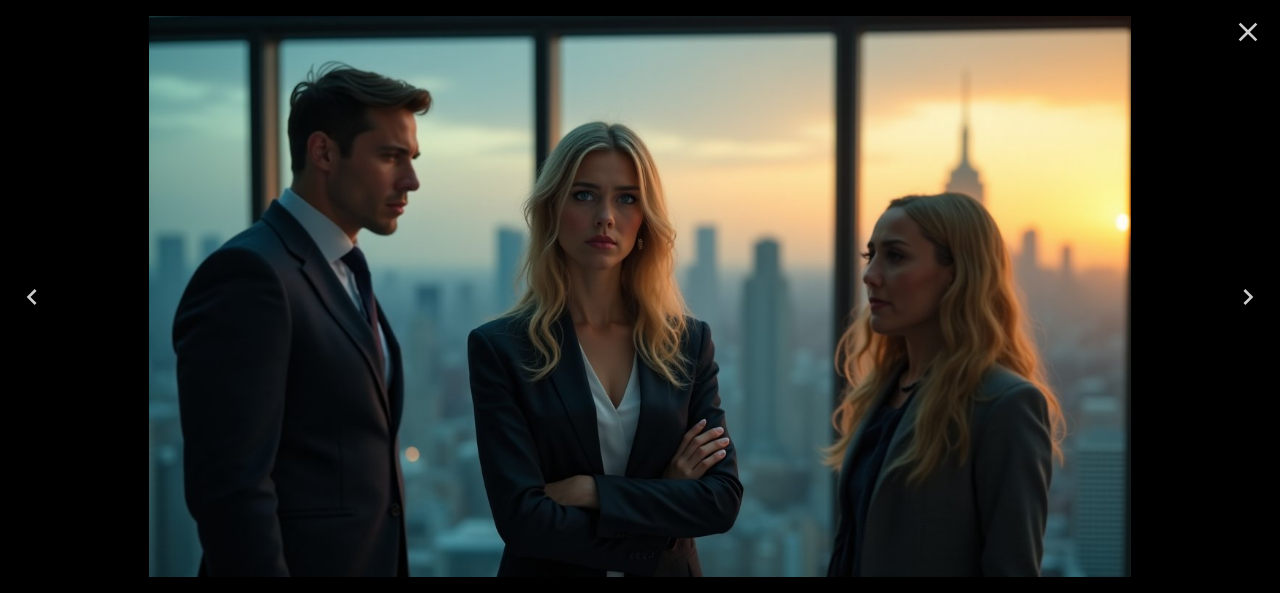 click 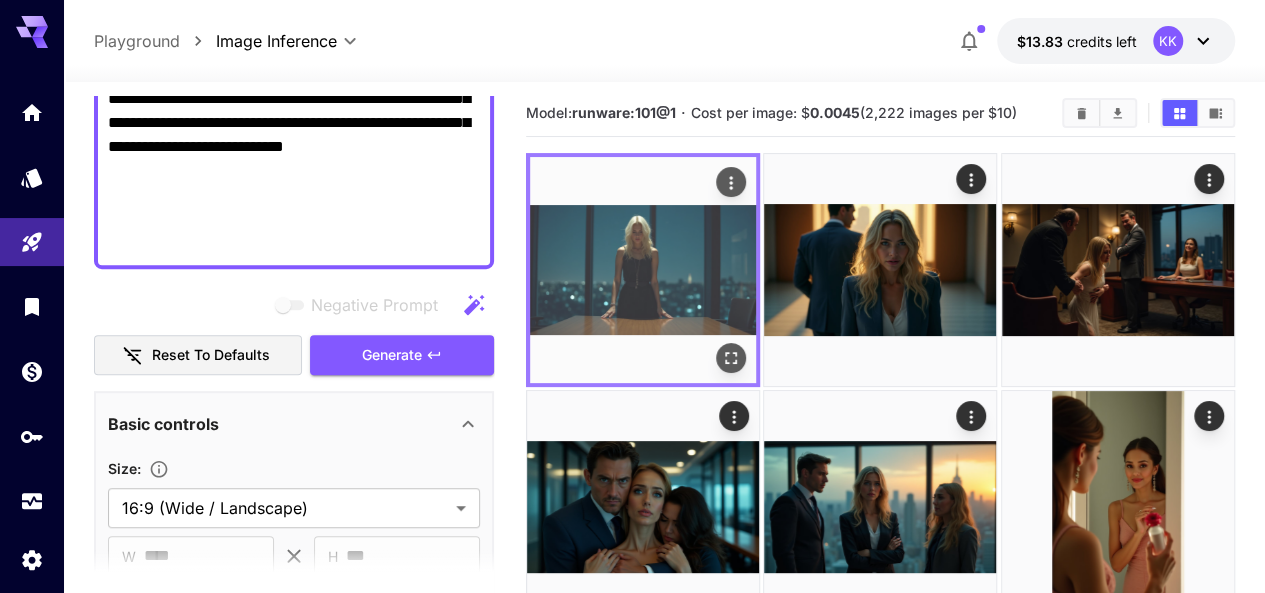 click at bounding box center (731, 182) 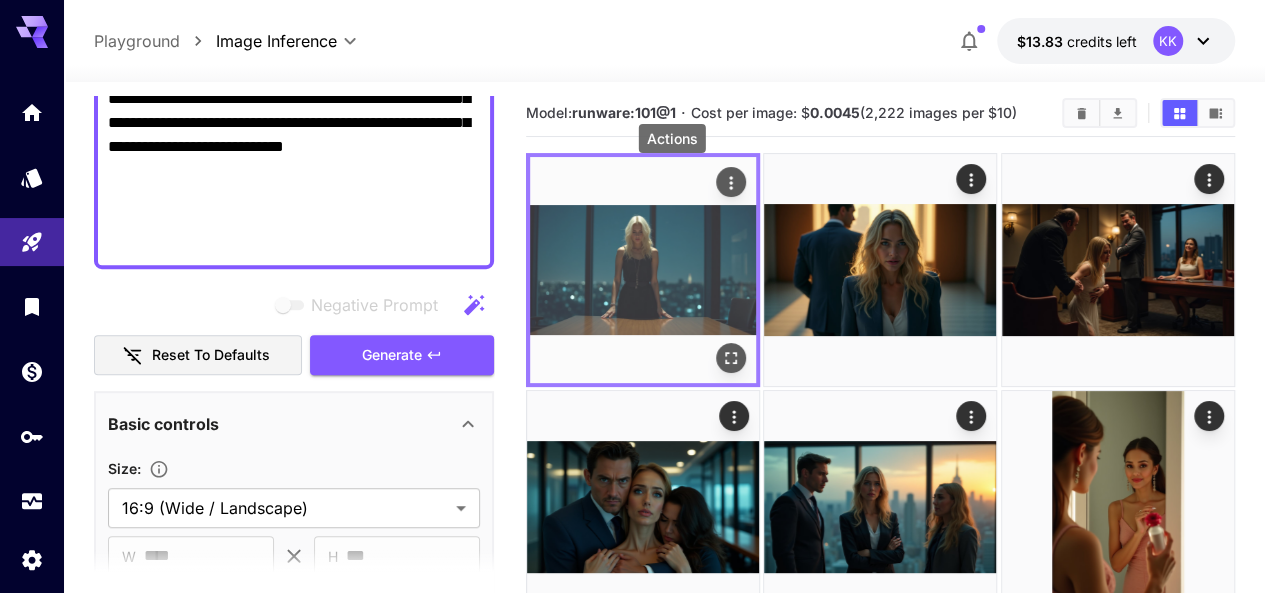 click 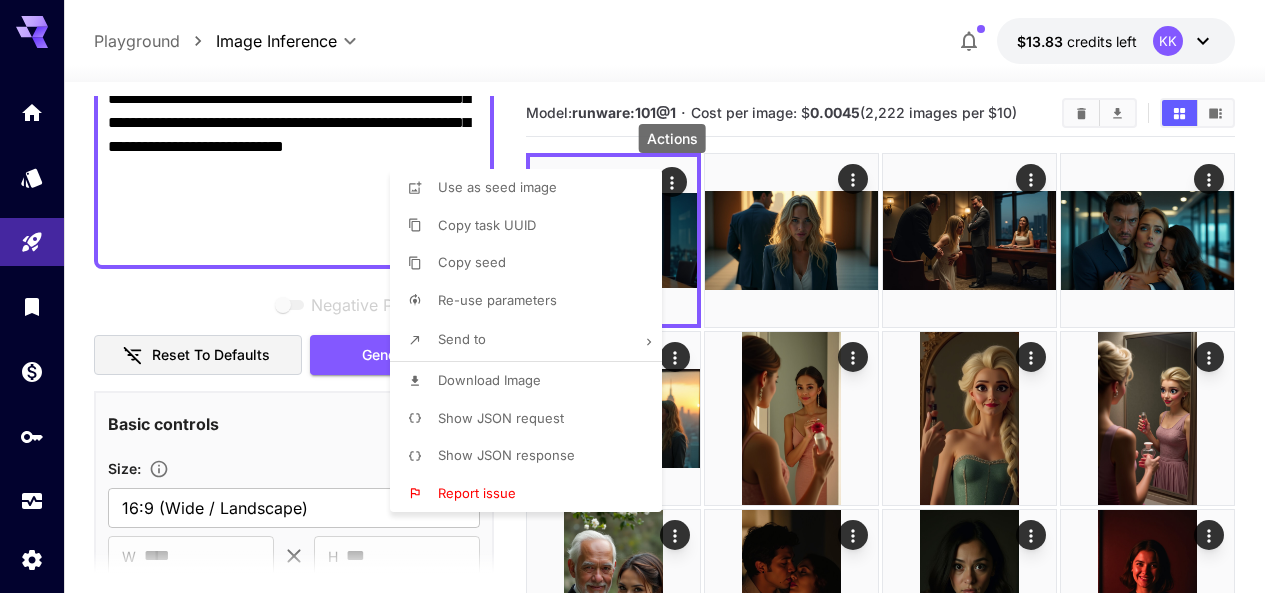 click on "Download Image" at bounding box center [489, 380] 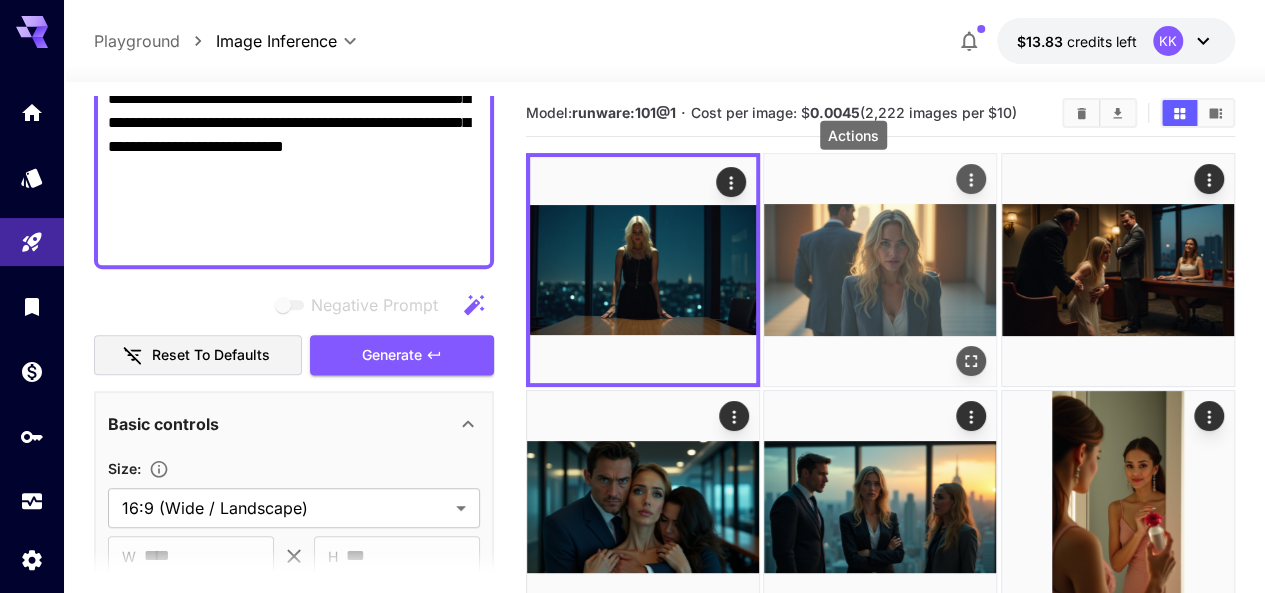 click 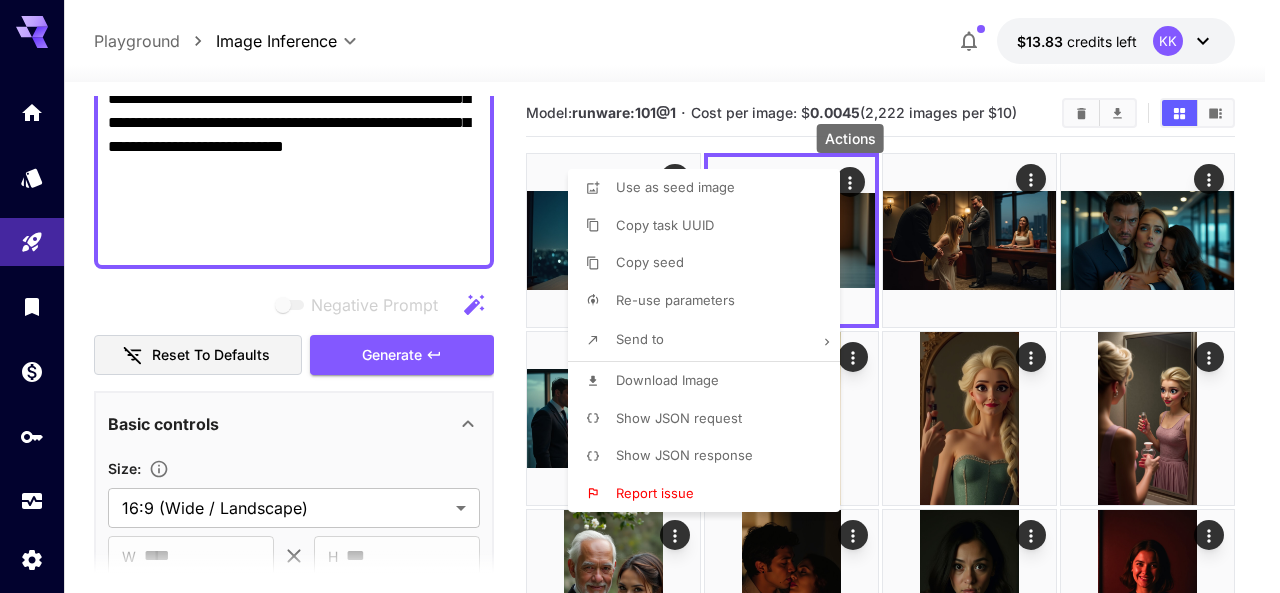 click on "Download Image" at bounding box center [667, 380] 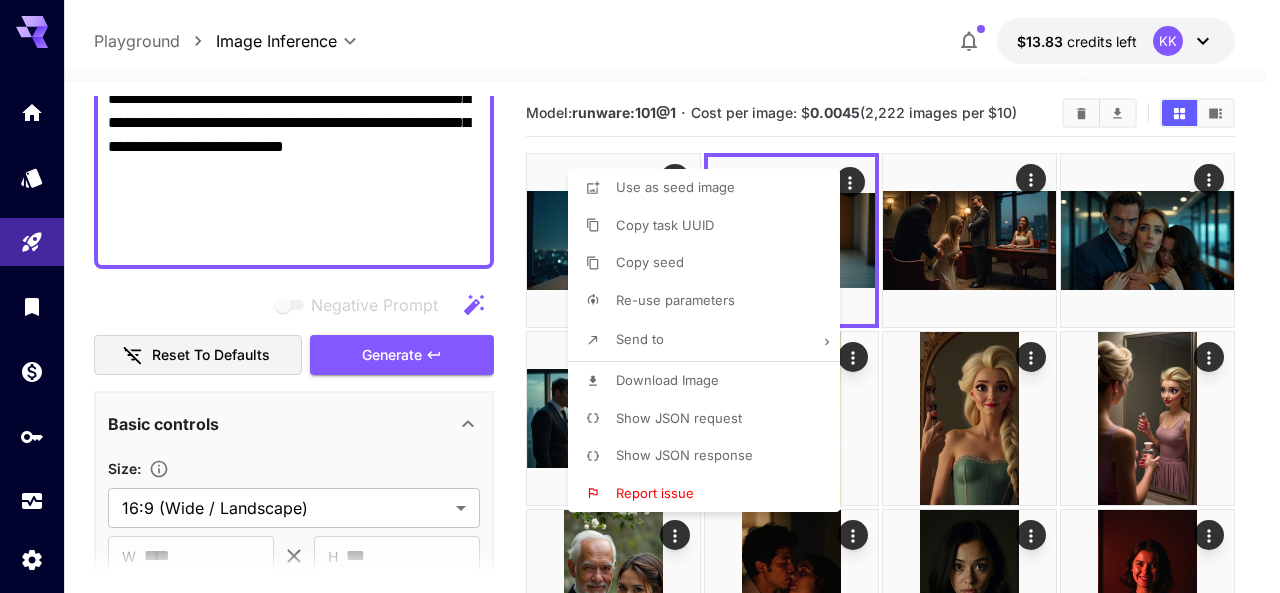 click at bounding box center (640, 296) 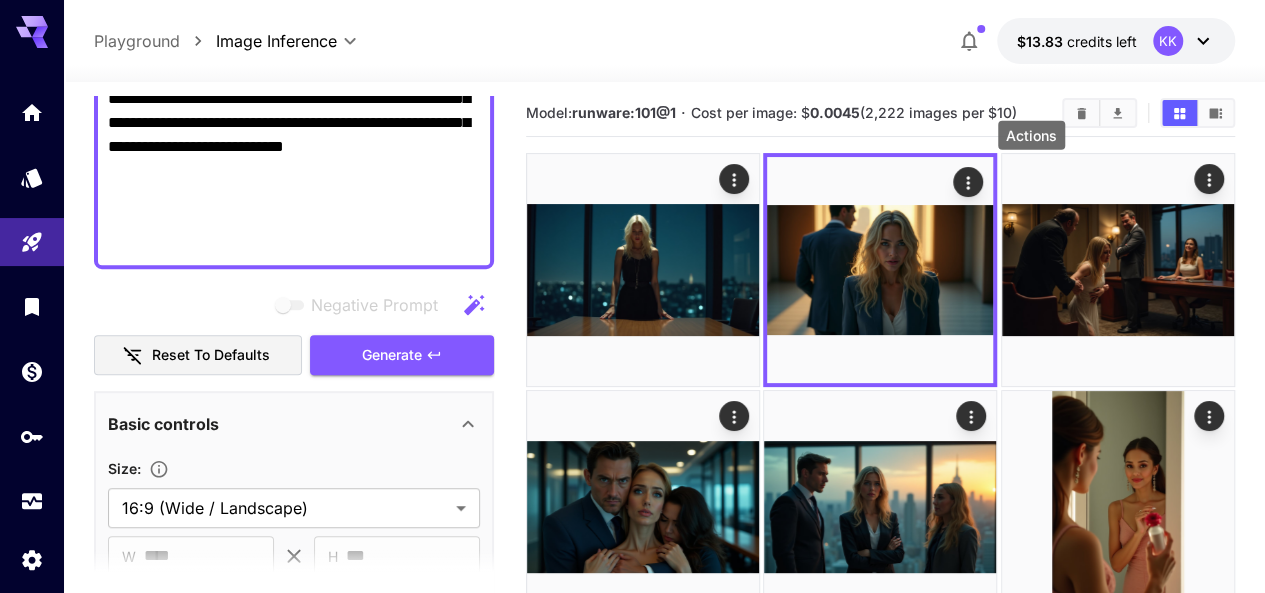 click 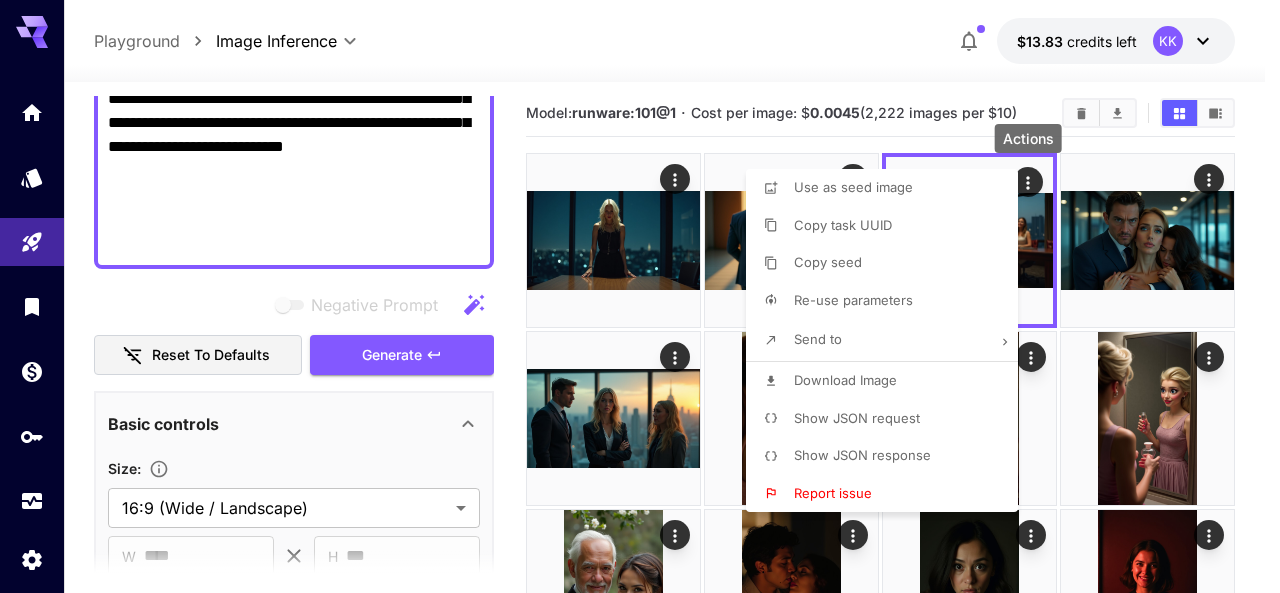 click on "Download Image" at bounding box center [845, 380] 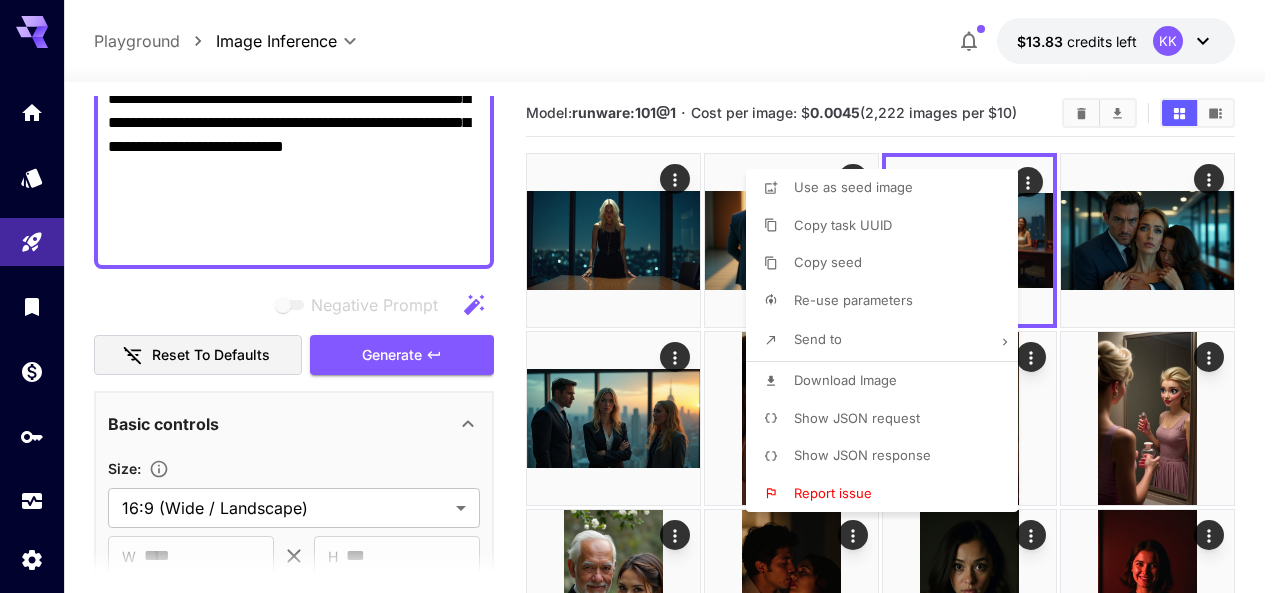 click at bounding box center (640, 296) 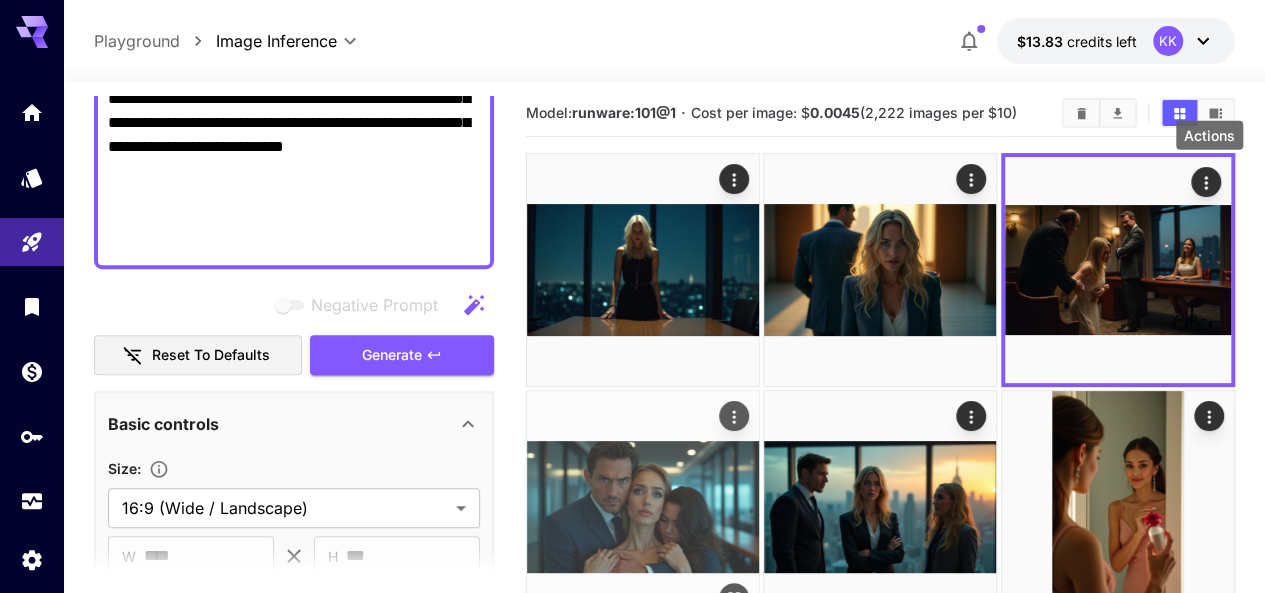click 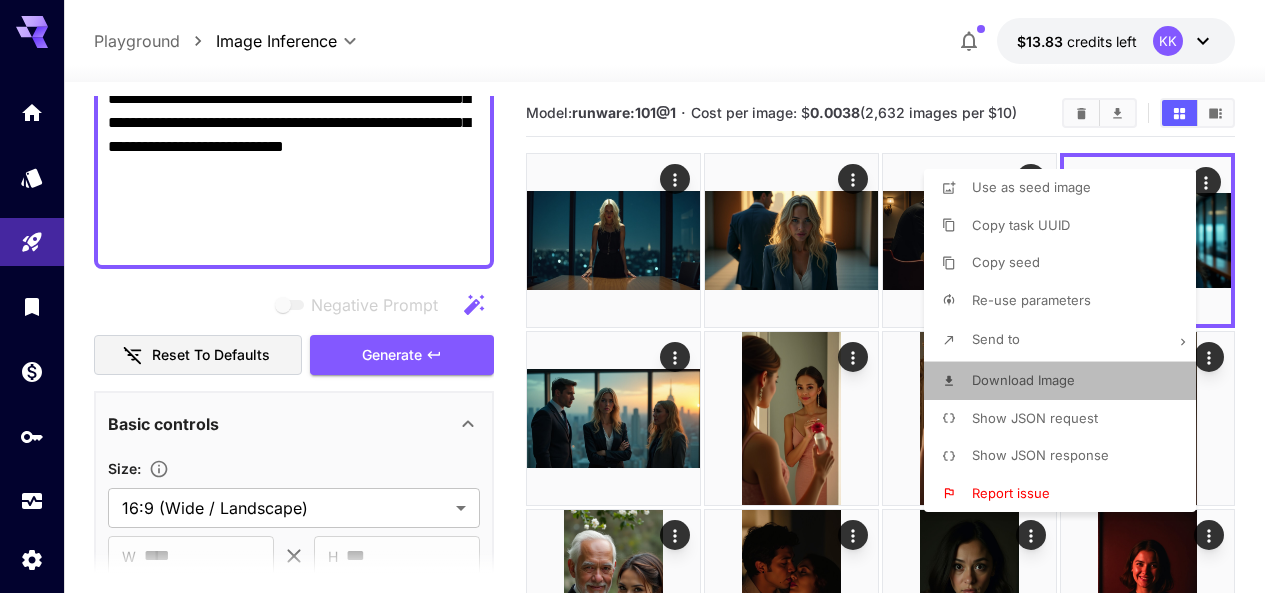 click on "Download Image" at bounding box center (1023, 380) 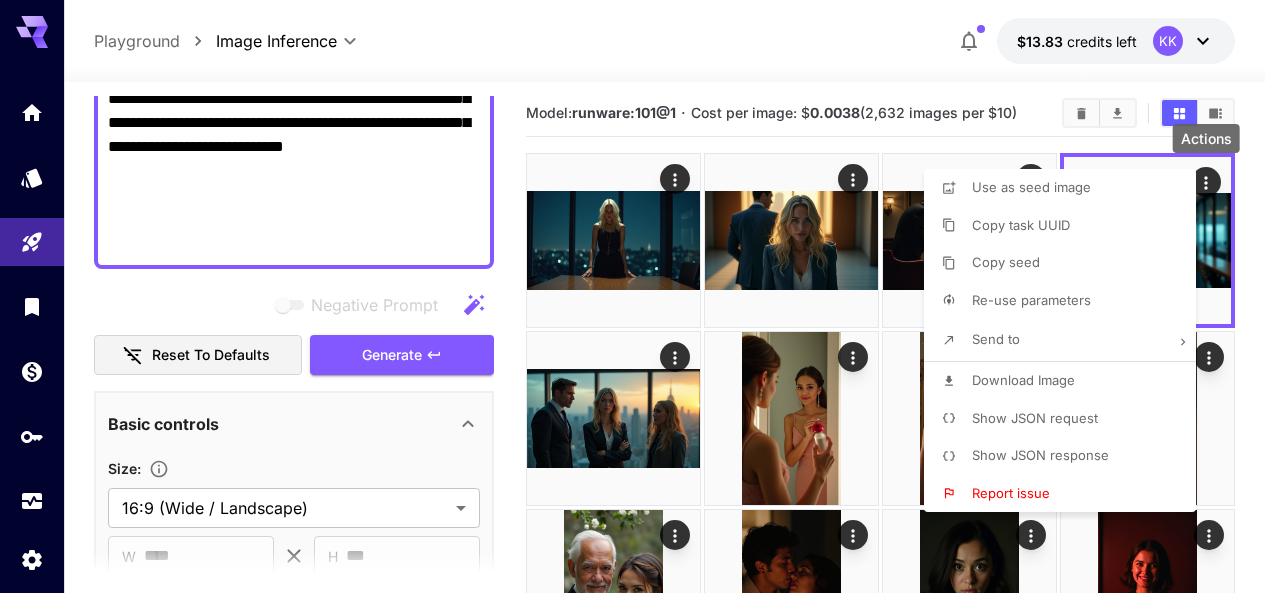 click at bounding box center (640, 296) 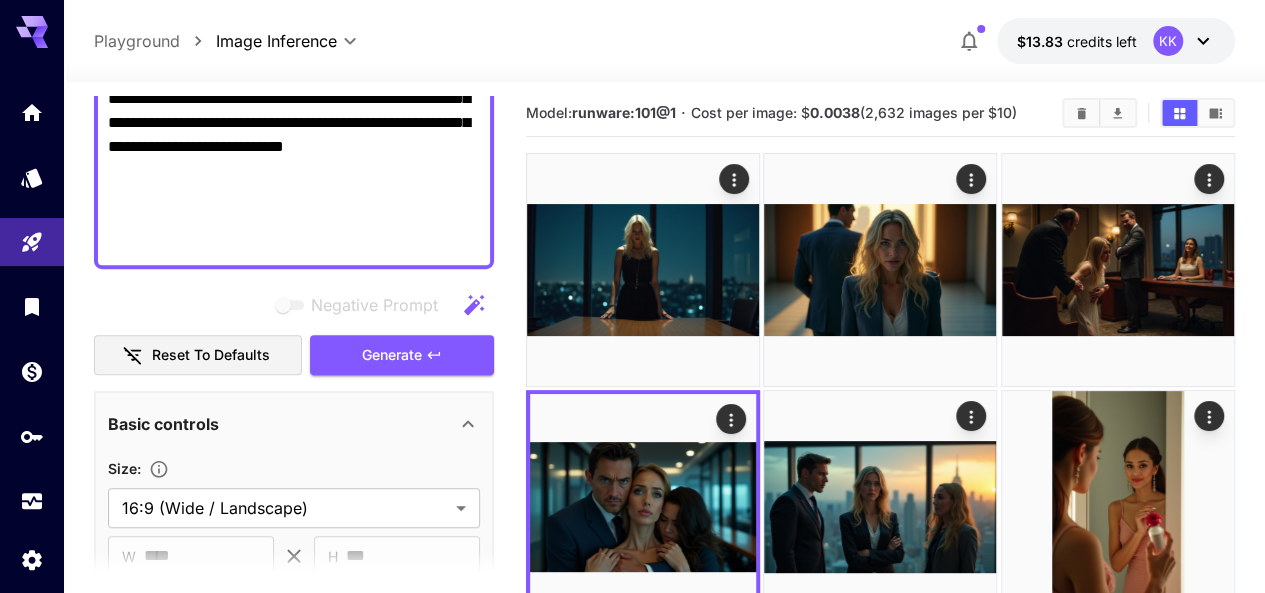 click 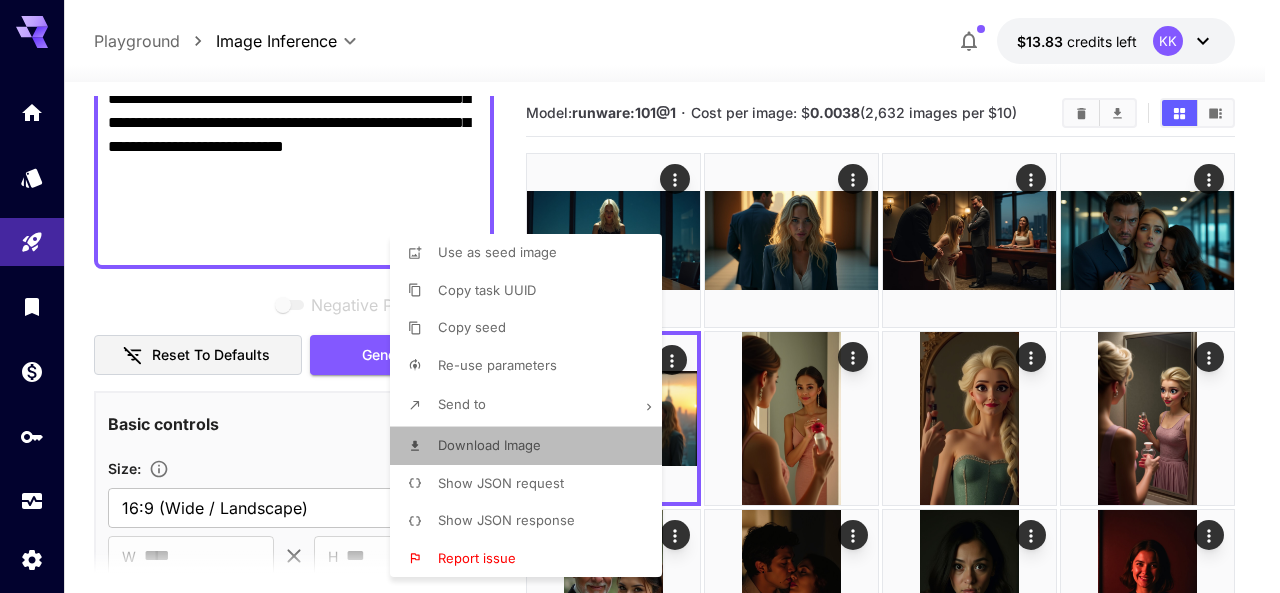 click on "Download Image" at bounding box center (532, 446) 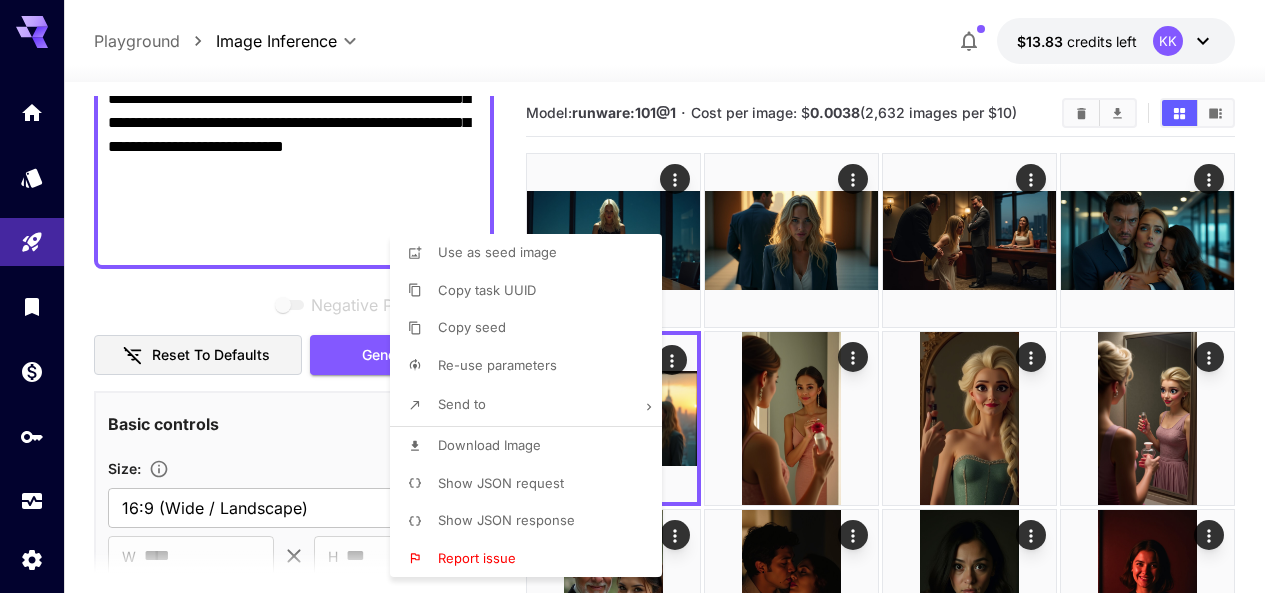 click at bounding box center (640, 296) 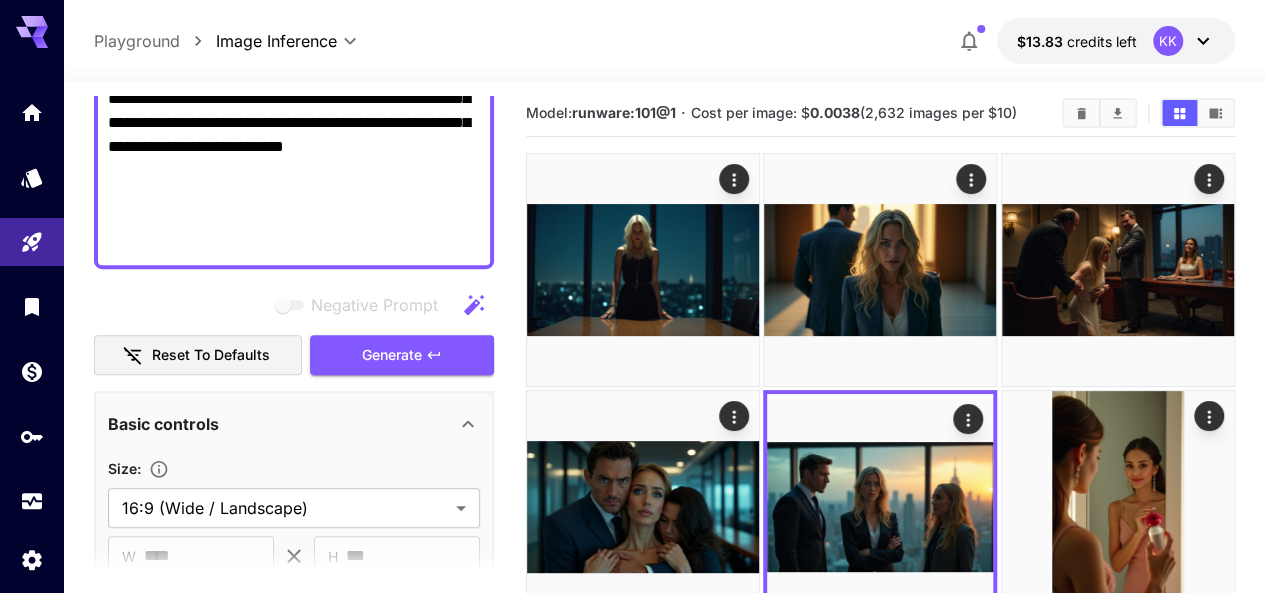 click on "**********" at bounding box center [294, 27] 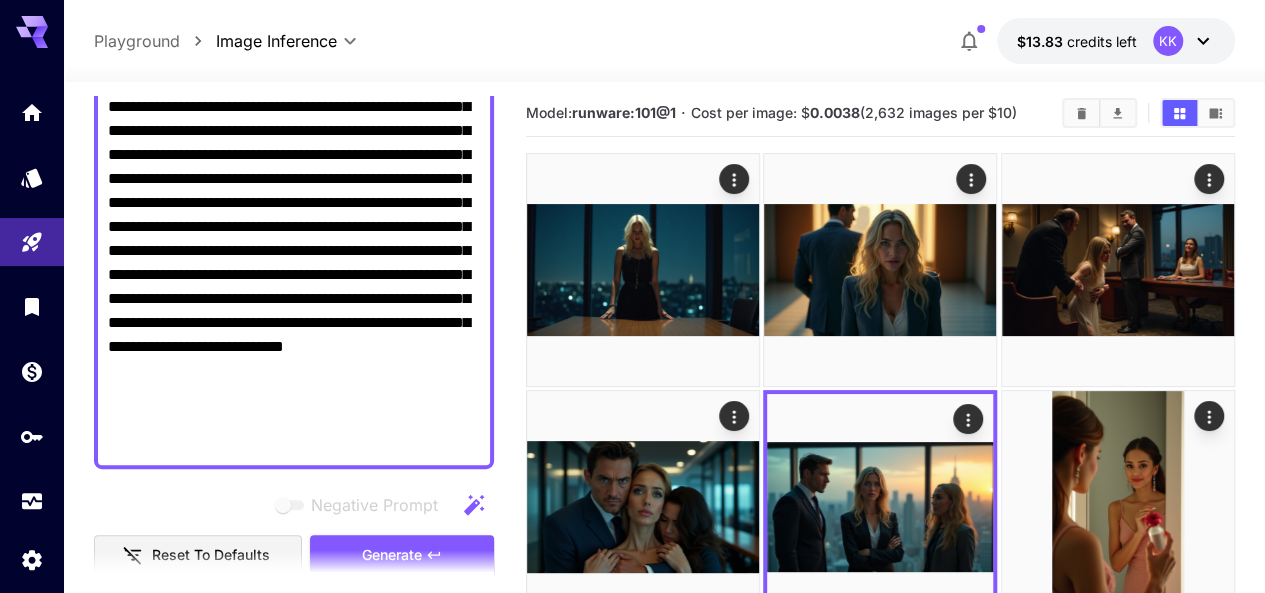 paste 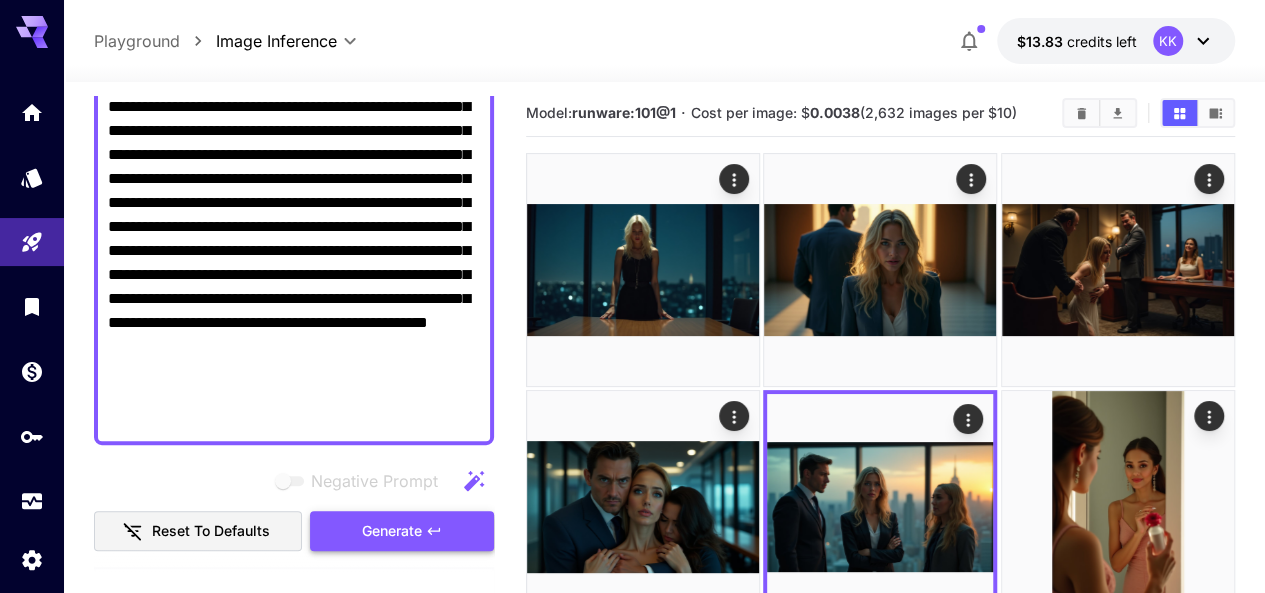 click on "Generate" at bounding box center [402, 531] 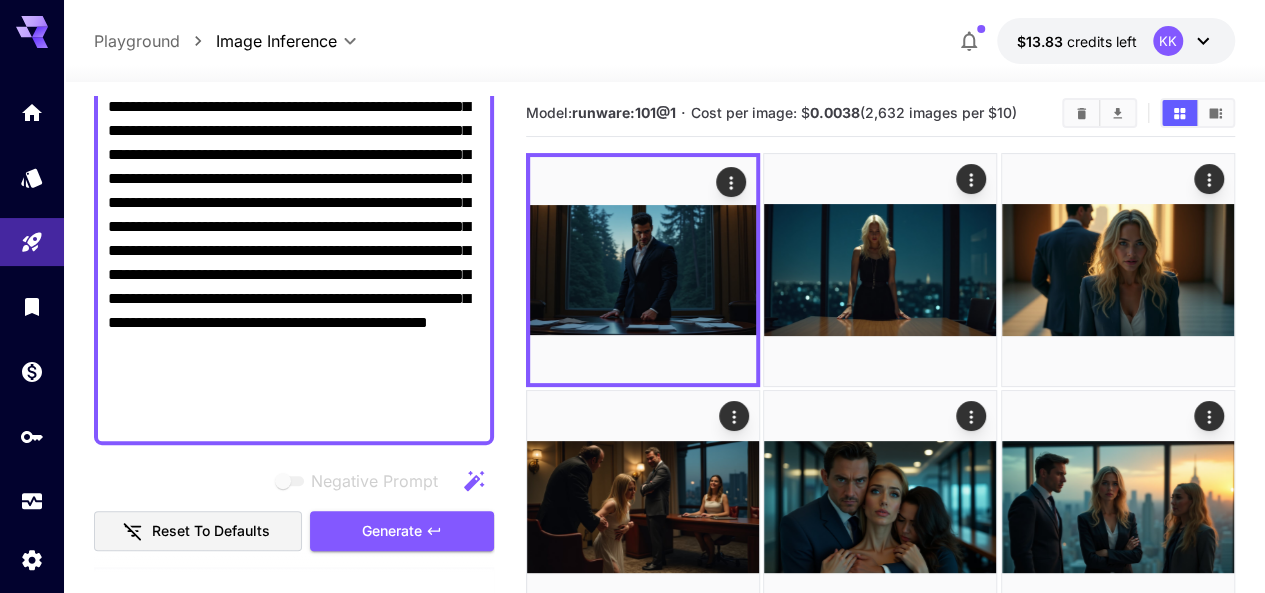 click on "**********" at bounding box center (294, 215) 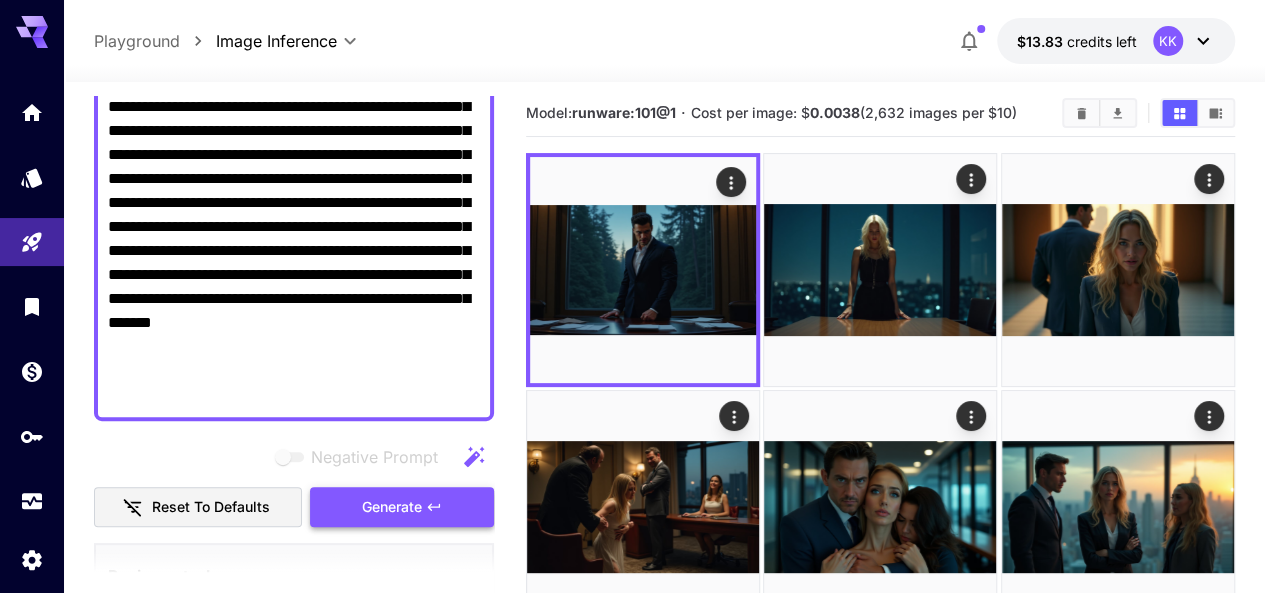 click on "Generate" at bounding box center [402, 507] 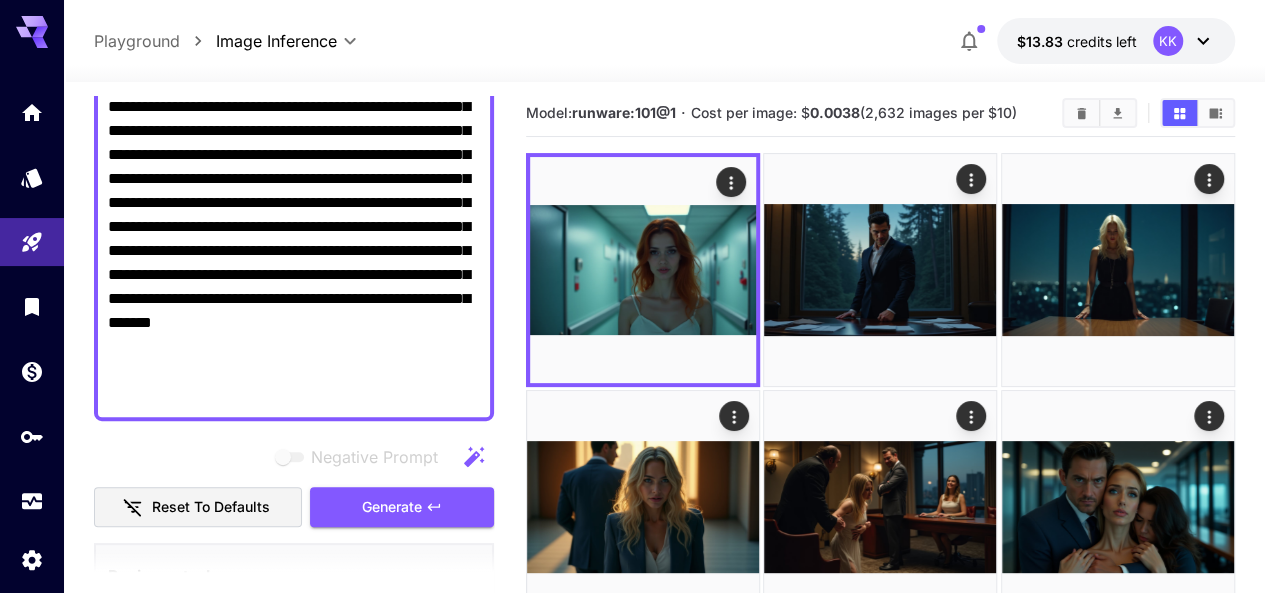 click on "**********" at bounding box center (294, 203) 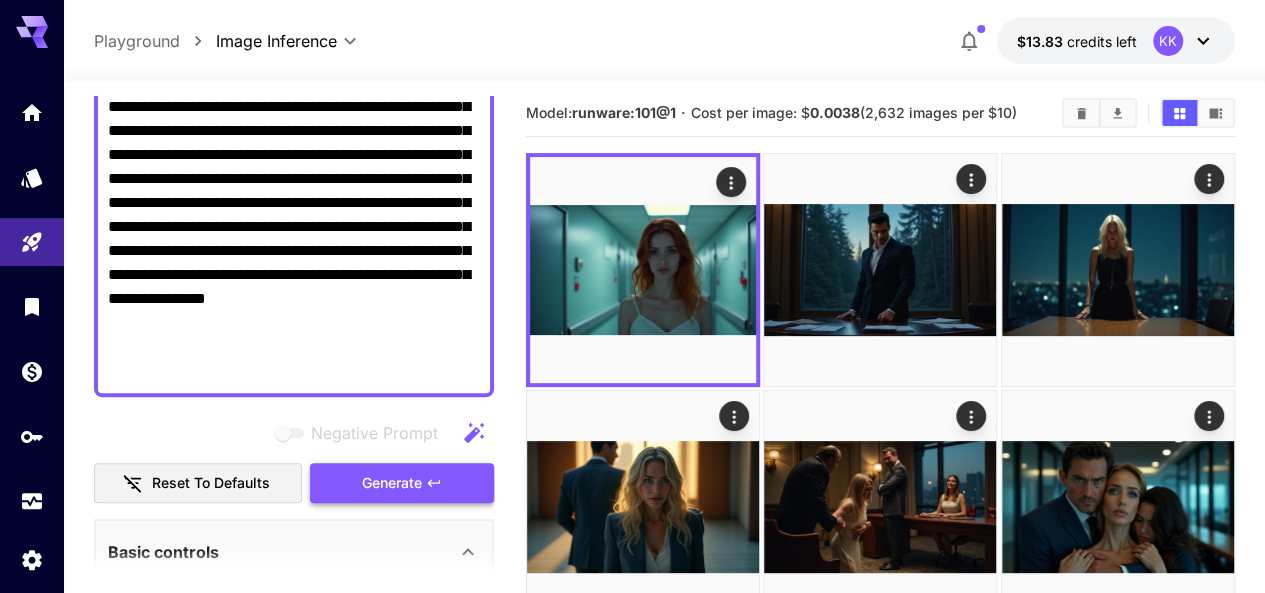 click on "Generate" at bounding box center [402, 483] 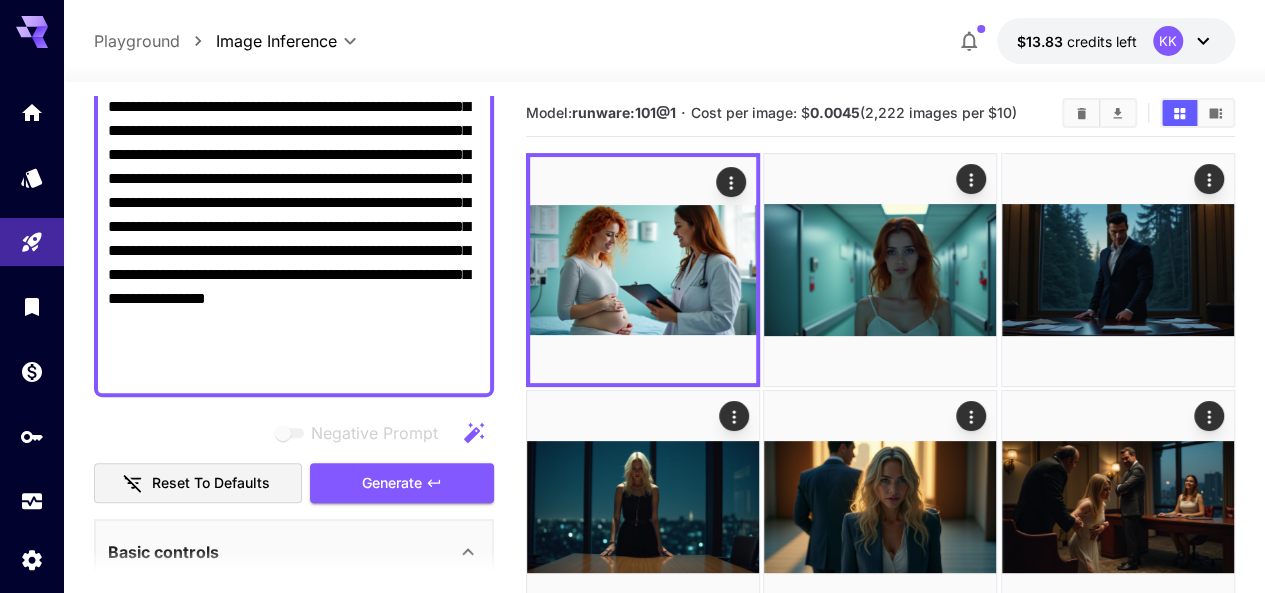 click on "**********" at bounding box center (294, 191) 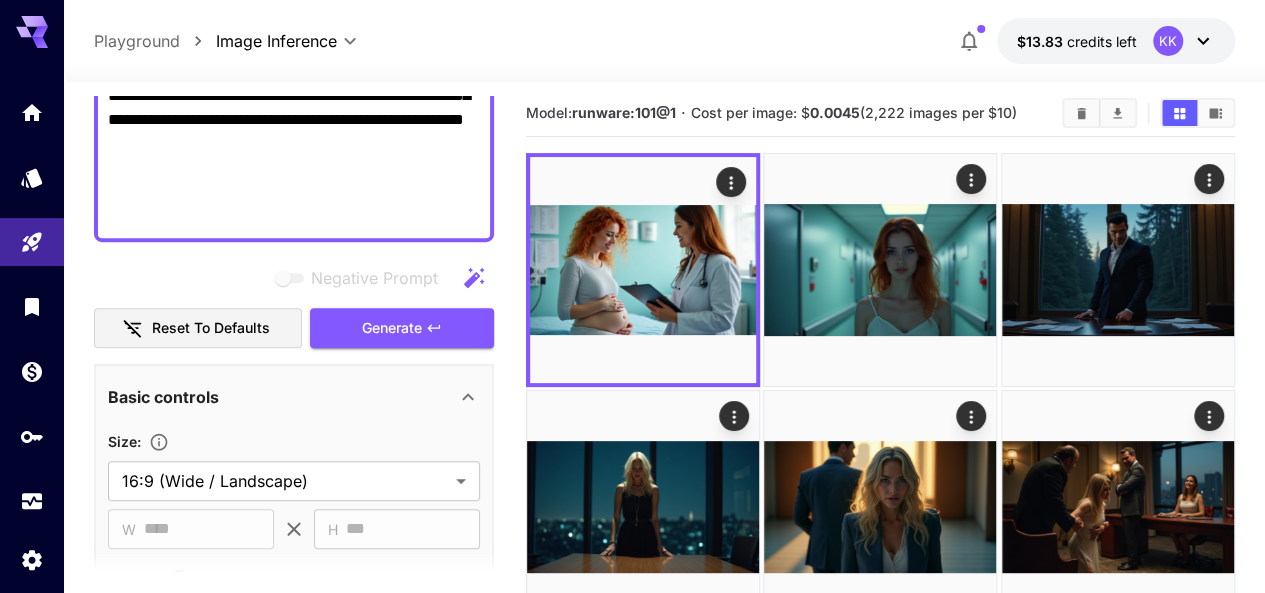 scroll, scrollTop: 483, scrollLeft: 0, axis: vertical 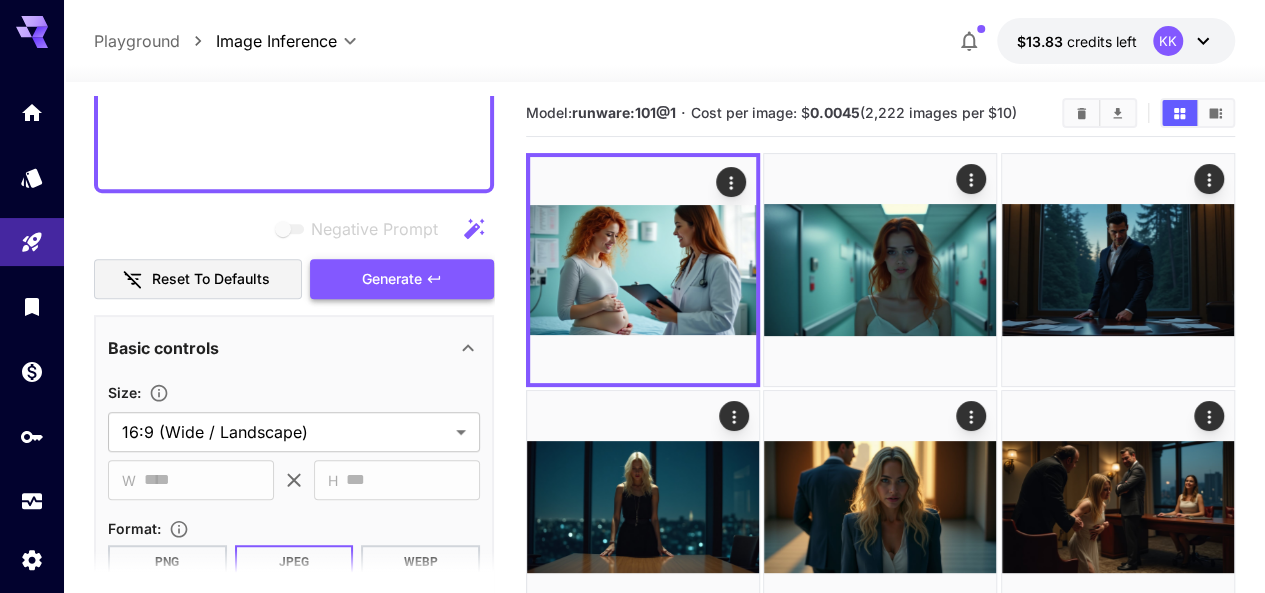 click on "Generate" at bounding box center (392, 279) 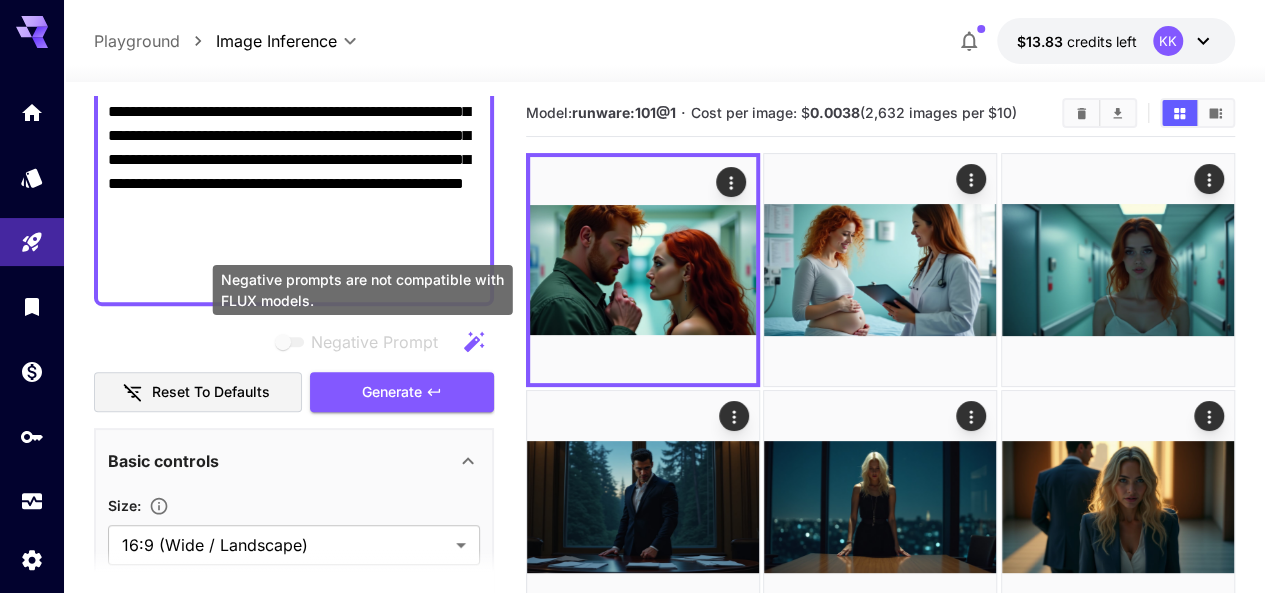 scroll, scrollTop: 283, scrollLeft: 0, axis: vertical 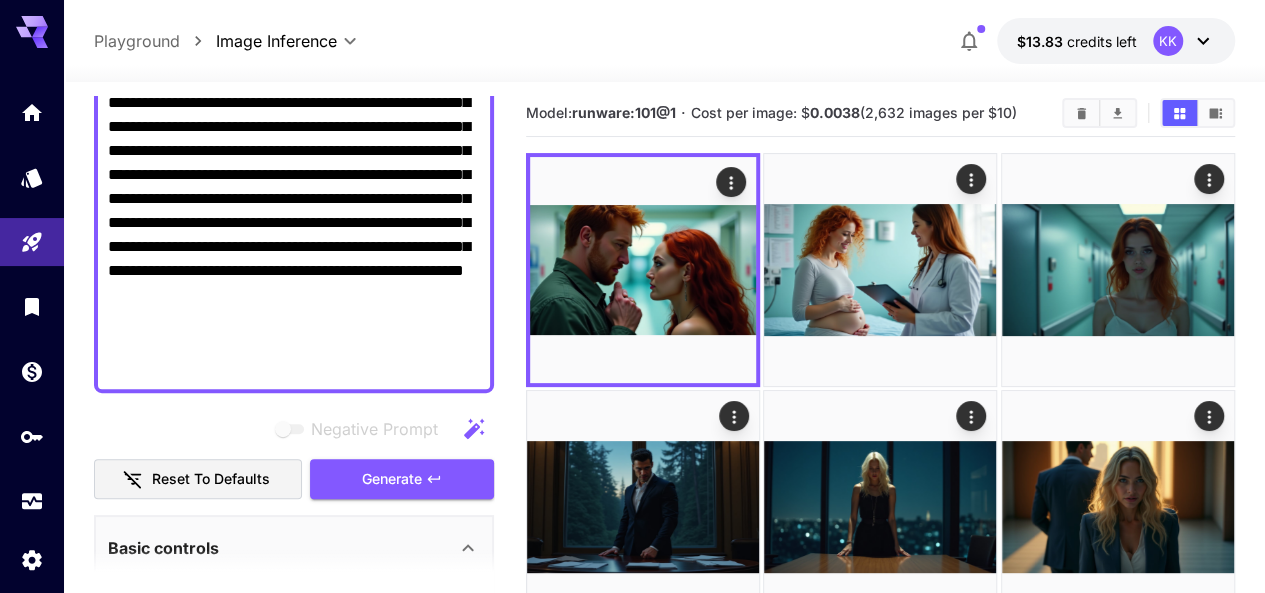 click on "**********" at bounding box center (294, 187) 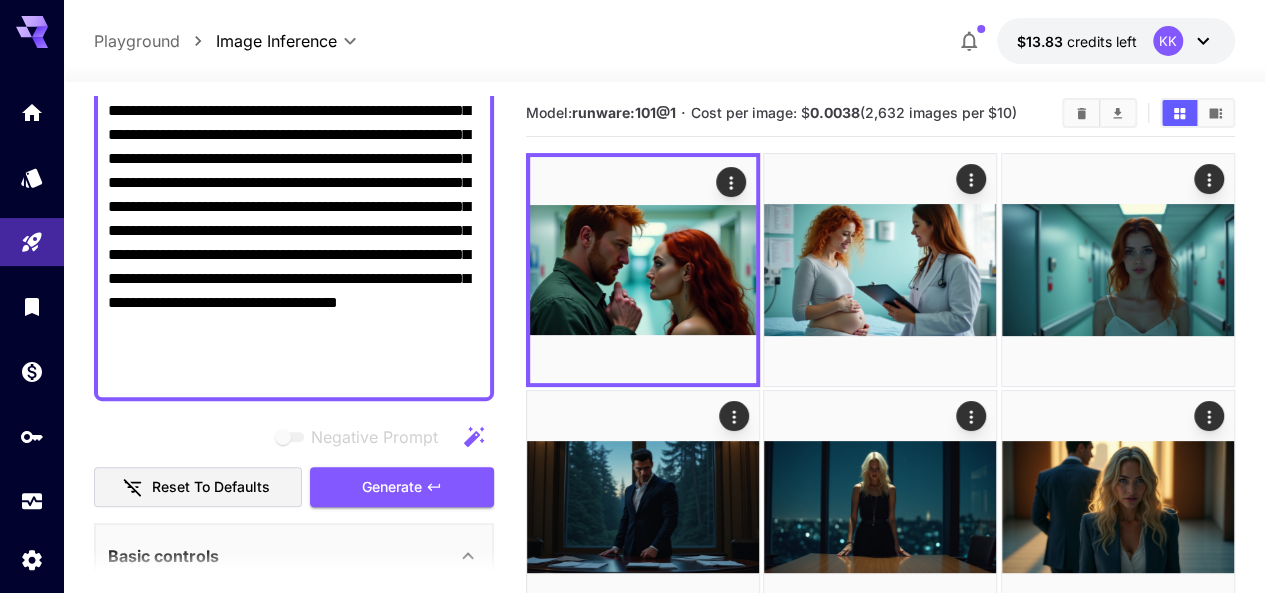 scroll, scrollTop: 283, scrollLeft: 0, axis: vertical 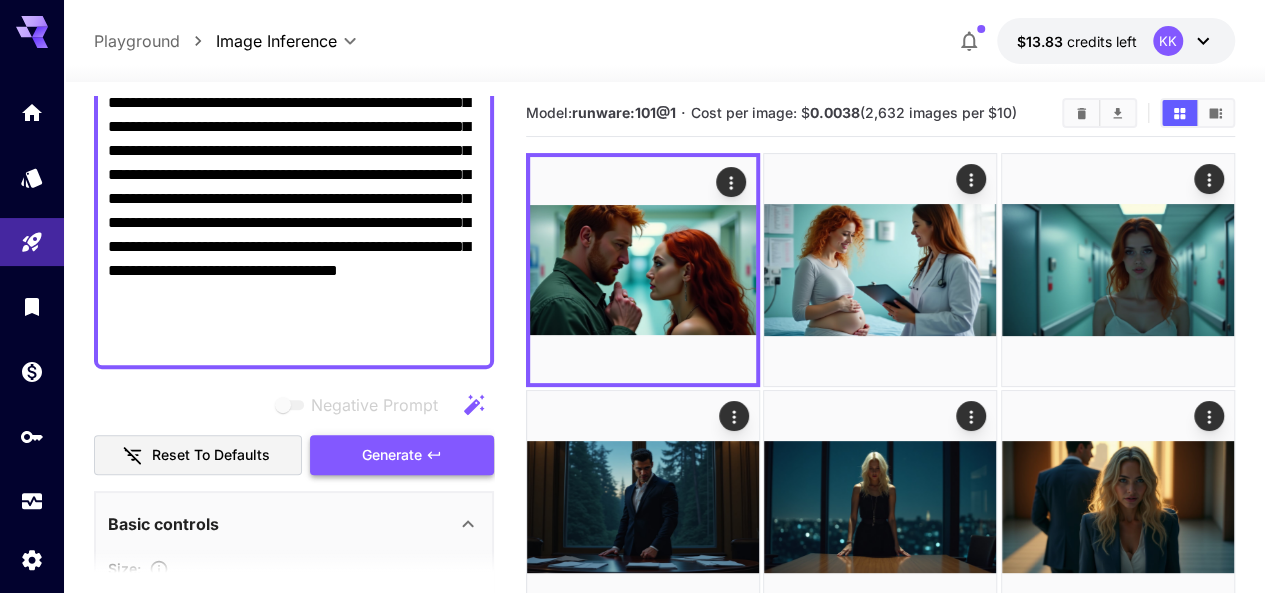 click on "Generate" at bounding box center (392, 455) 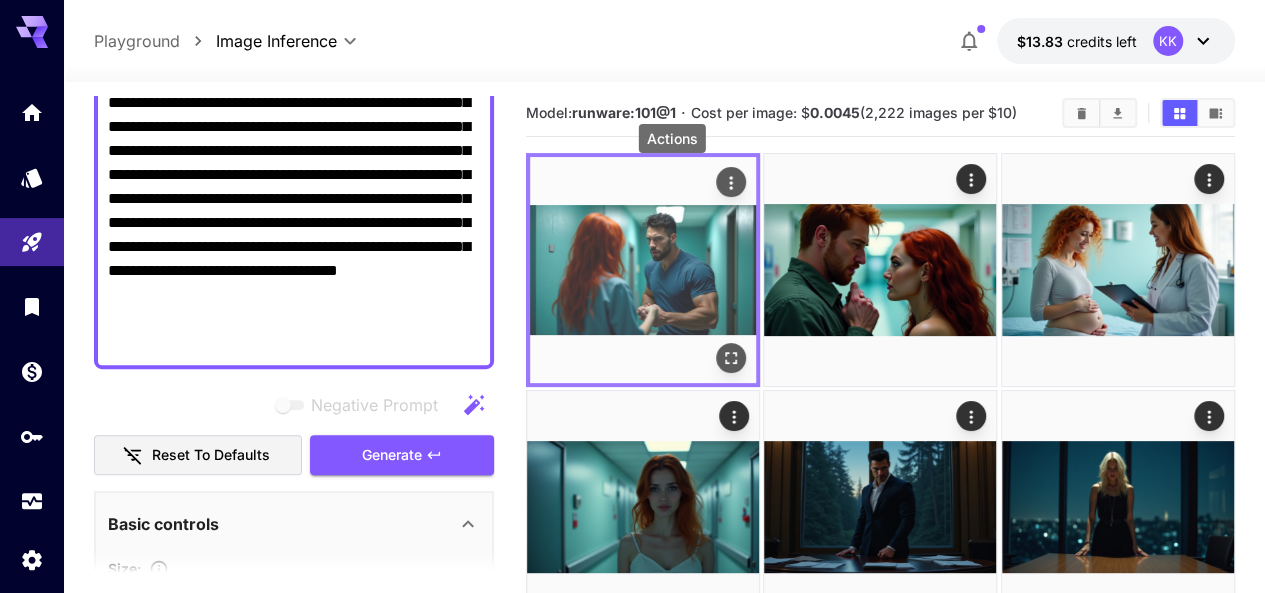 click 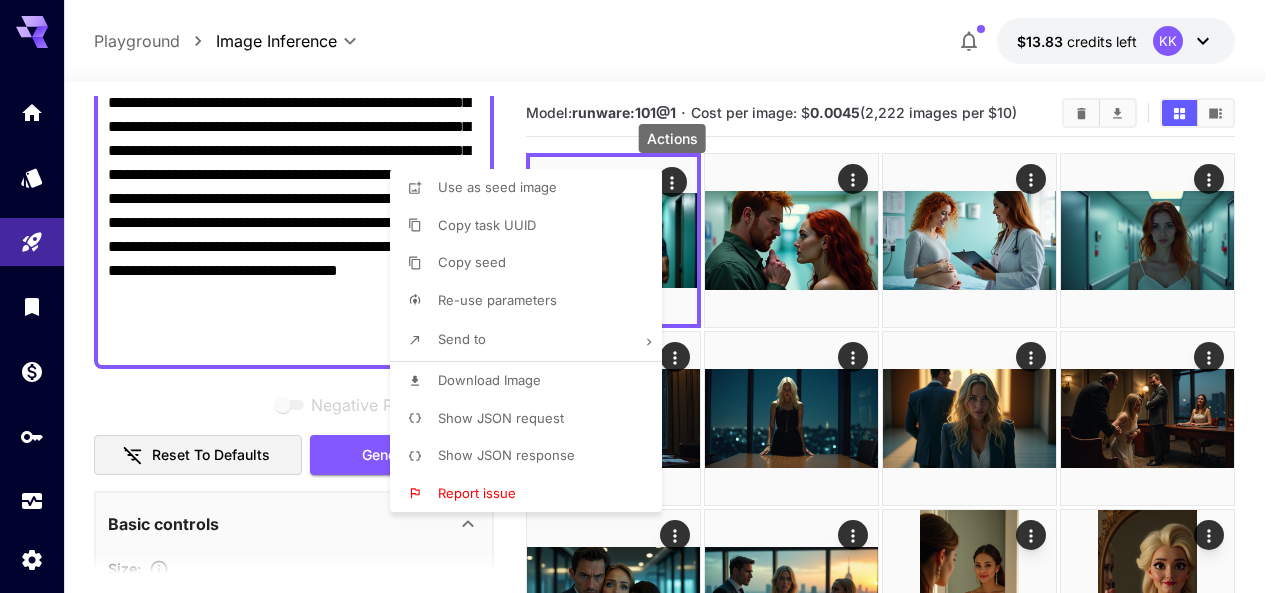 click on "Download Image" at bounding box center (489, 380) 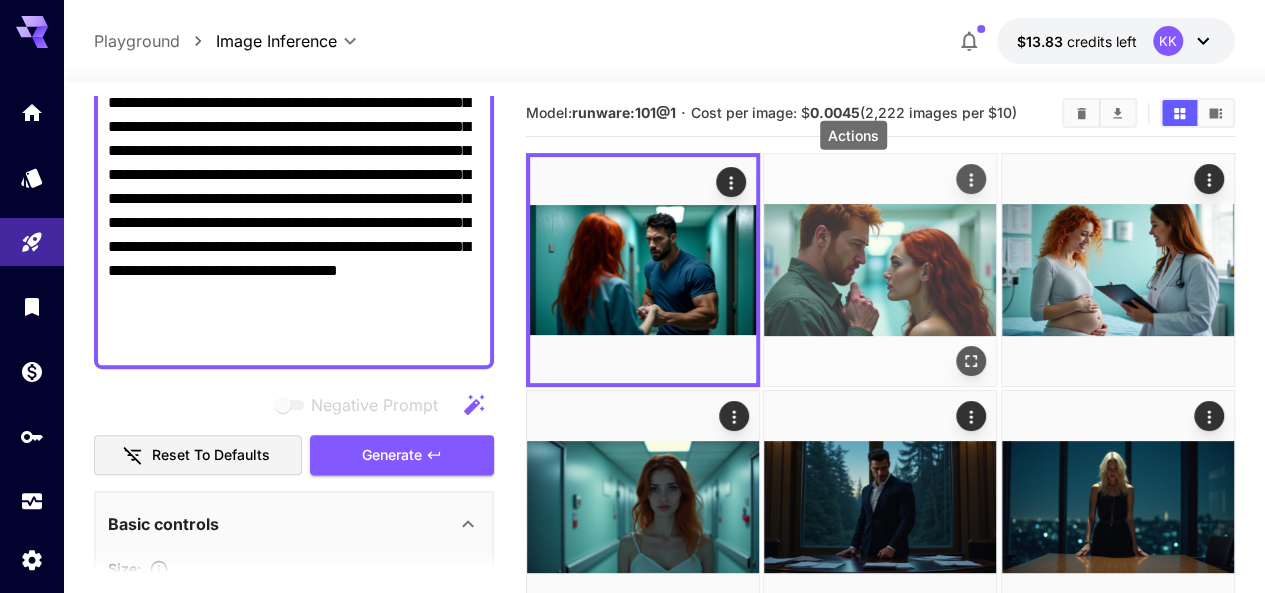 click 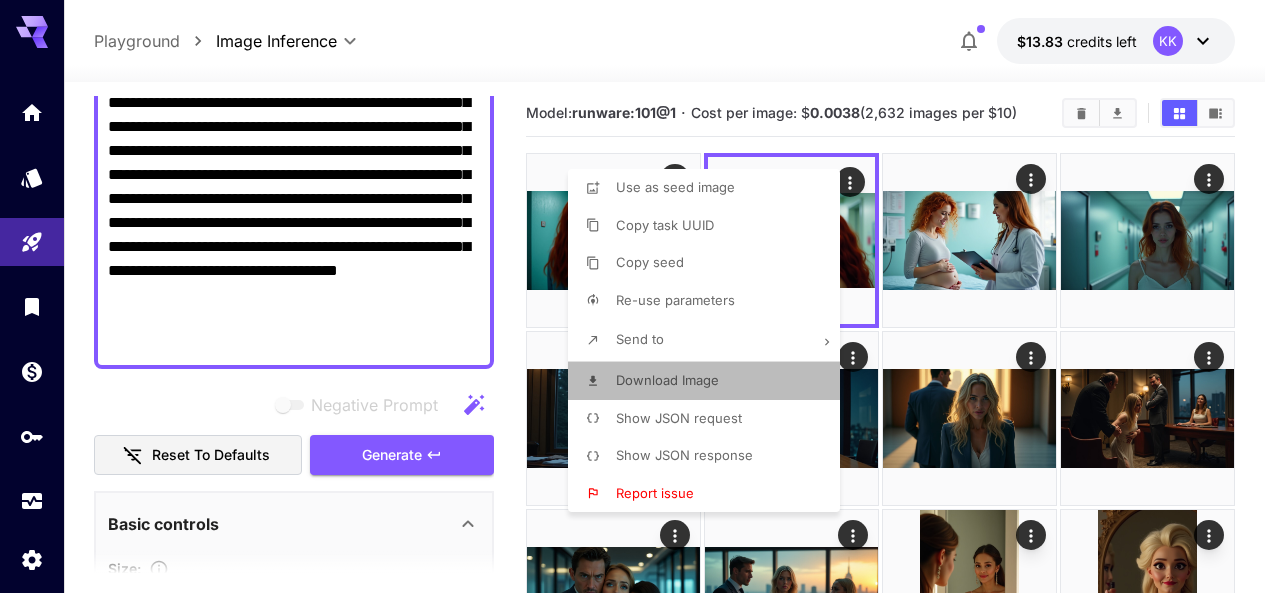 click on "Download Image" at bounding box center [667, 380] 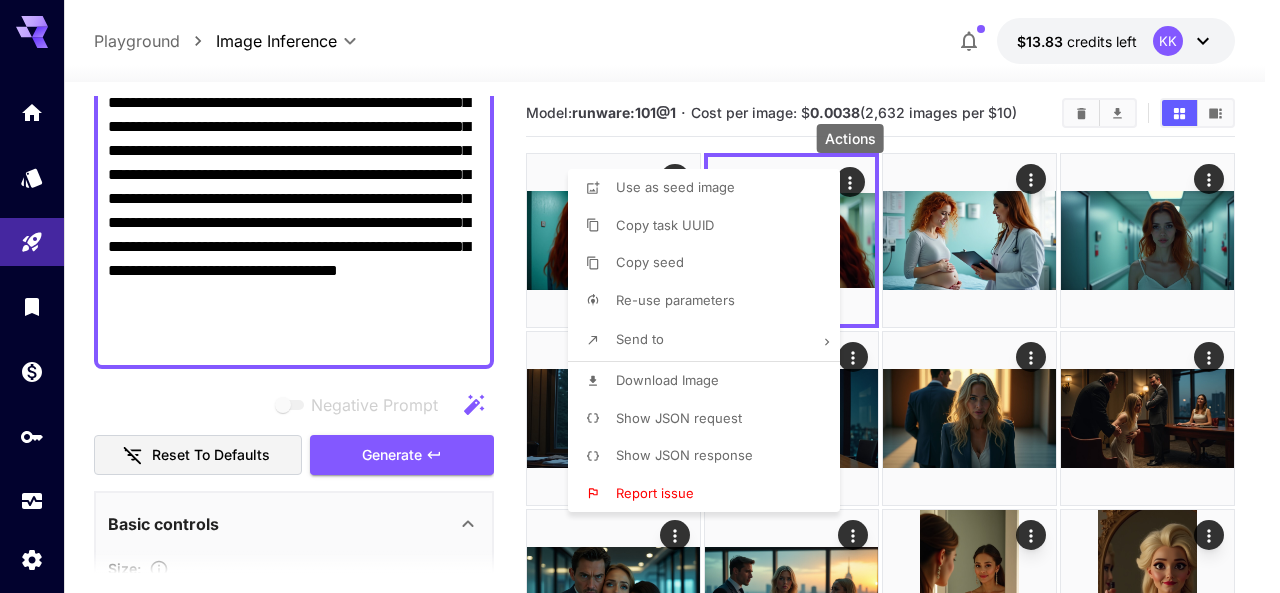 click at bounding box center (640, 296) 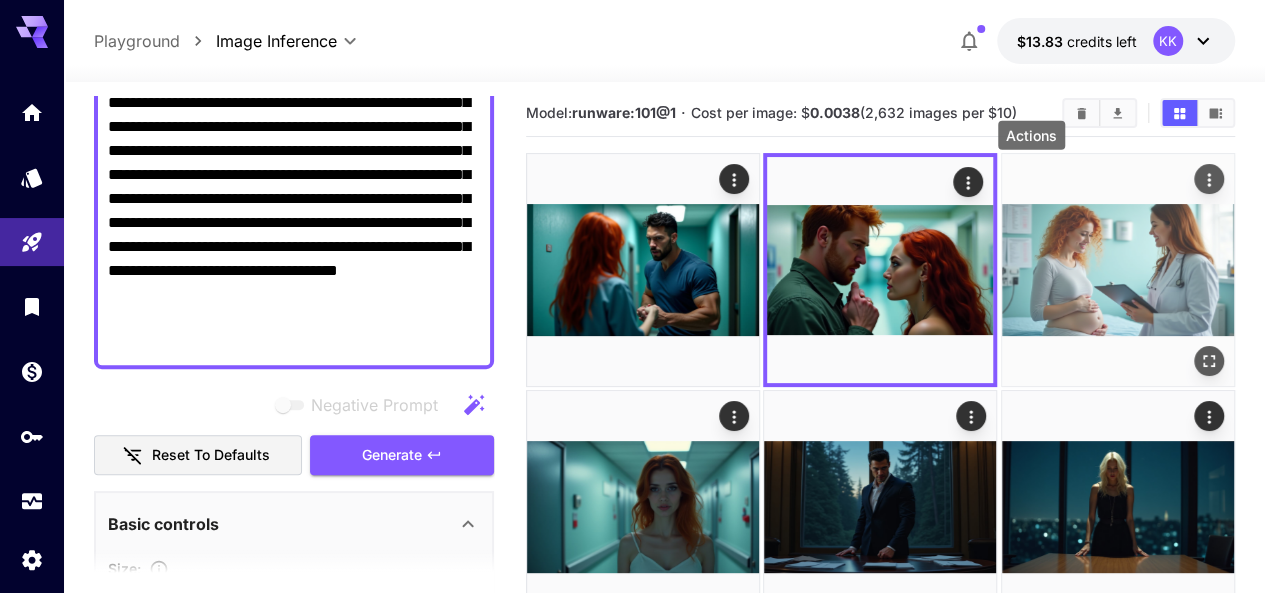 click 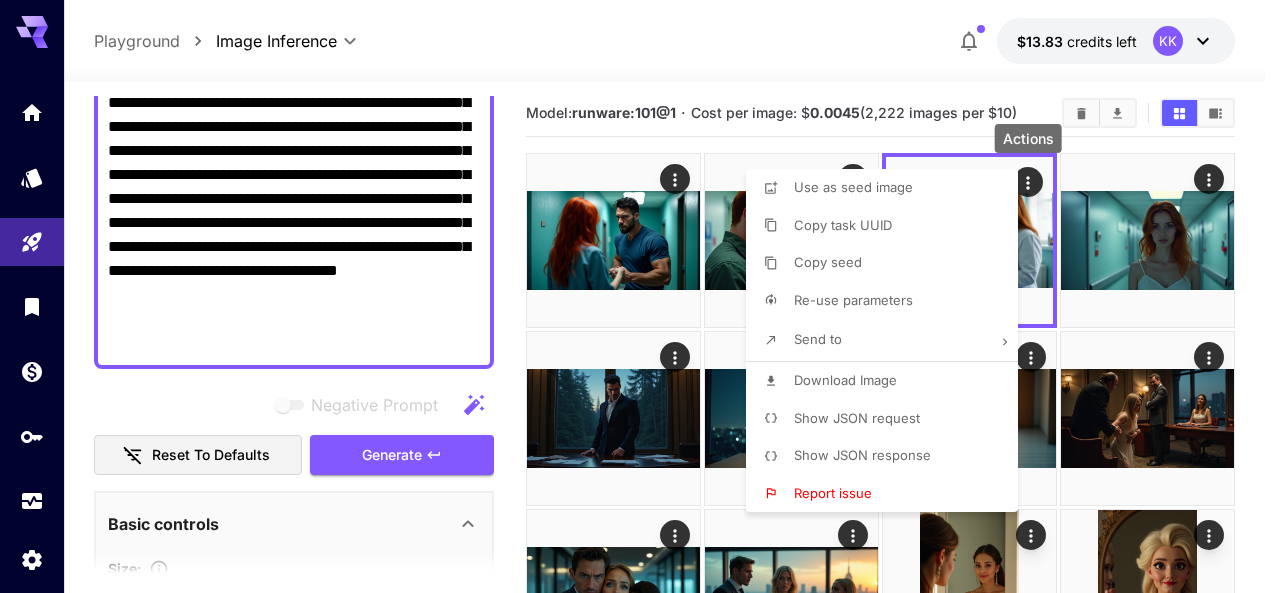 click on "Download Image" at bounding box center [845, 380] 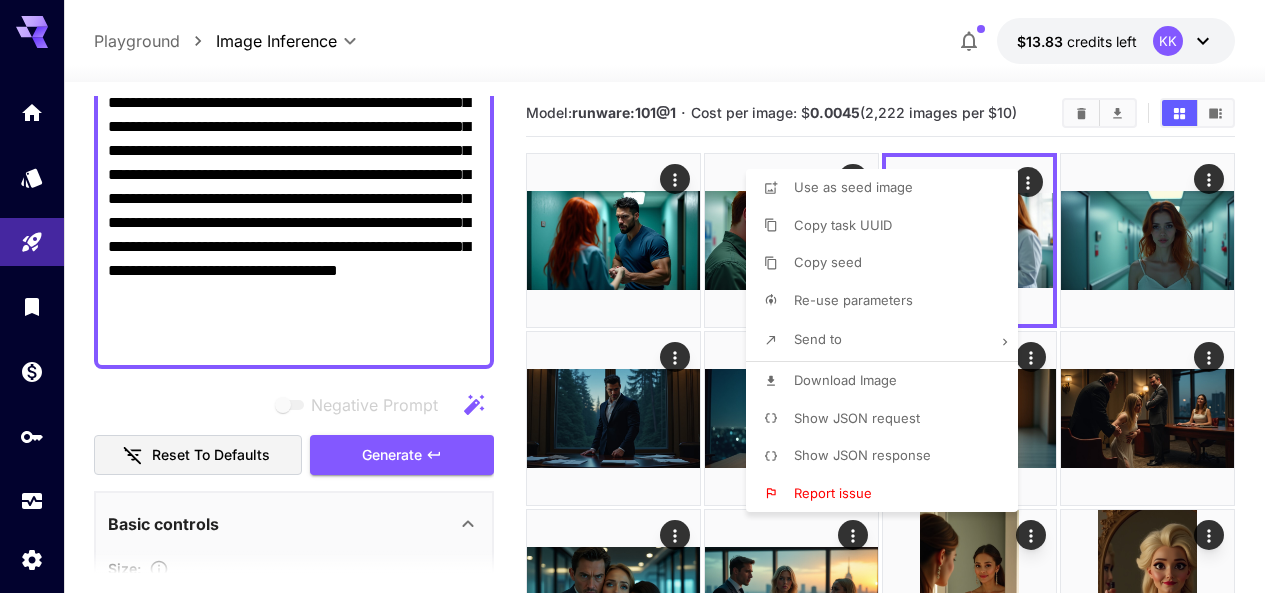 click at bounding box center (640, 296) 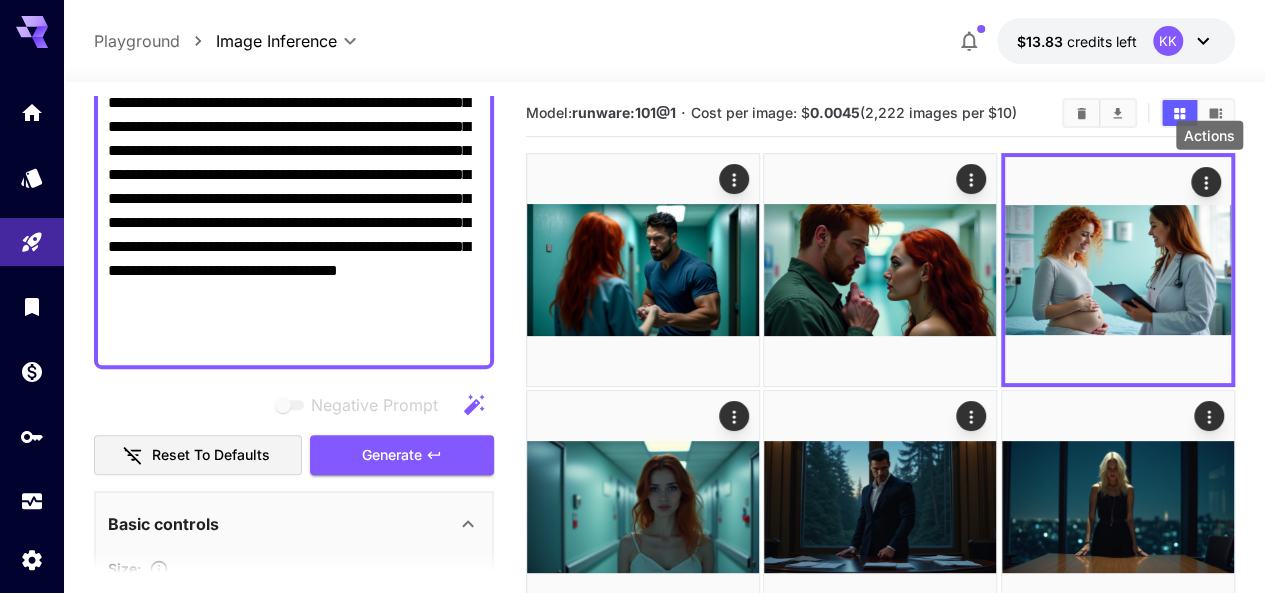 click 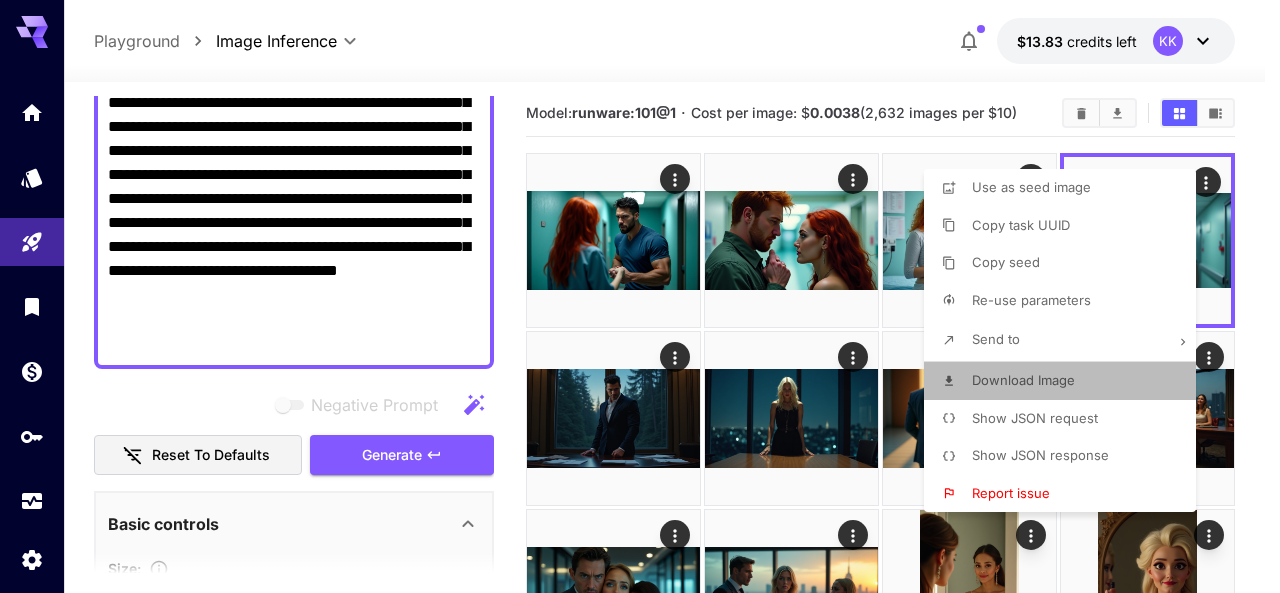 click on "Download Image" at bounding box center (1023, 380) 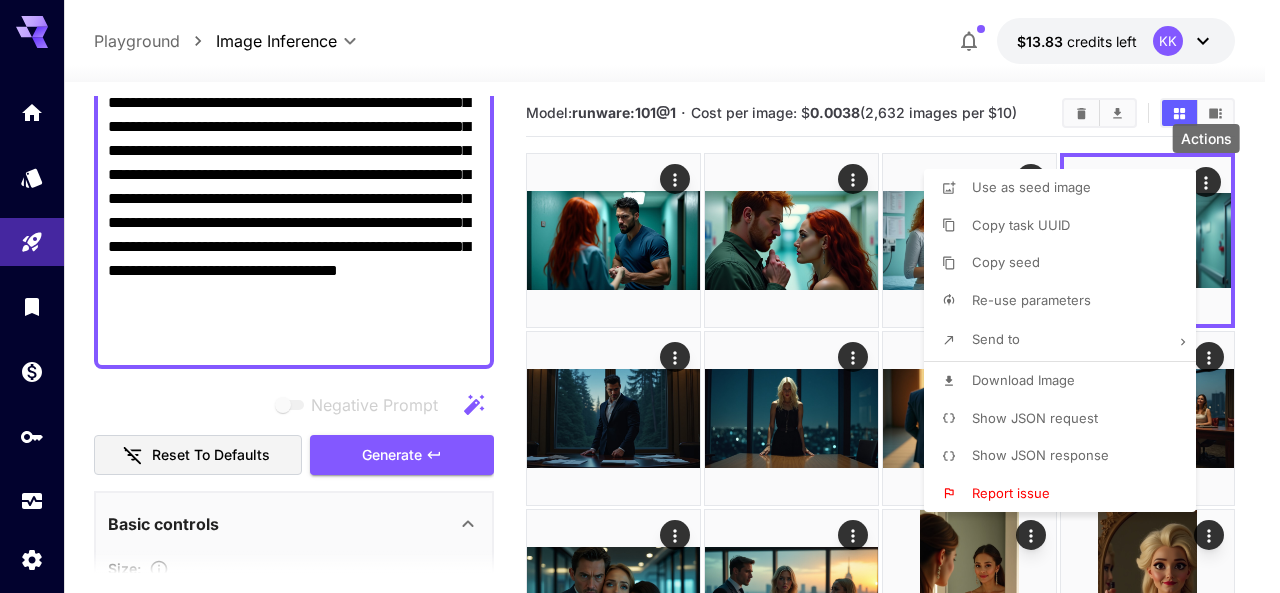 click at bounding box center [640, 296] 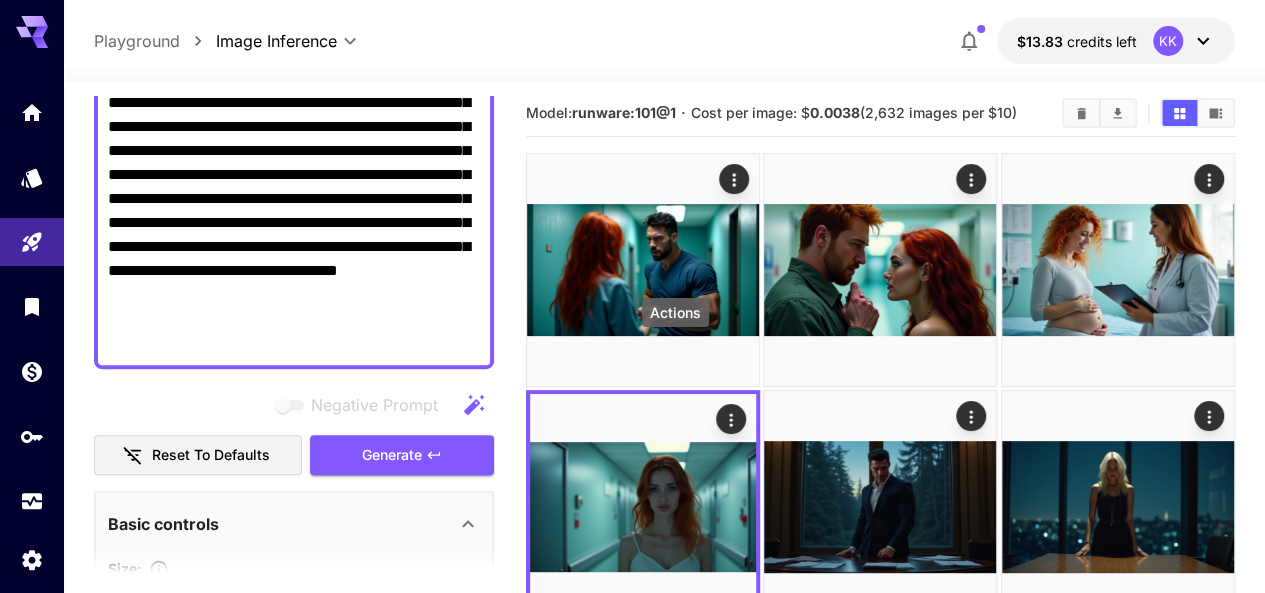 click 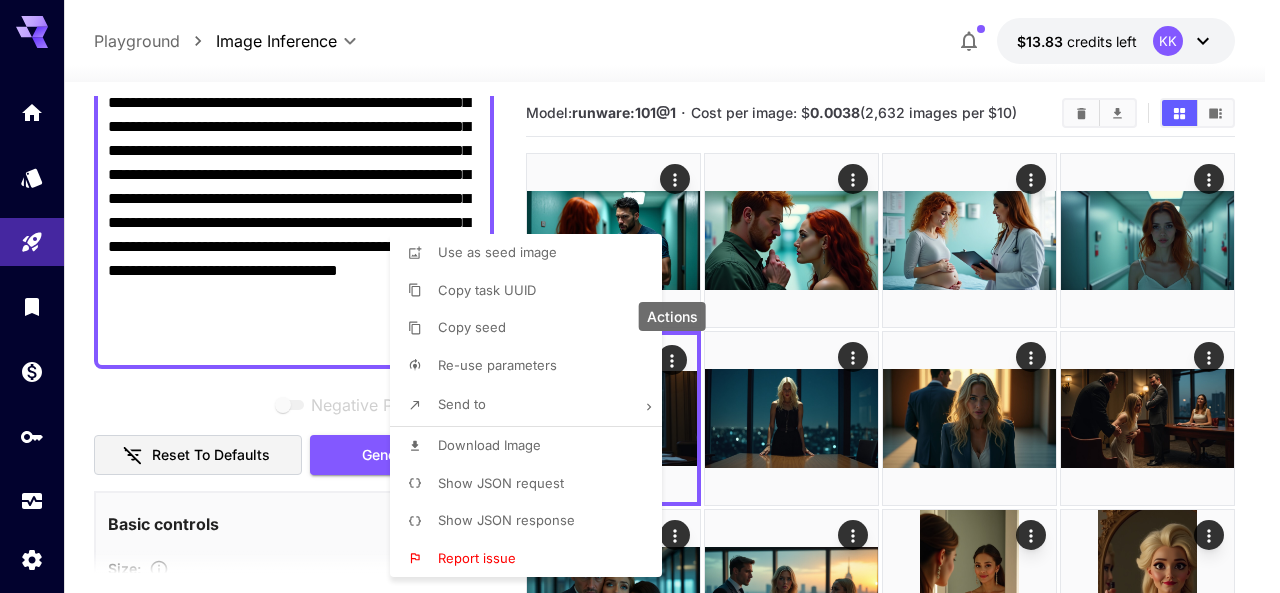 click on "Download Image" at bounding box center (489, 445) 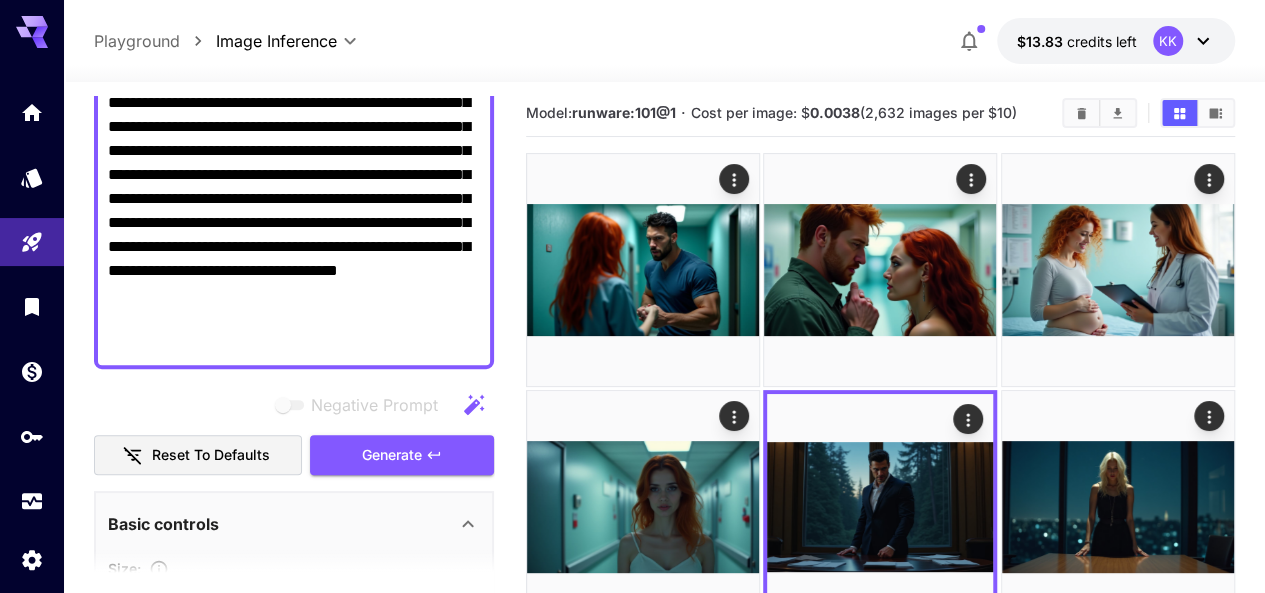 click at bounding box center [632, 296] 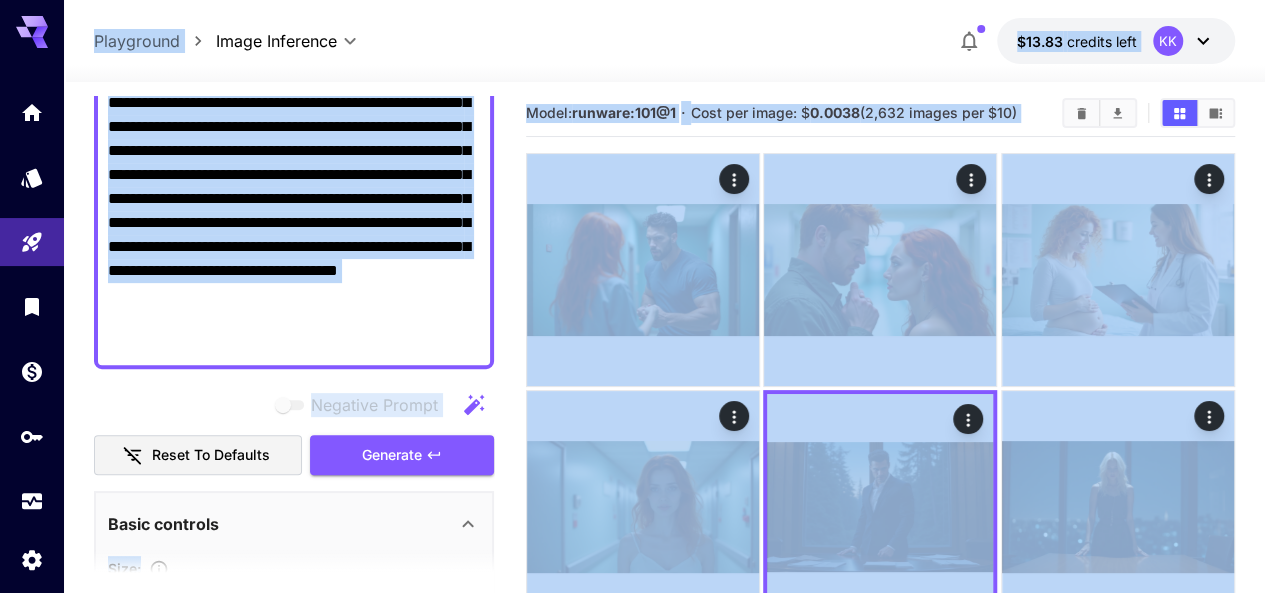 click on "**********" at bounding box center [294, 175] 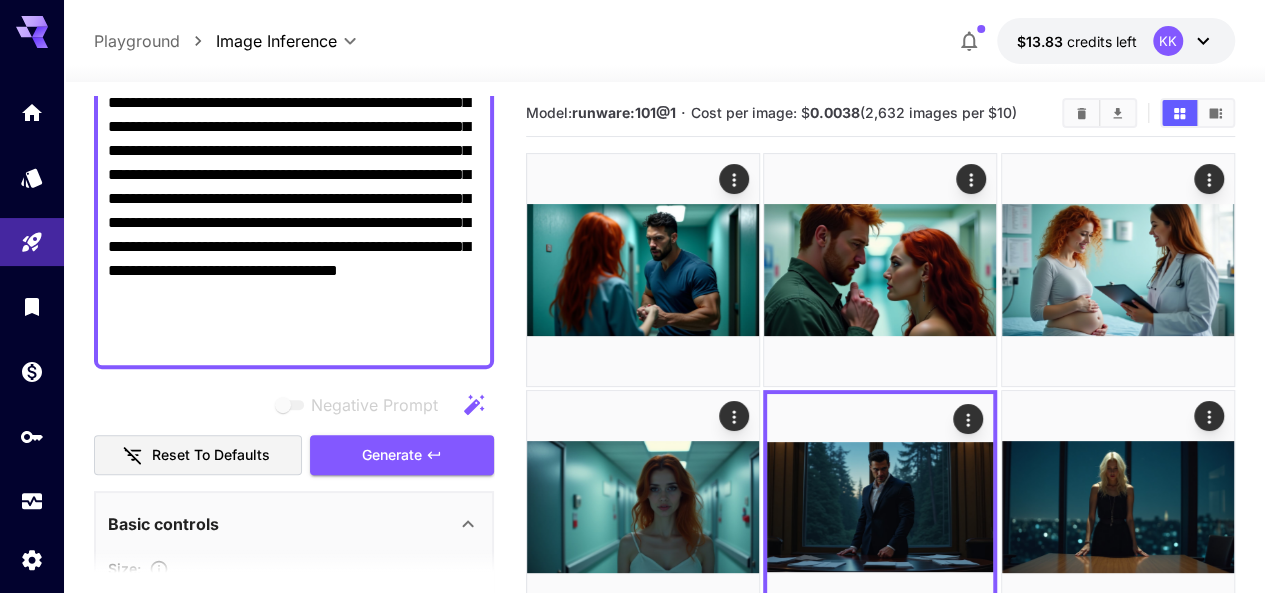 click on "**********" at bounding box center (294, 175) 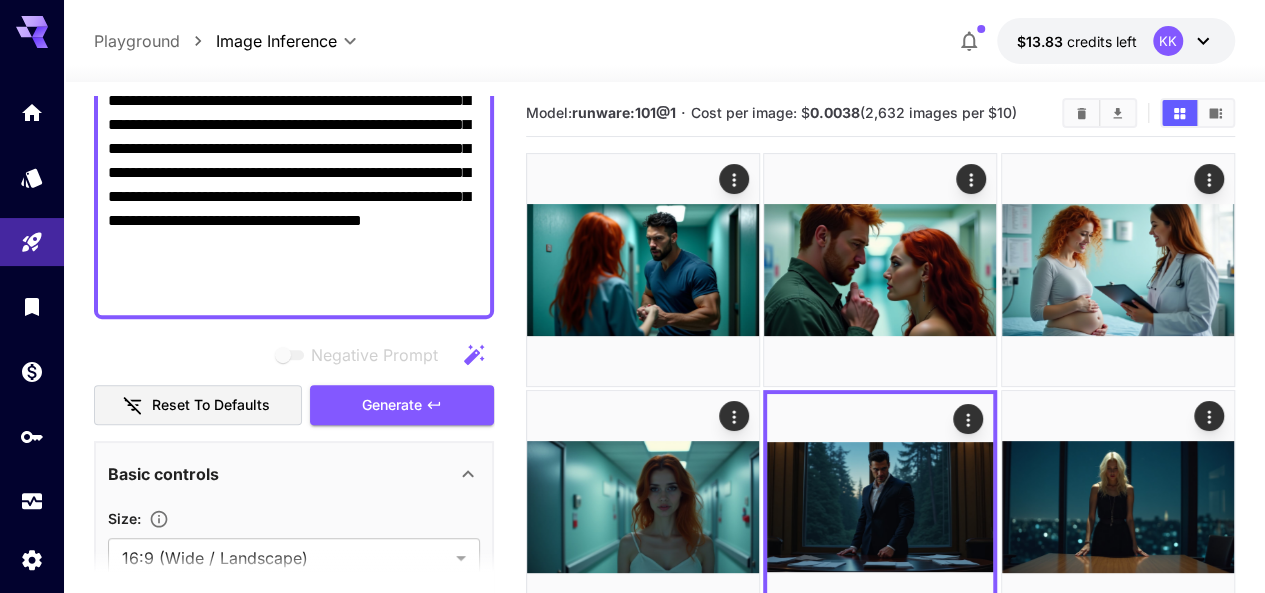scroll, scrollTop: 383, scrollLeft: 0, axis: vertical 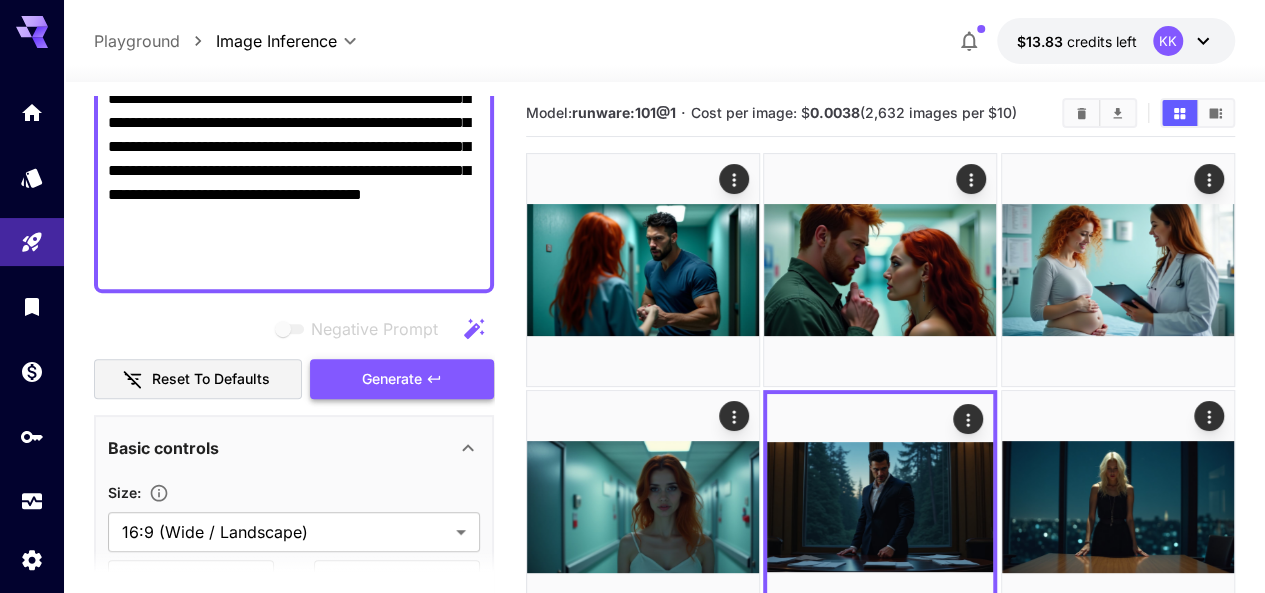click on "Generate" at bounding box center (392, 379) 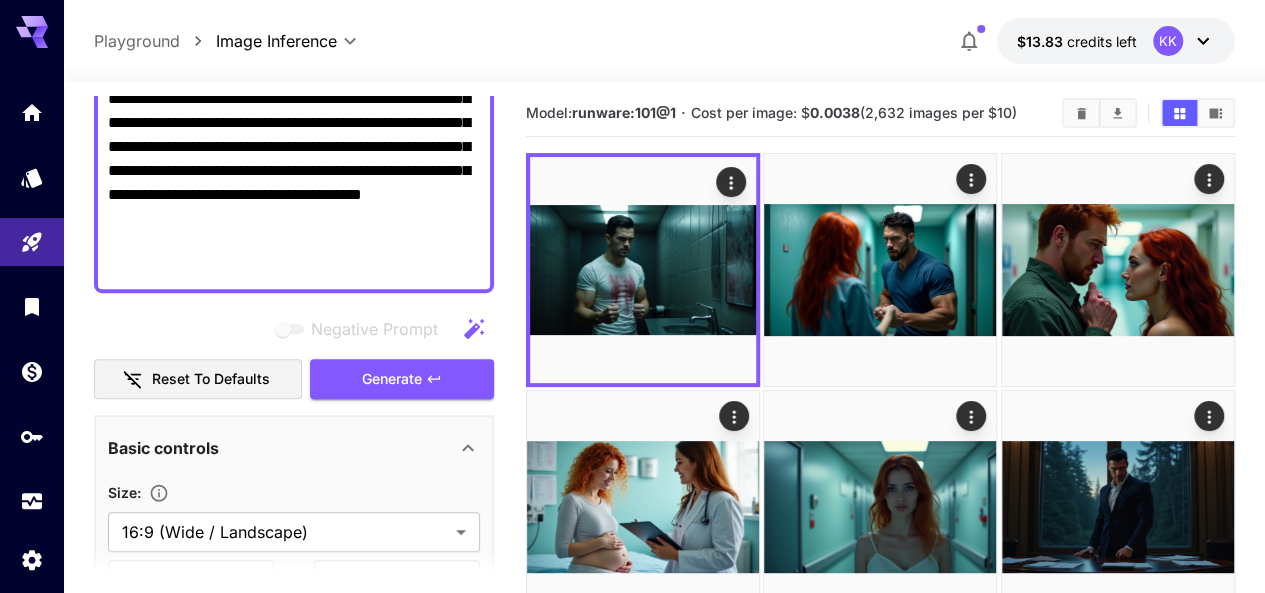 click on "**********" at bounding box center (294, 87) 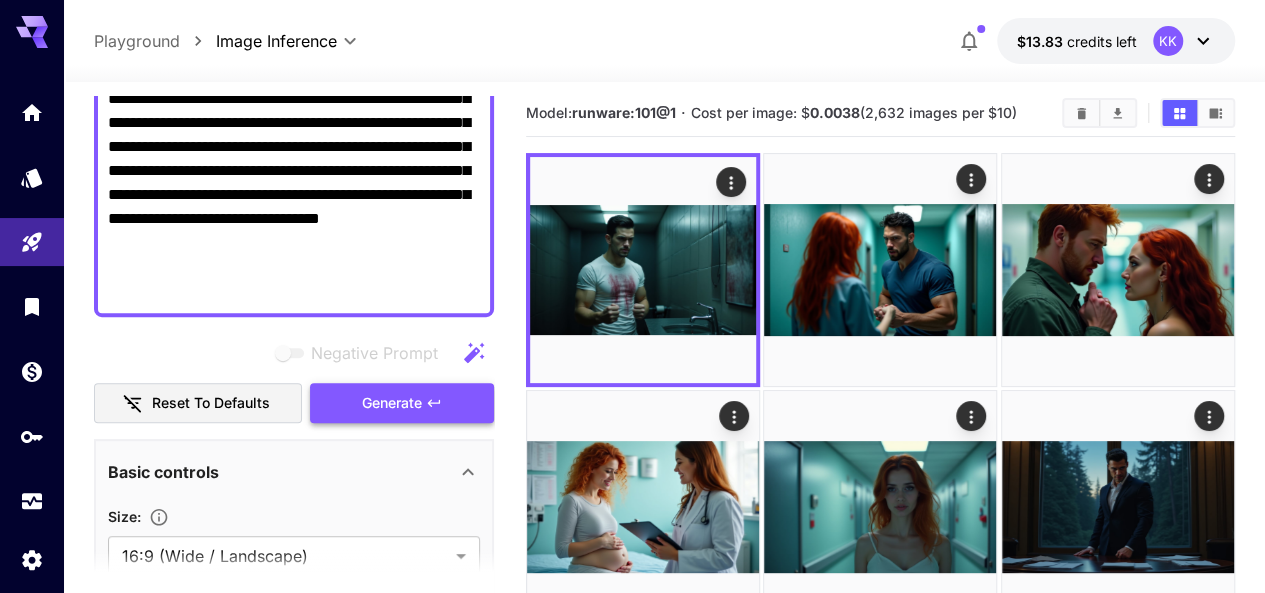 click on "Generate" at bounding box center (402, 403) 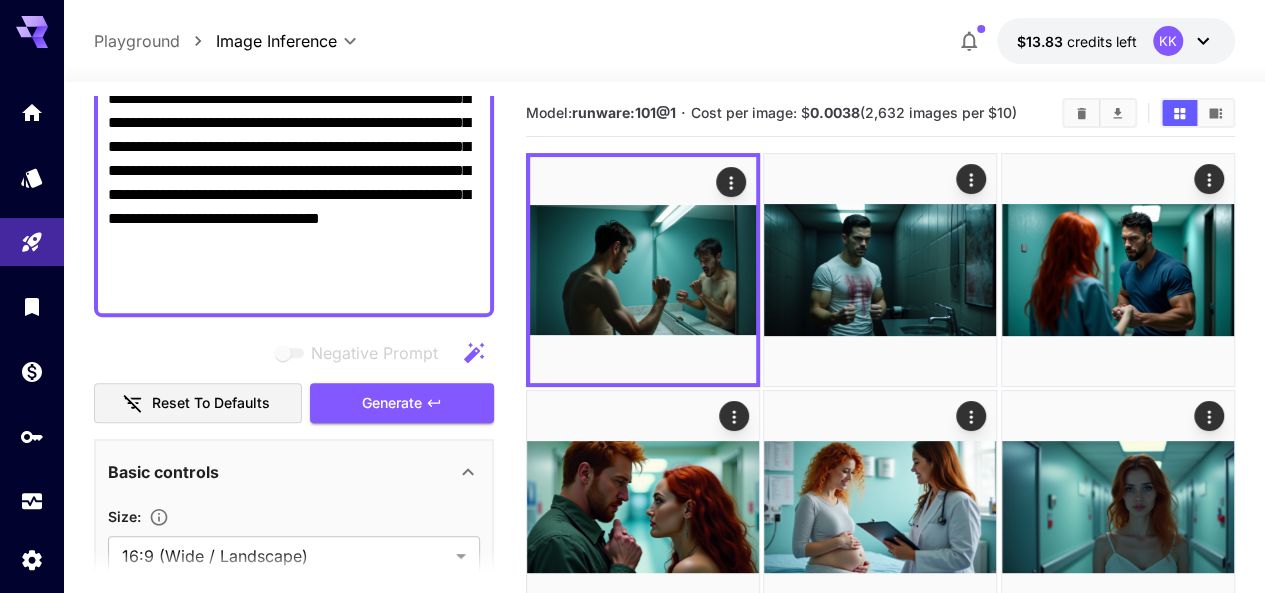 click on "**********" at bounding box center (294, 99) 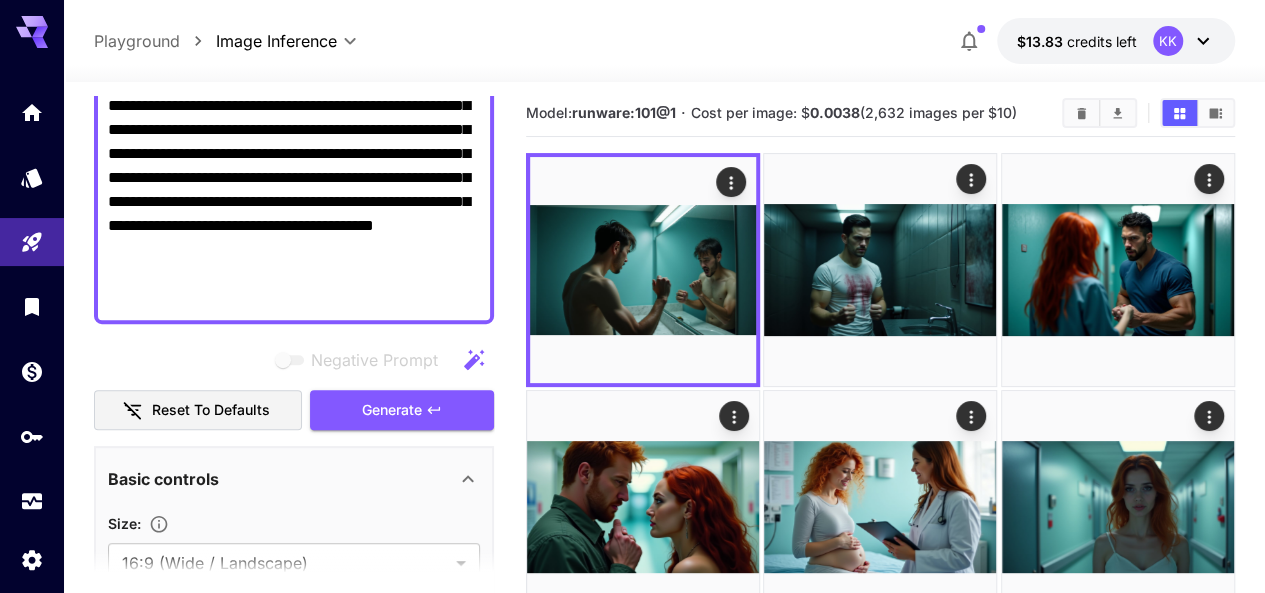 scroll, scrollTop: 383, scrollLeft: 0, axis: vertical 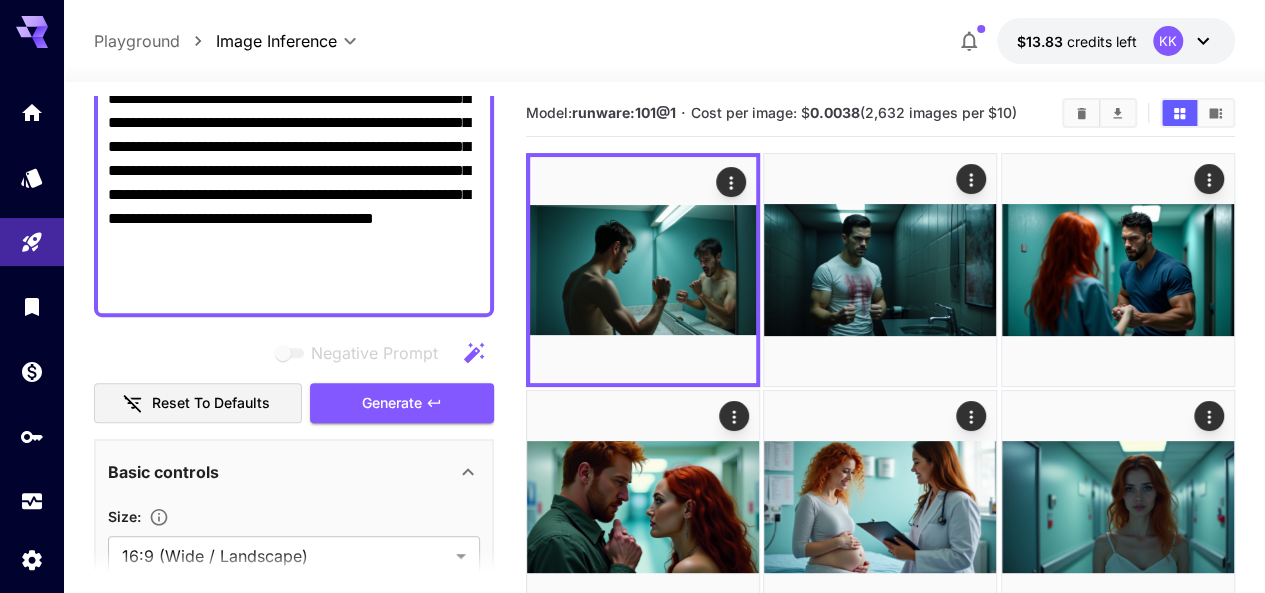 click on "Generate" at bounding box center (402, 403) 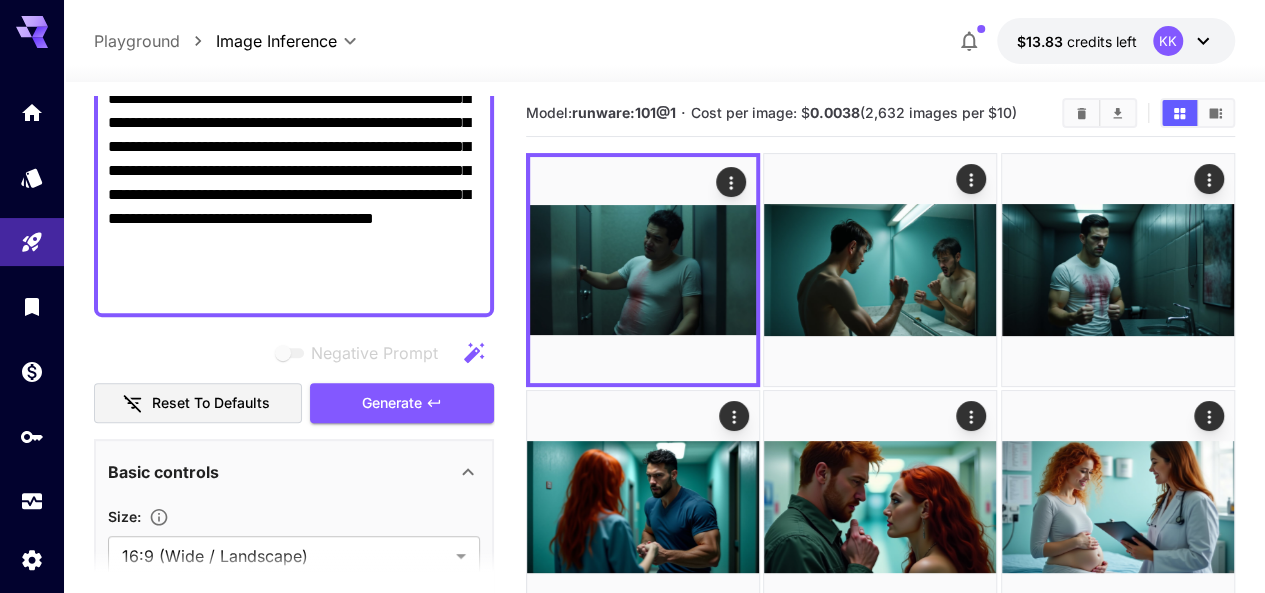 click on "**********" at bounding box center (294, 99) 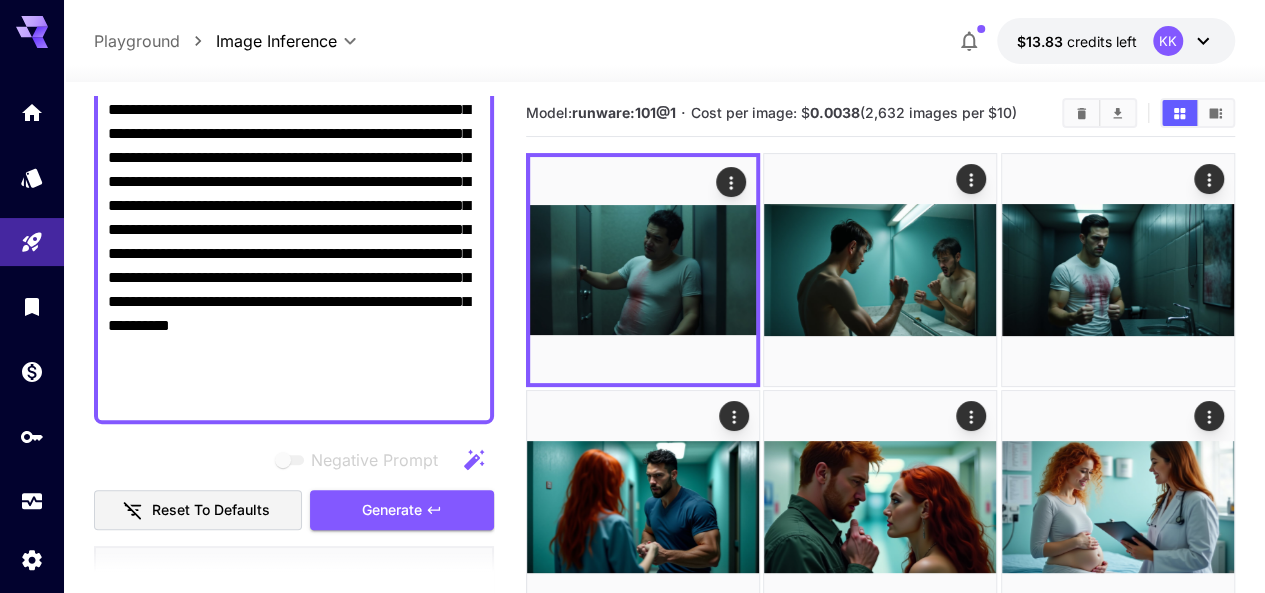 scroll, scrollTop: 283, scrollLeft: 0, axis: vertical 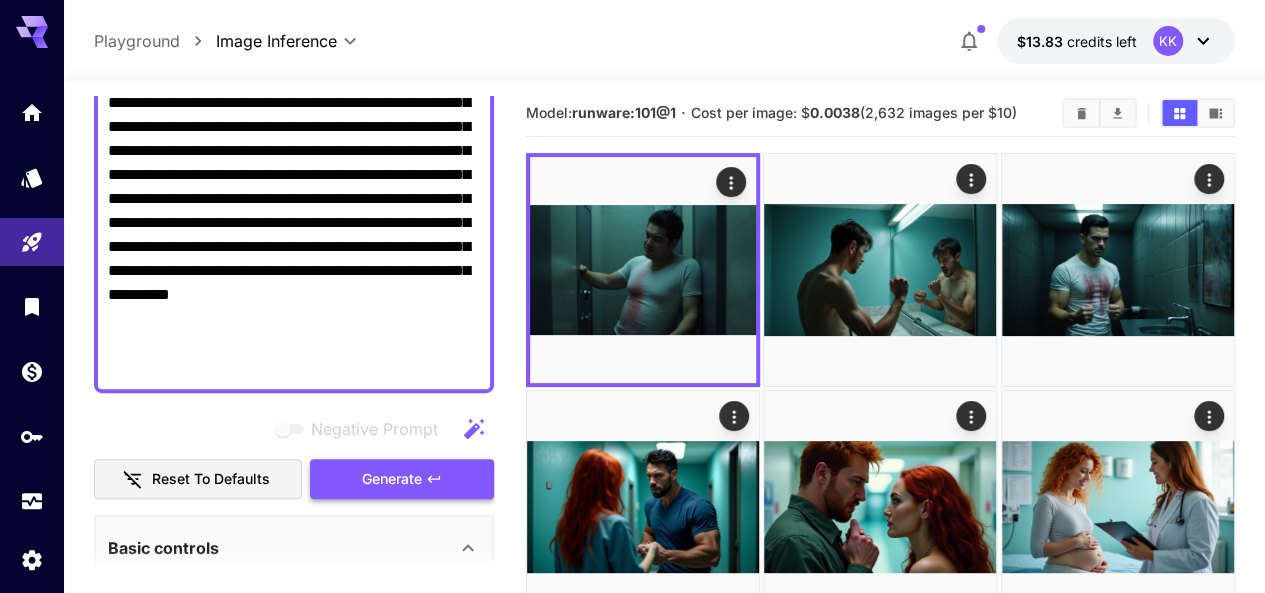 click on "Generate" at bounding box center (392, 479) 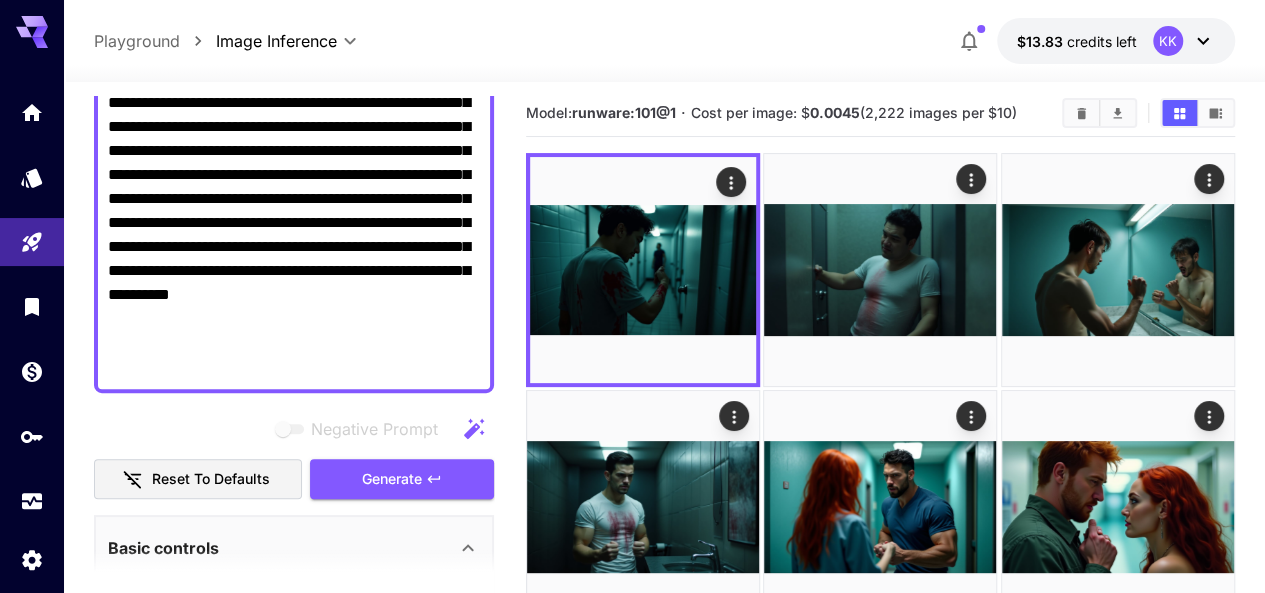 click on "**********" at bounding box center (294, 187) 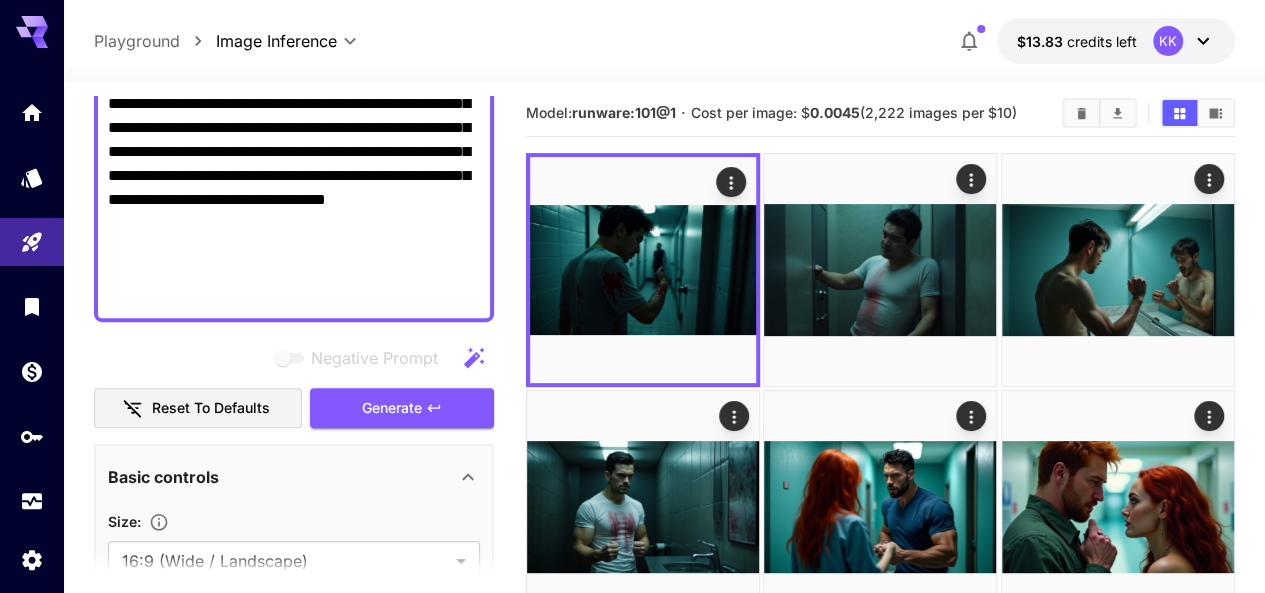 scroll, scrollTop: 383, scrollLeft: 0, axis: vertical 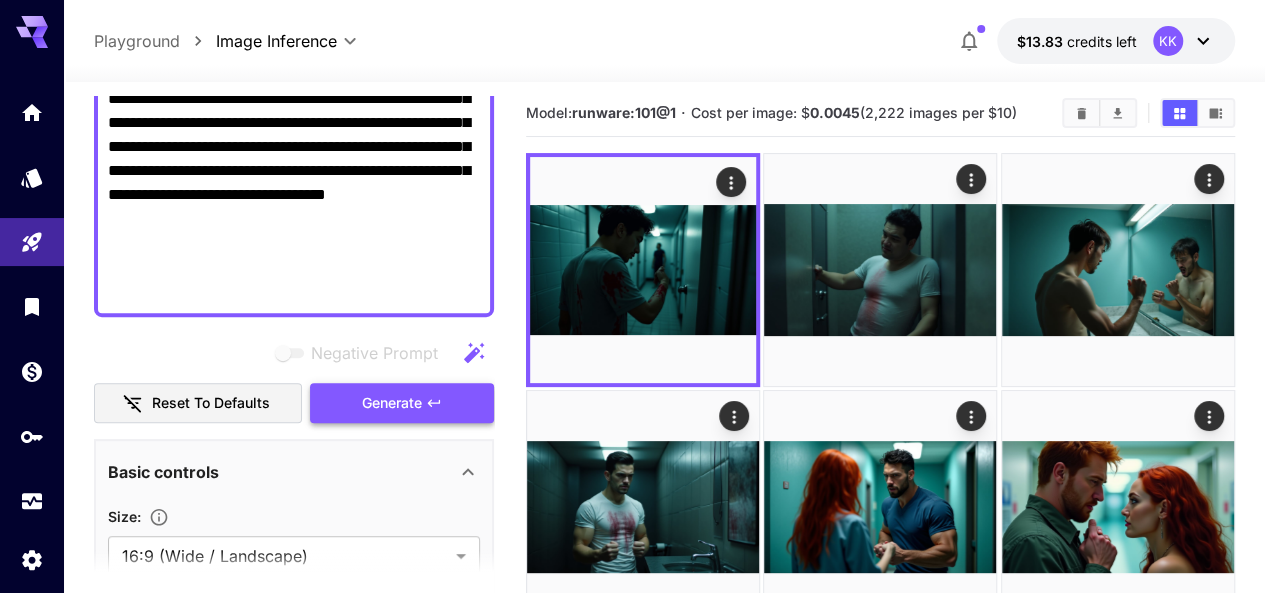 click on "Generate" at bounding box center (402, 403) 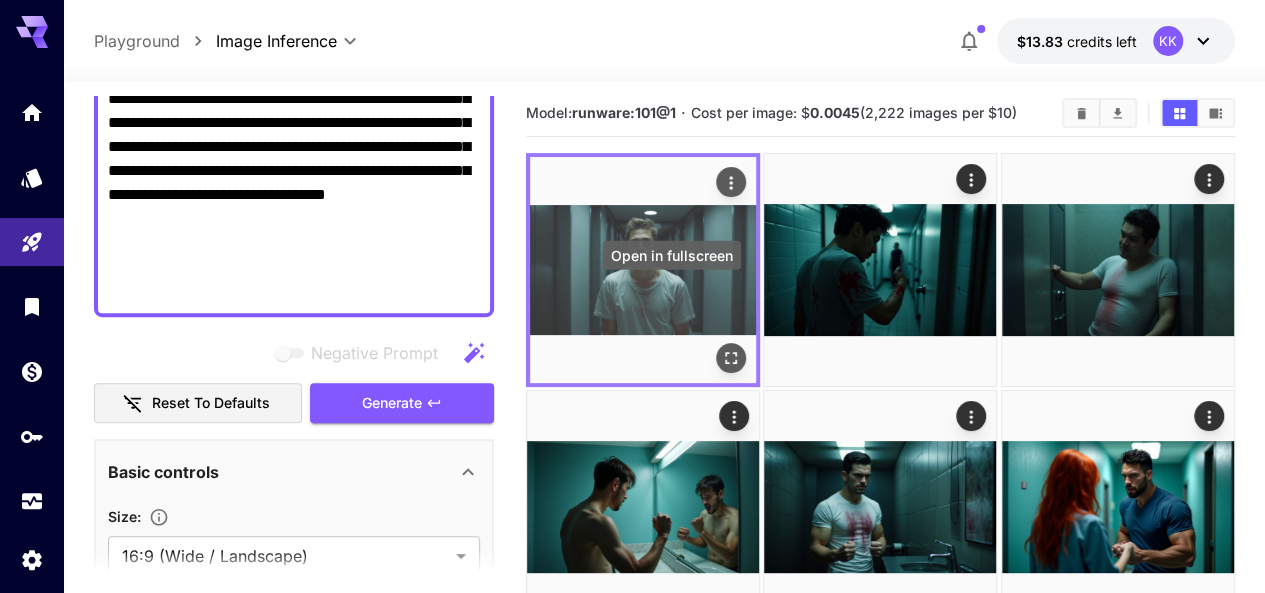 click 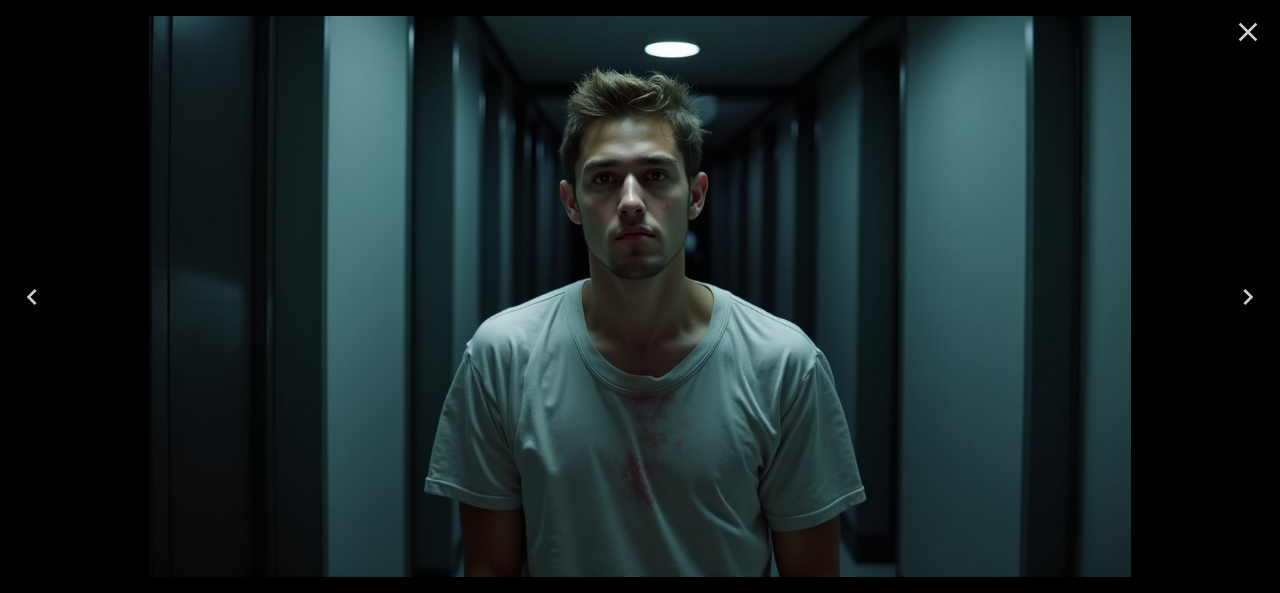 click 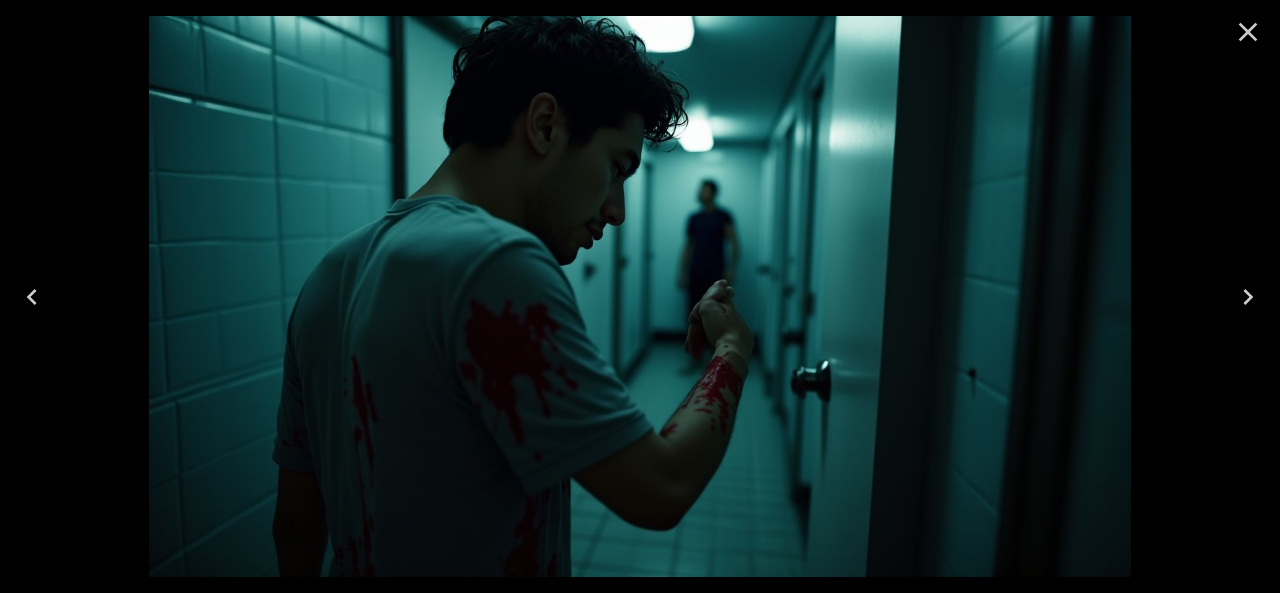 click 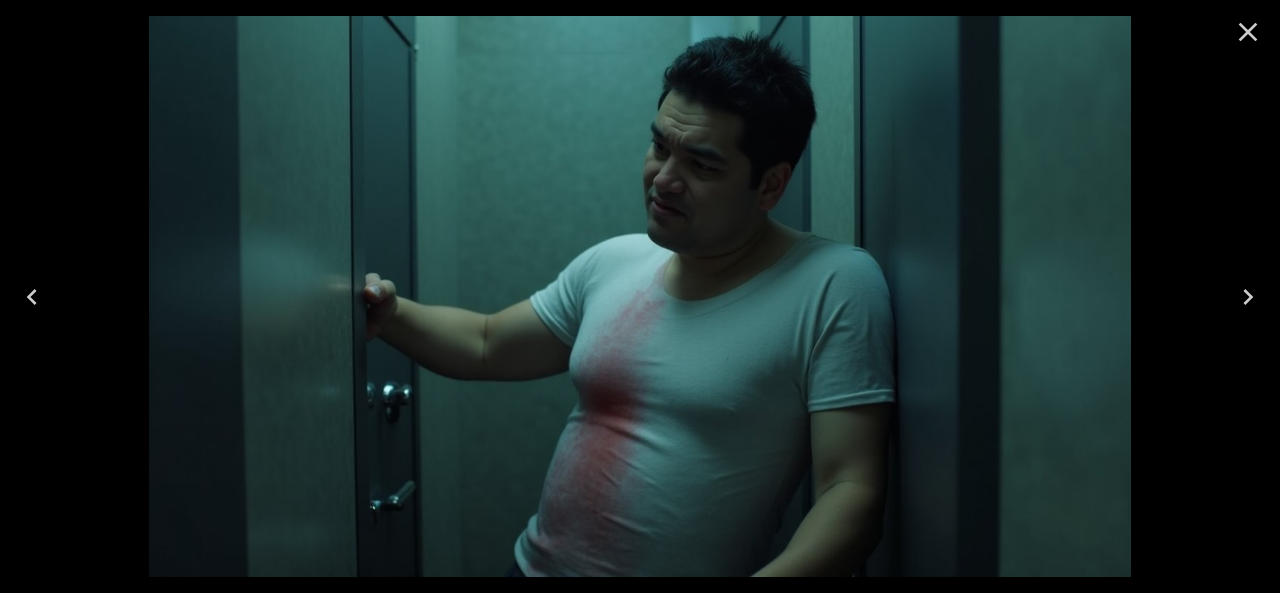 click 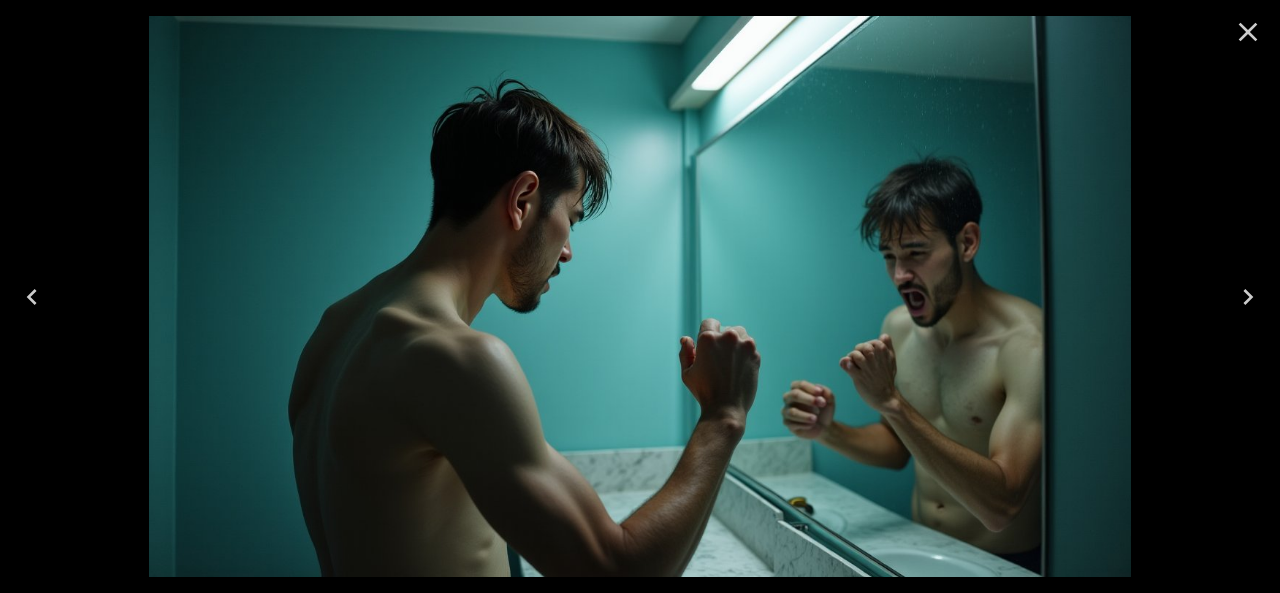 click 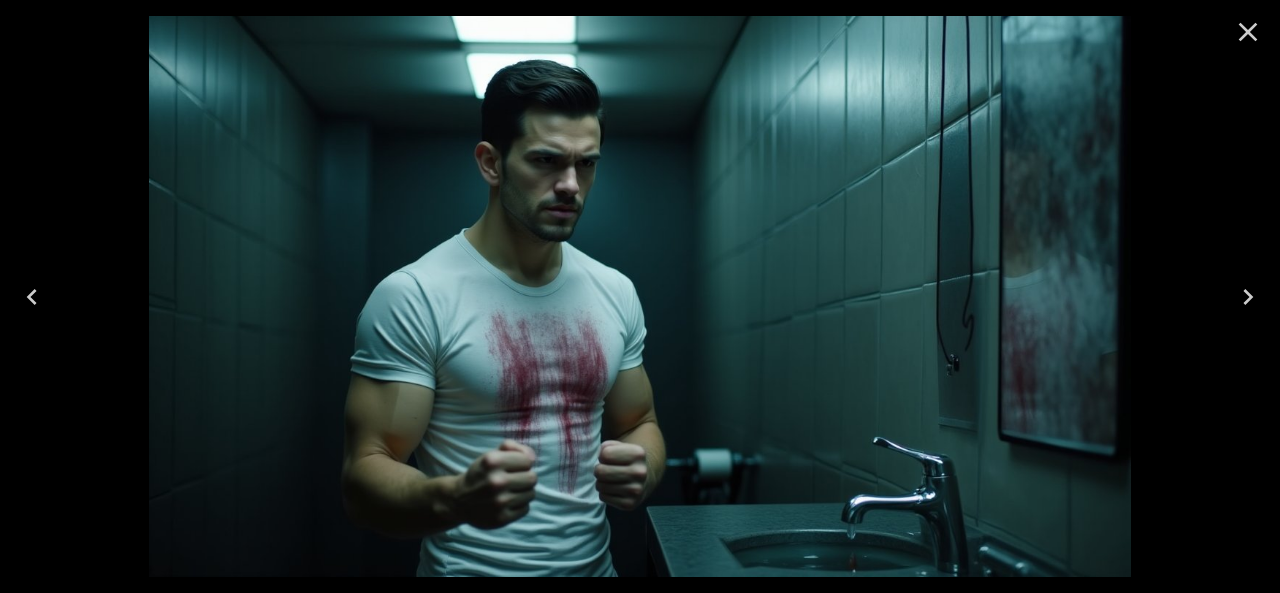 click 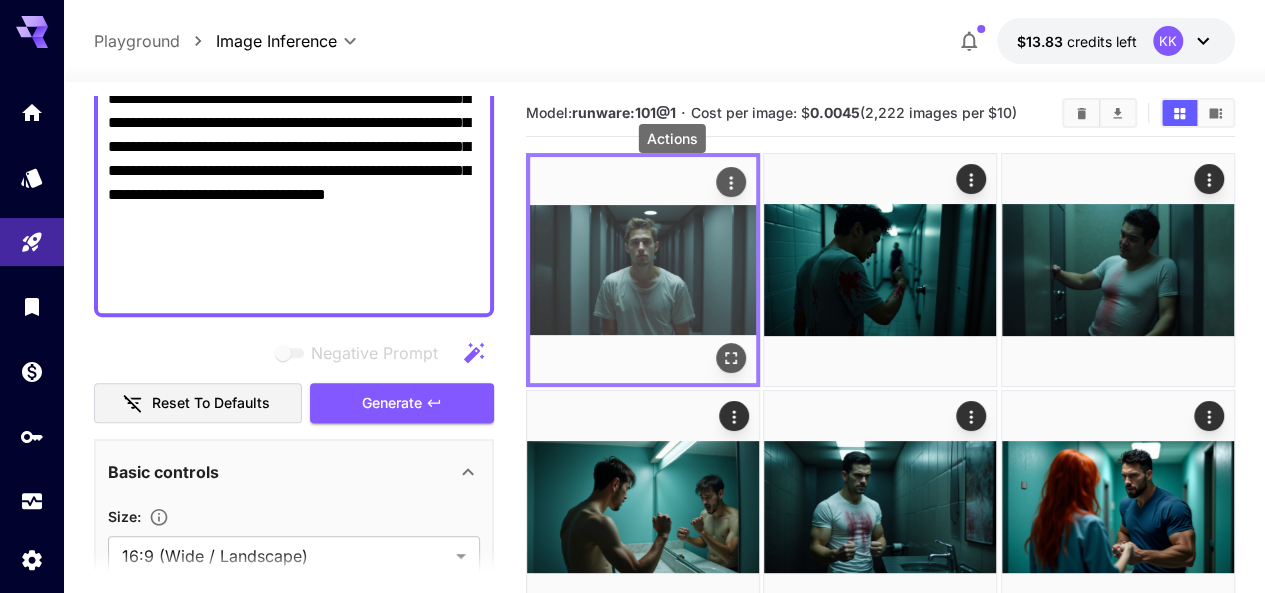 click 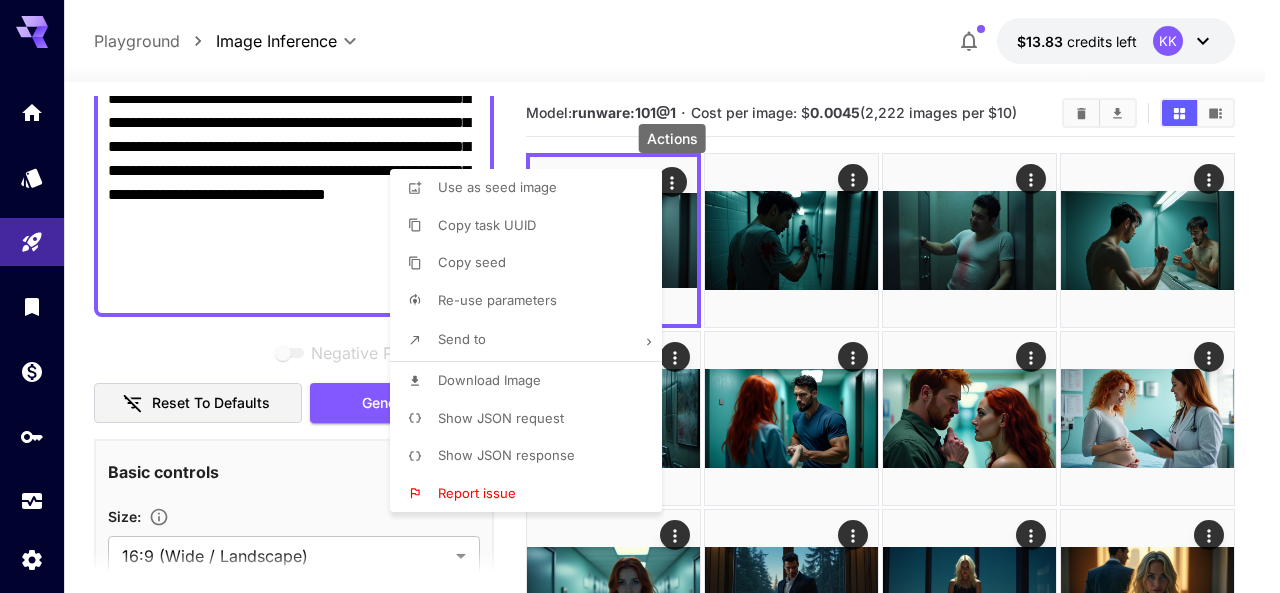 click on "Download Image" at bounding box center (489, 380) 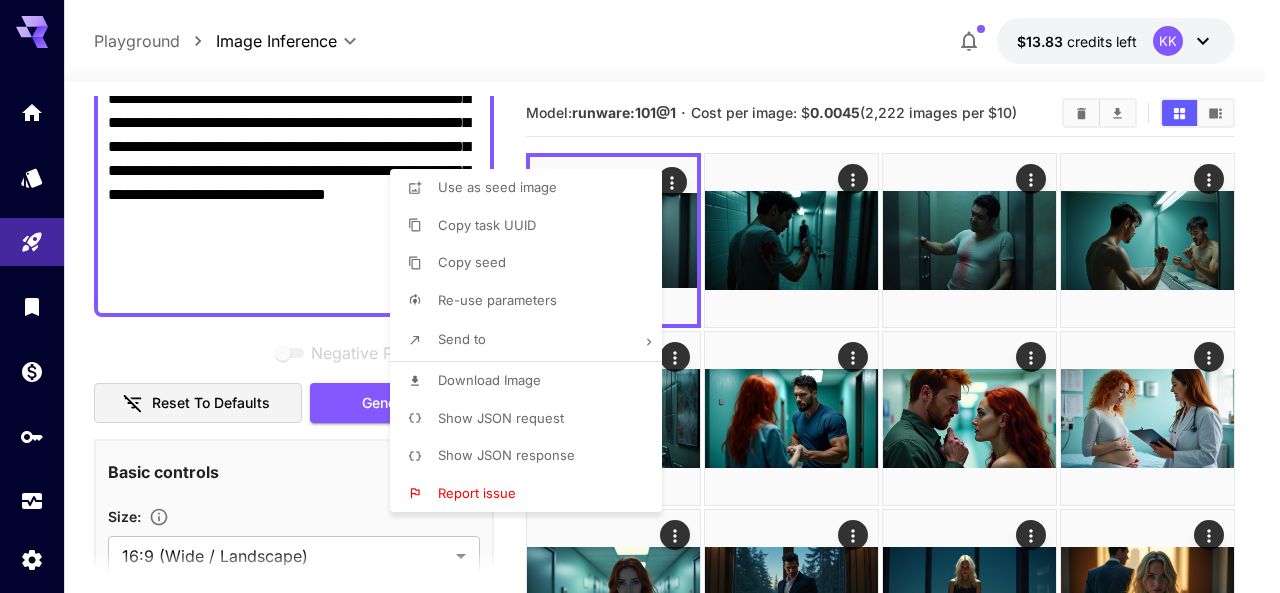 click at bounding box center (640, 296) 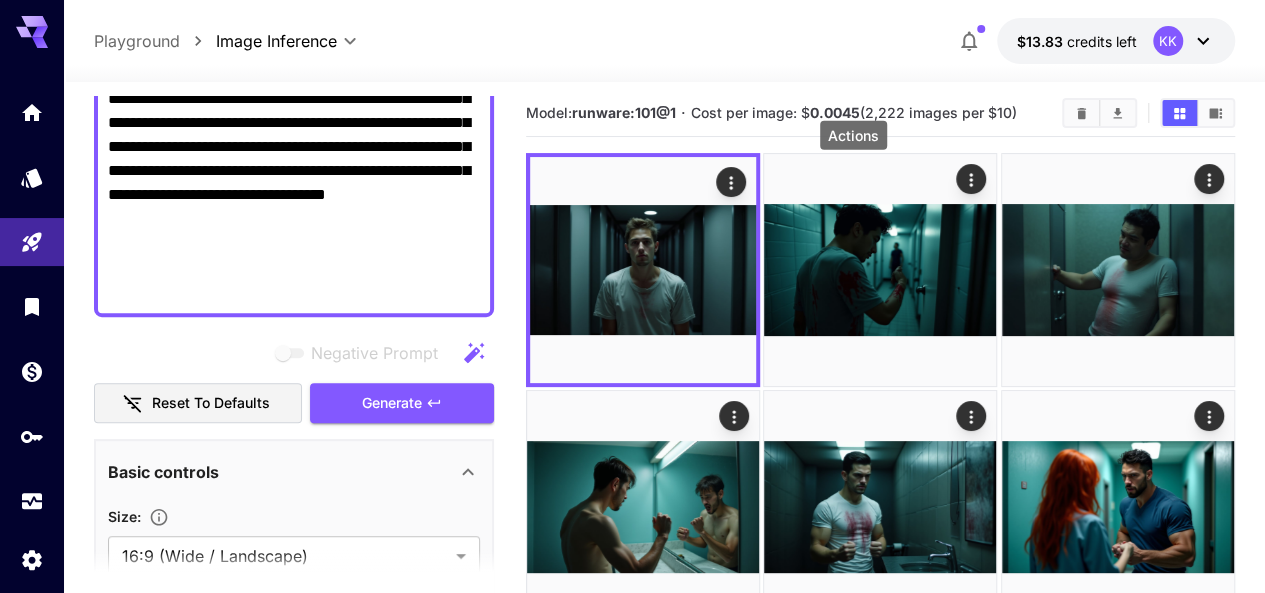 click 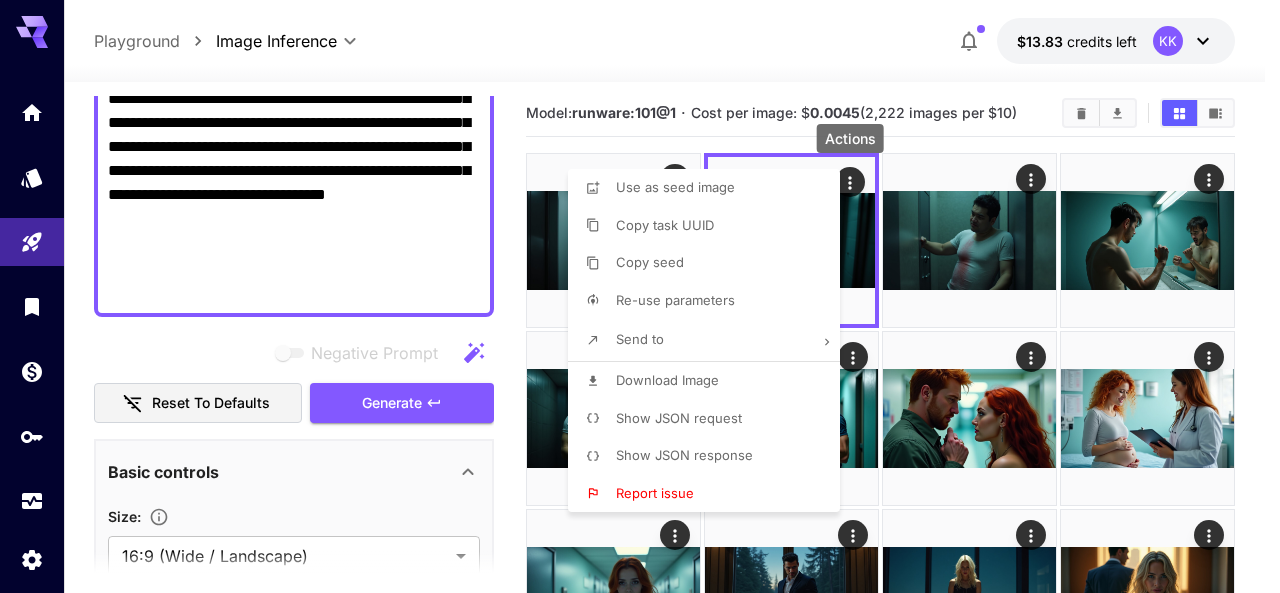 click on "Download Image" at bounding box center (667, 380) 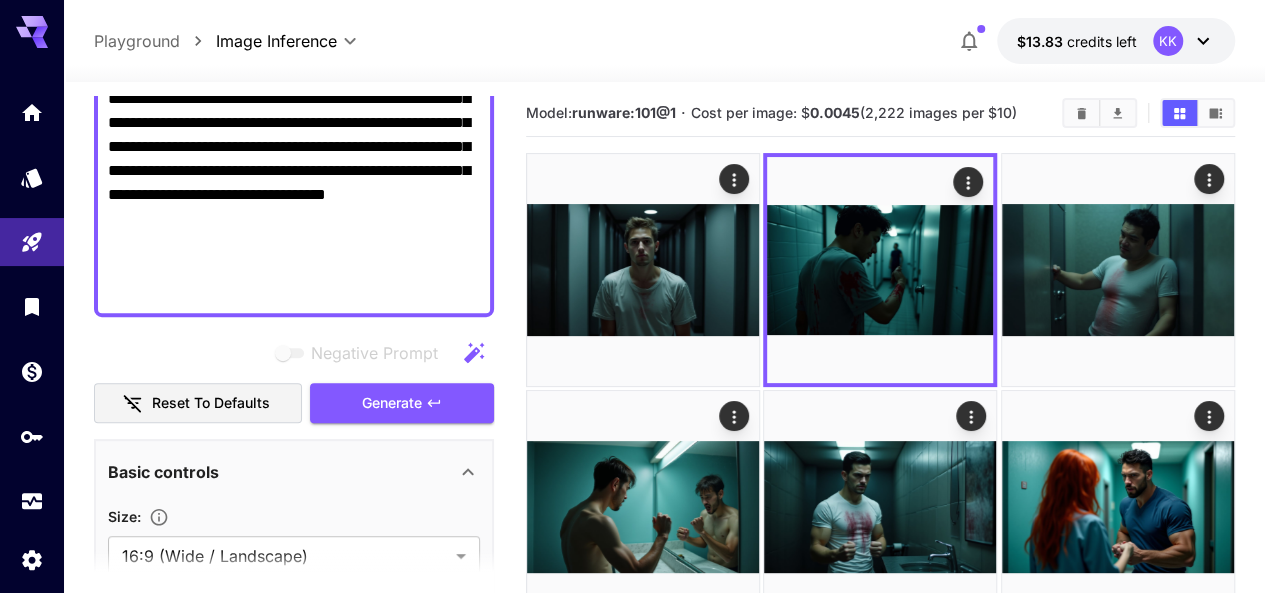 click on "**********" at bounding box center [294, 99] 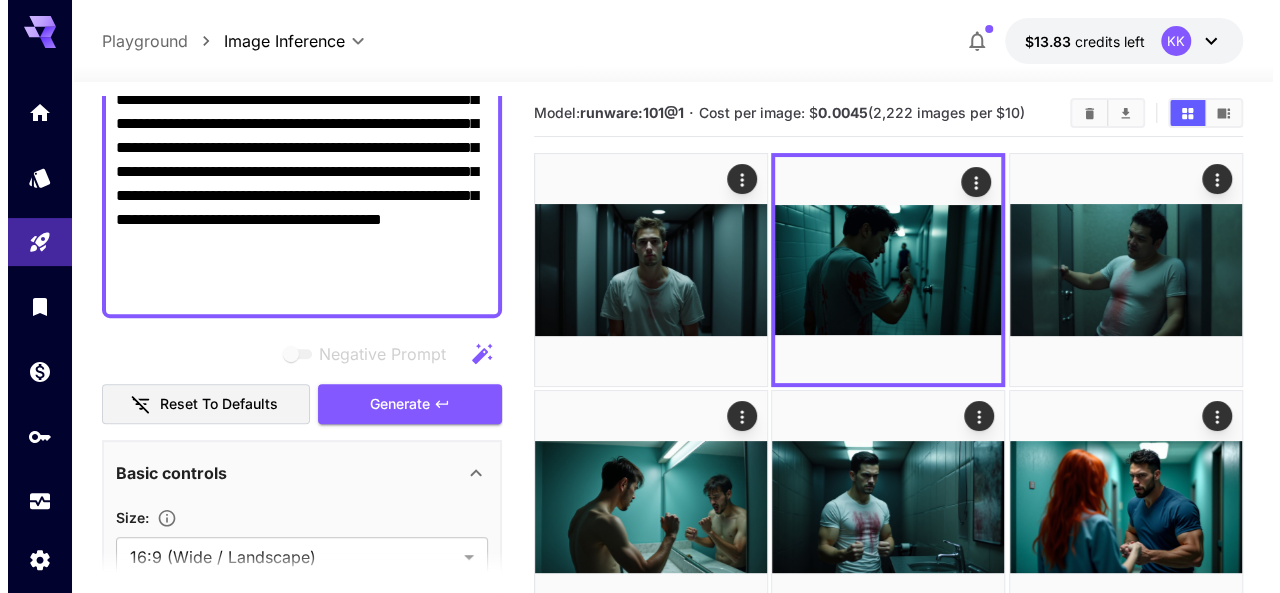 scroll, scrollTop: 383, scrollLeft: 0, axis: vertical 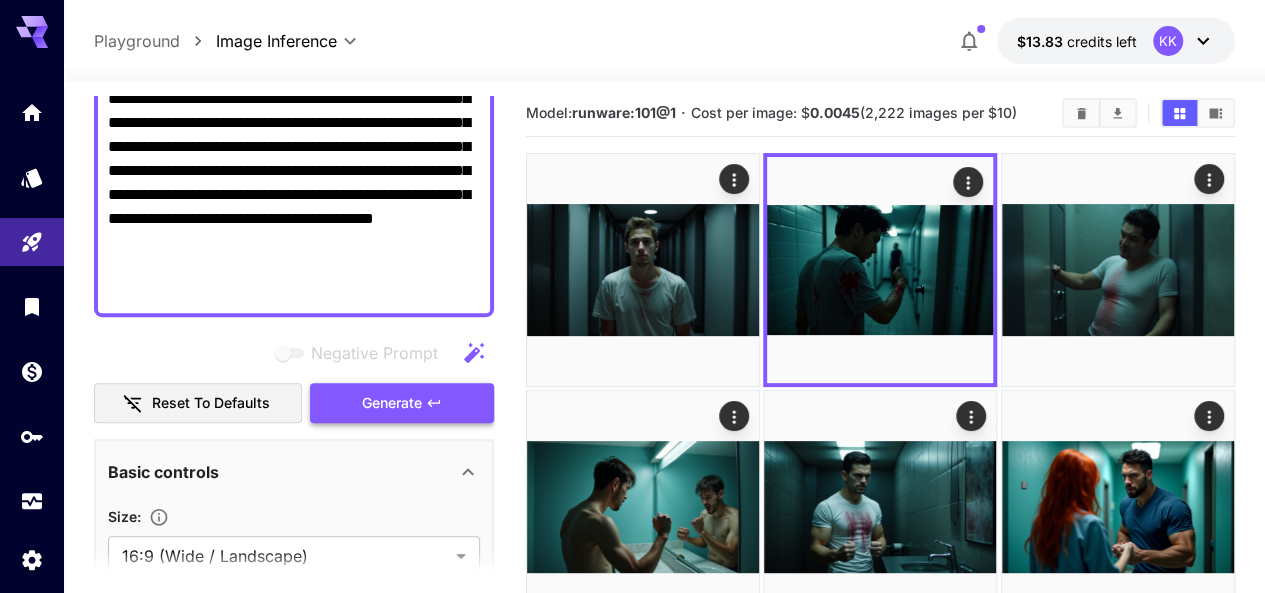 type on "**********" 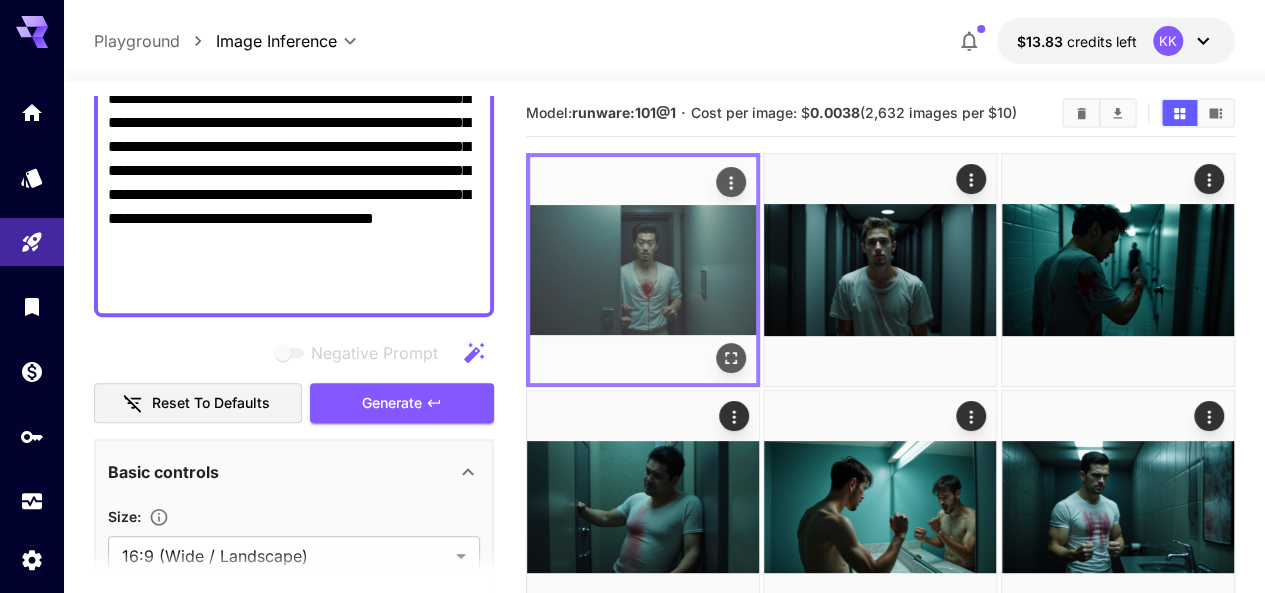 click 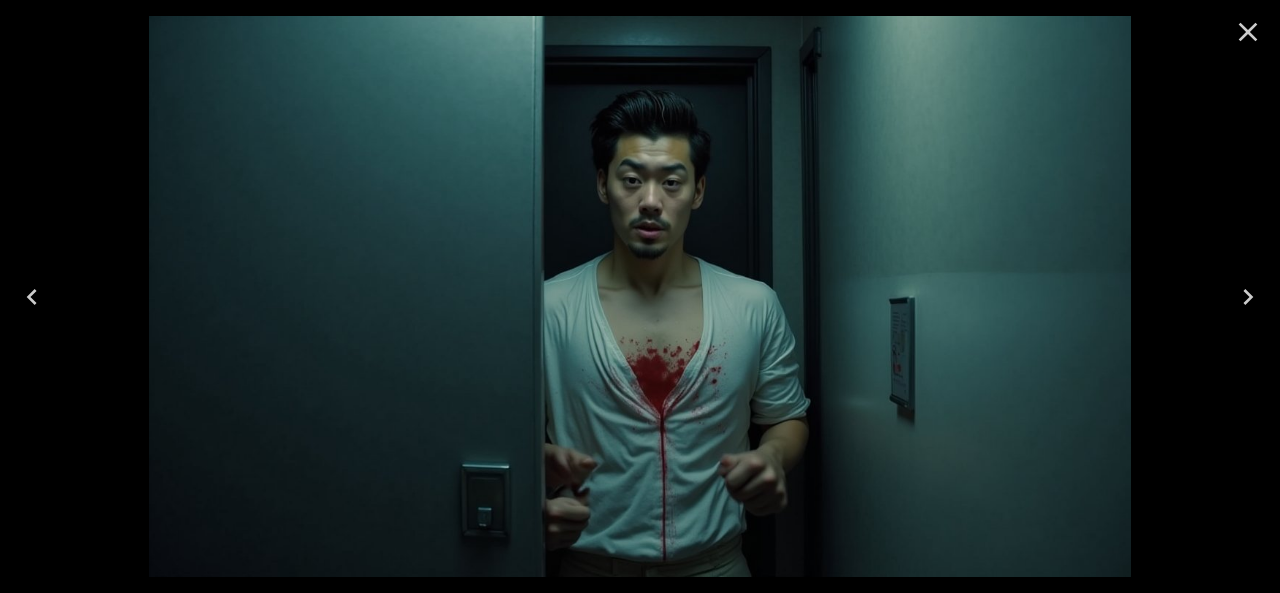 click 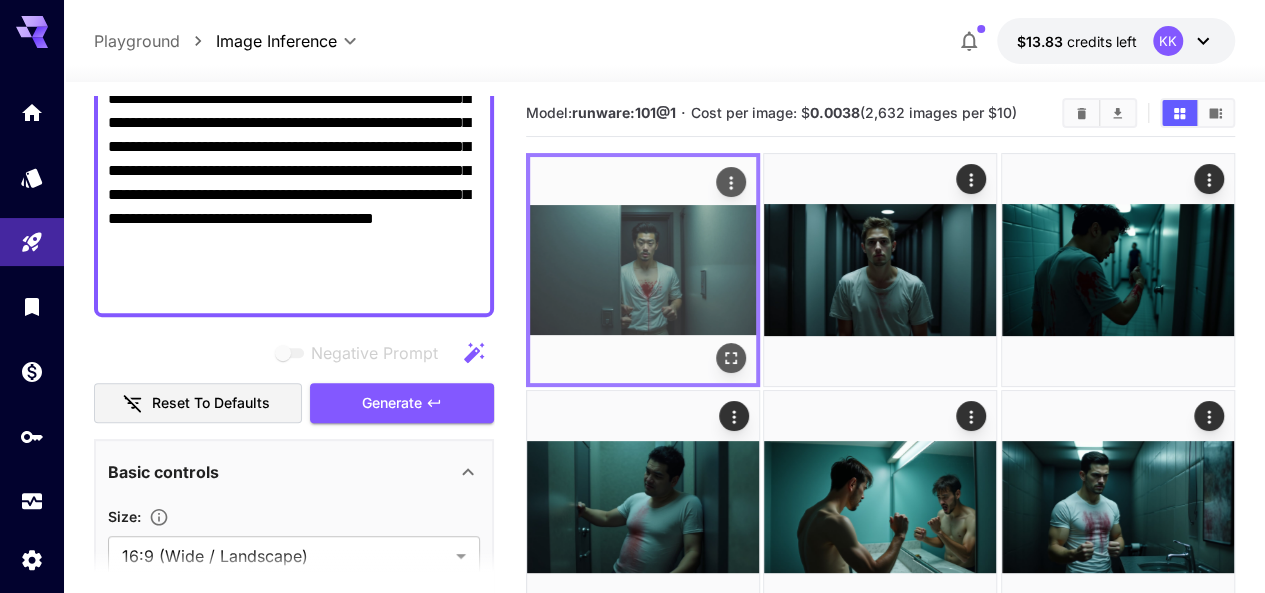 click 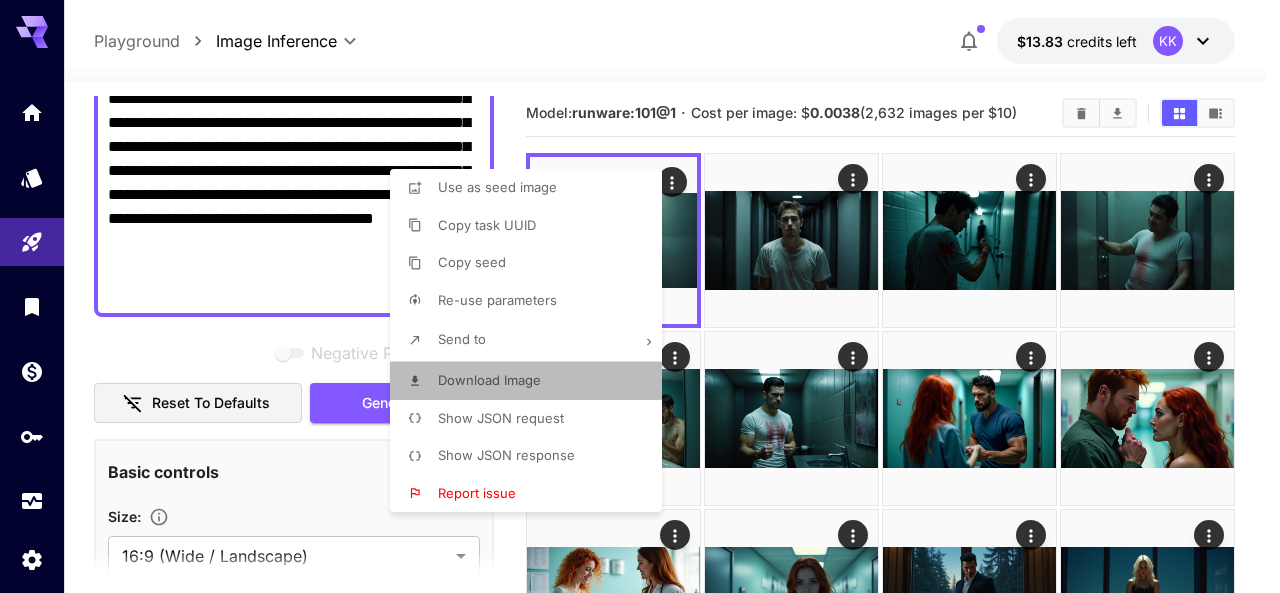 click on "Download Image" at bounding box center [489, 380] 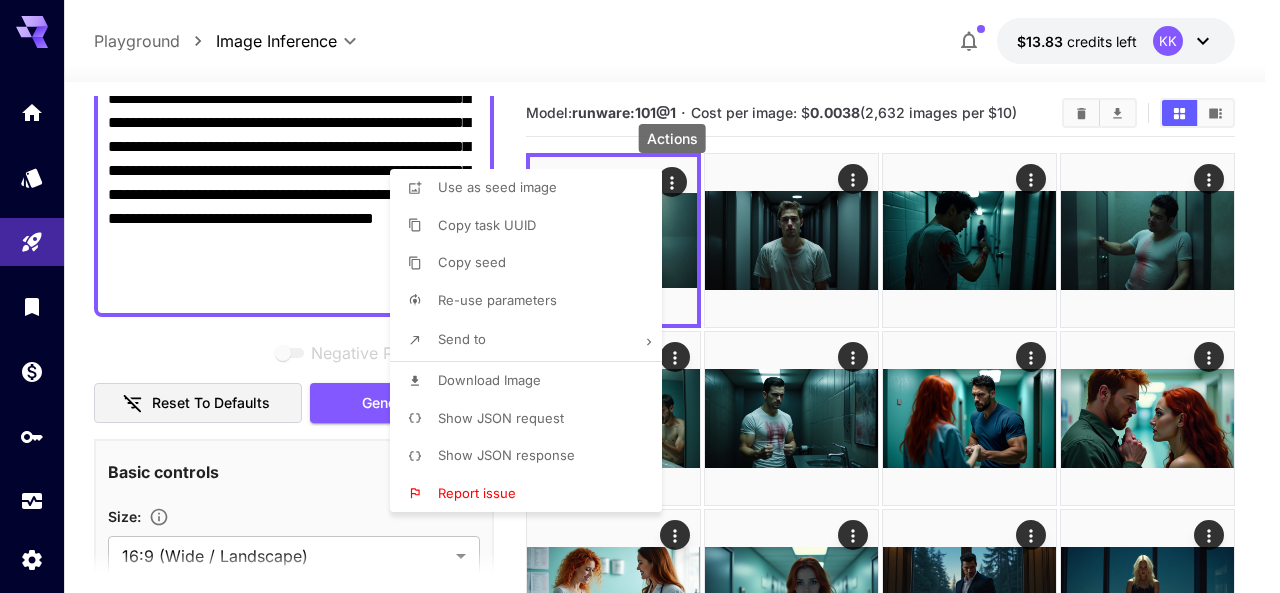 click at bounding box center (640, 296) 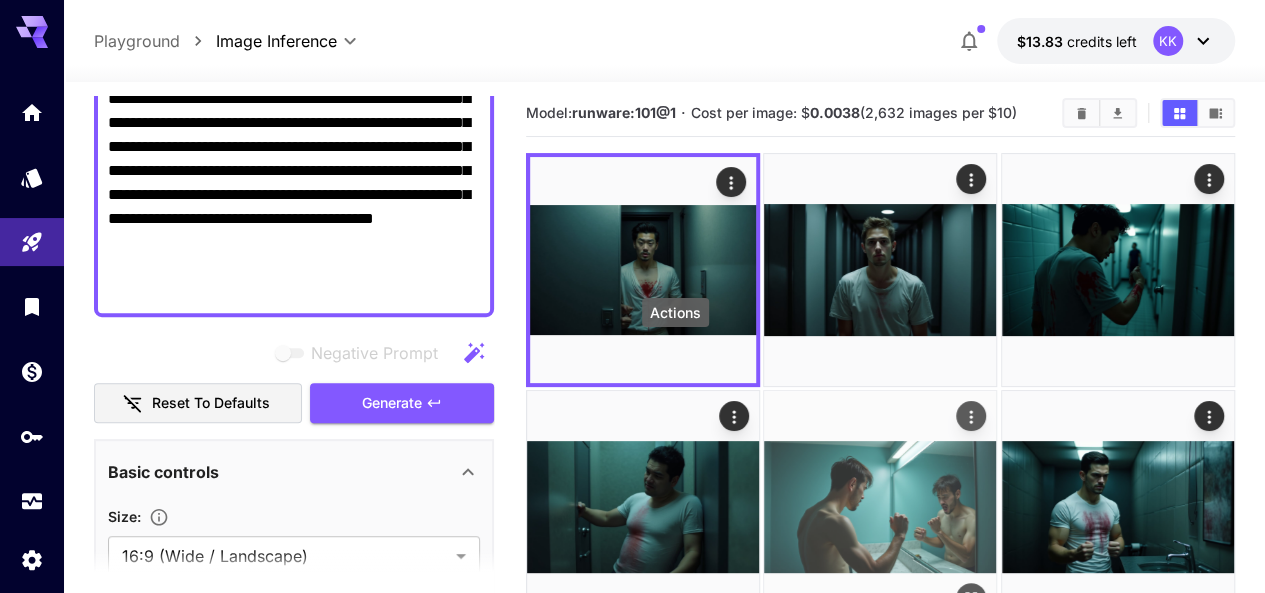click 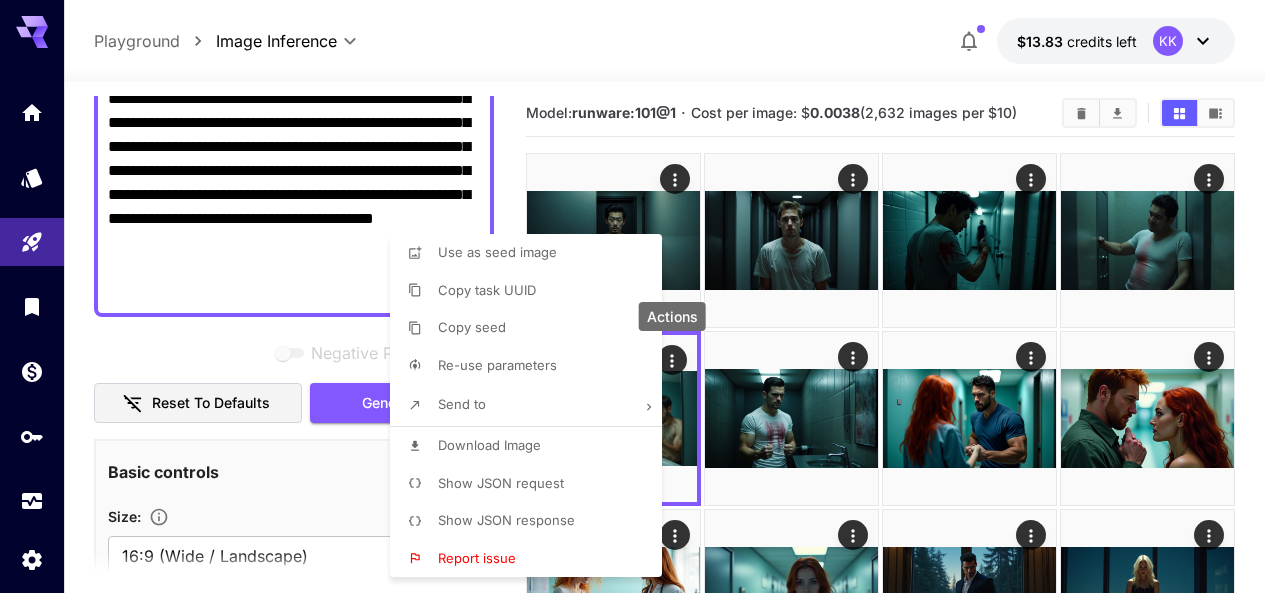 click on "Download Image" at bounding box center [489, 445] 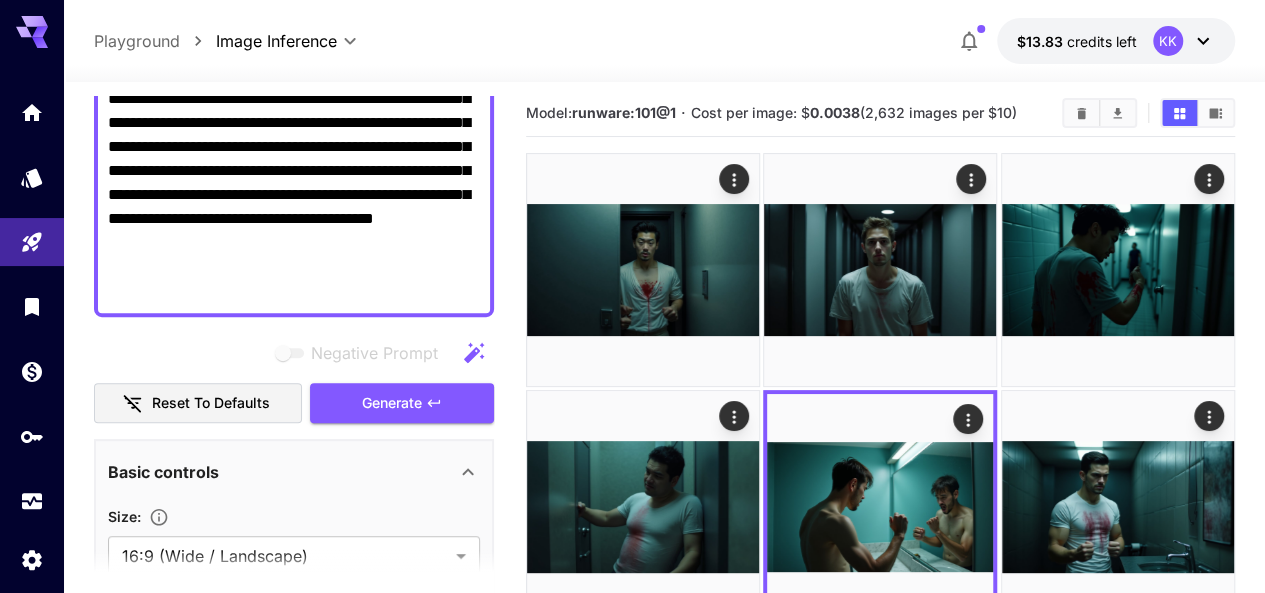 click 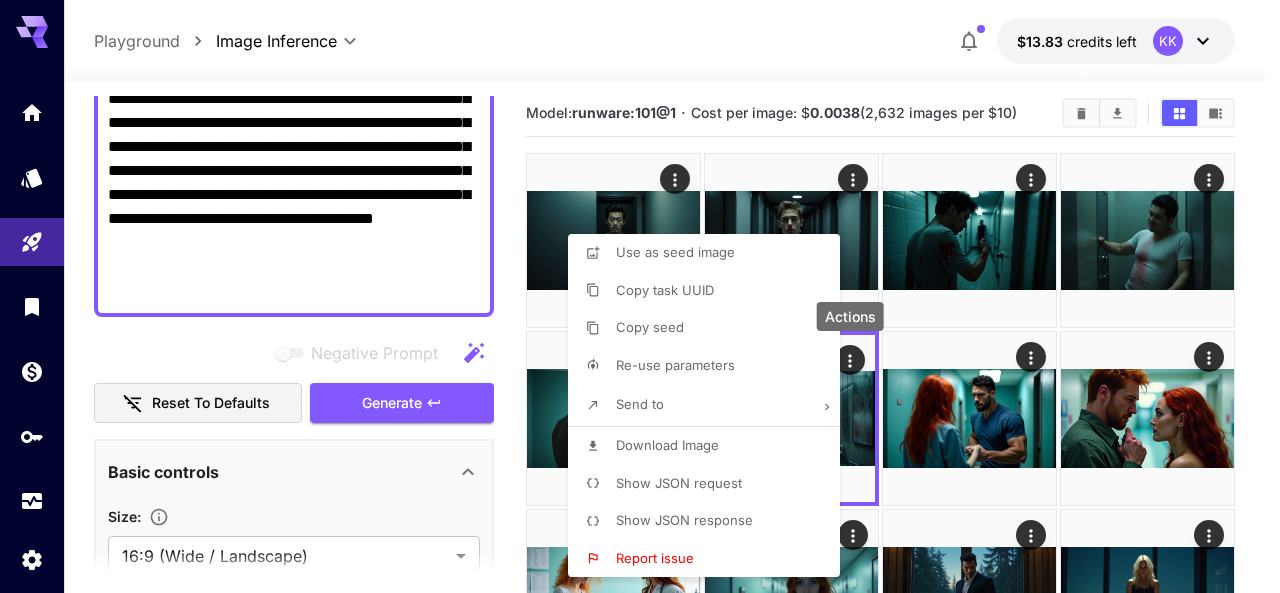 click on "Download Image" at bounding box center (667, 446) 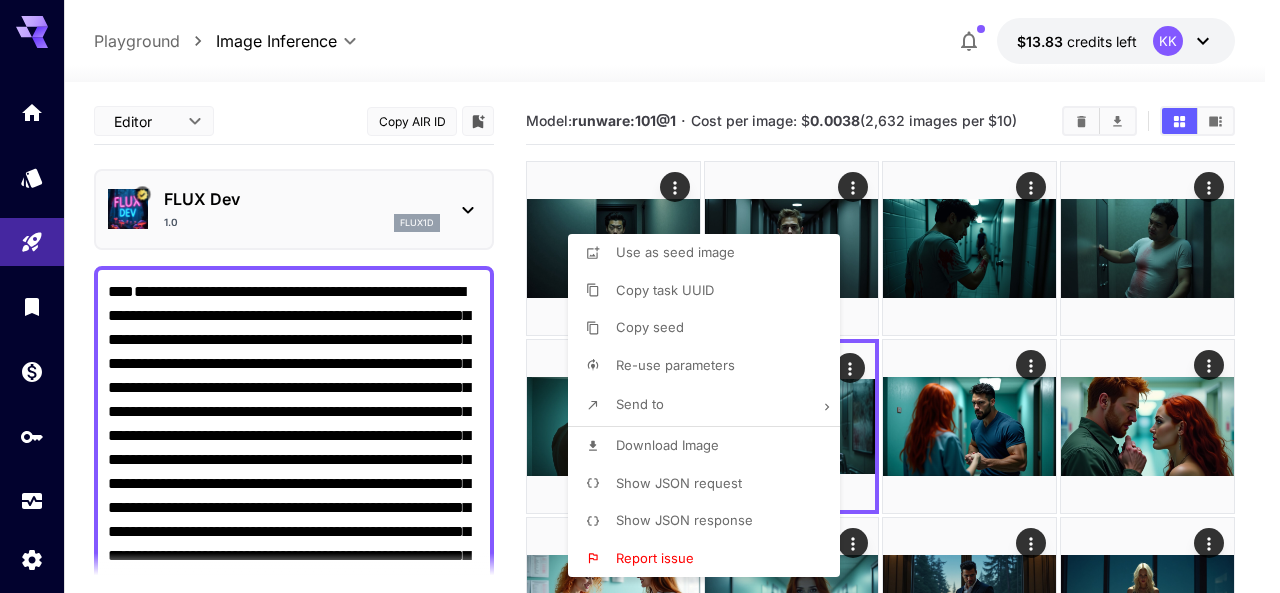 scroll, scrollTop: 8, scrollLeft: 0, axis: vertical 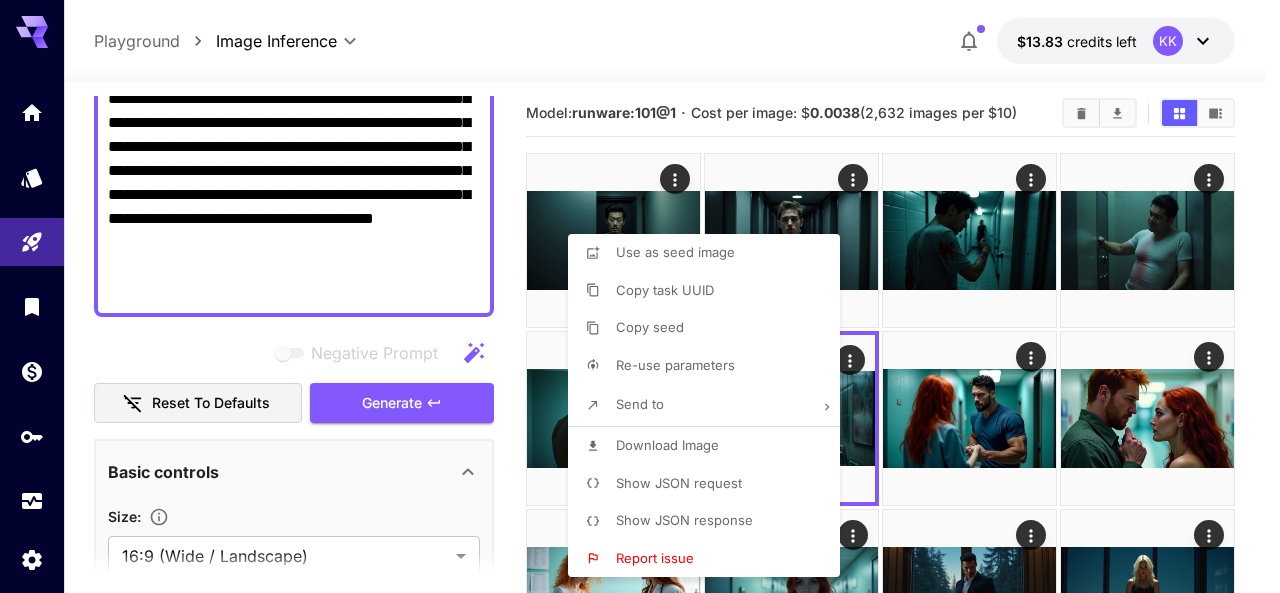 click at bounding box center [640, 296] 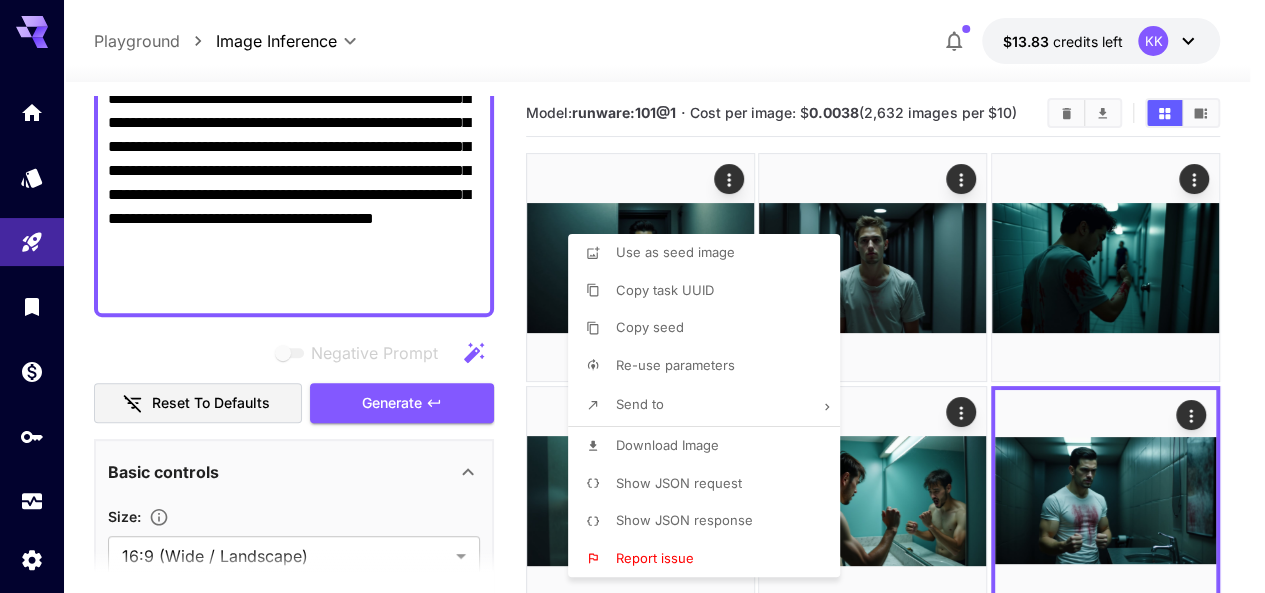 type 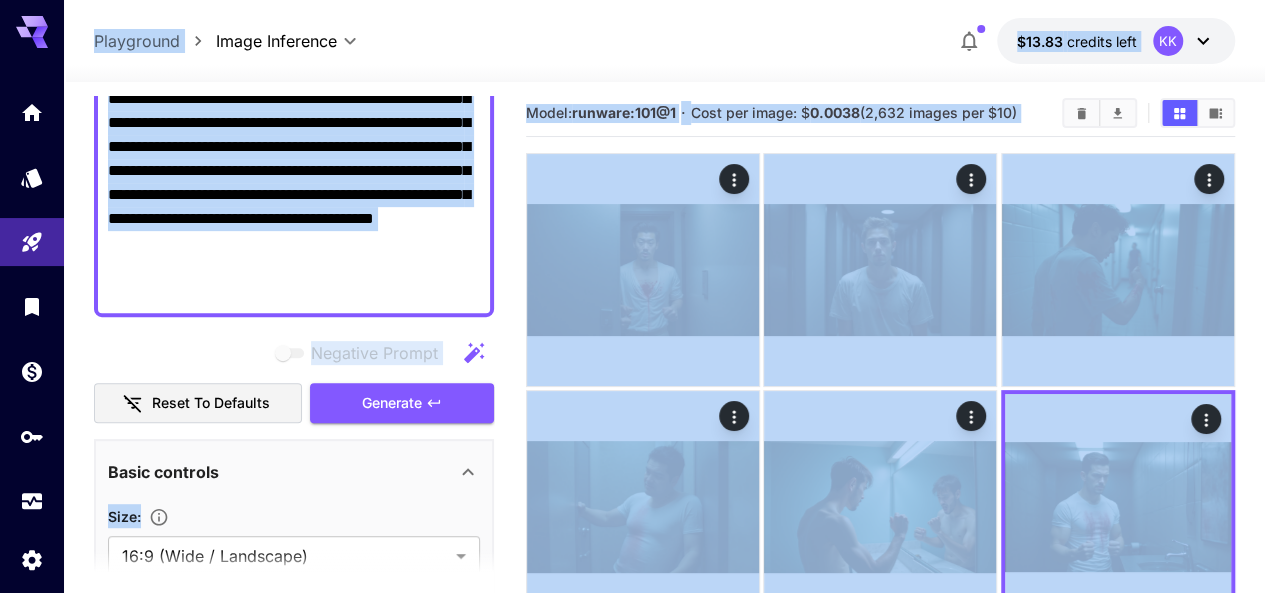 click on "**********" at bounding box center (294, 99) 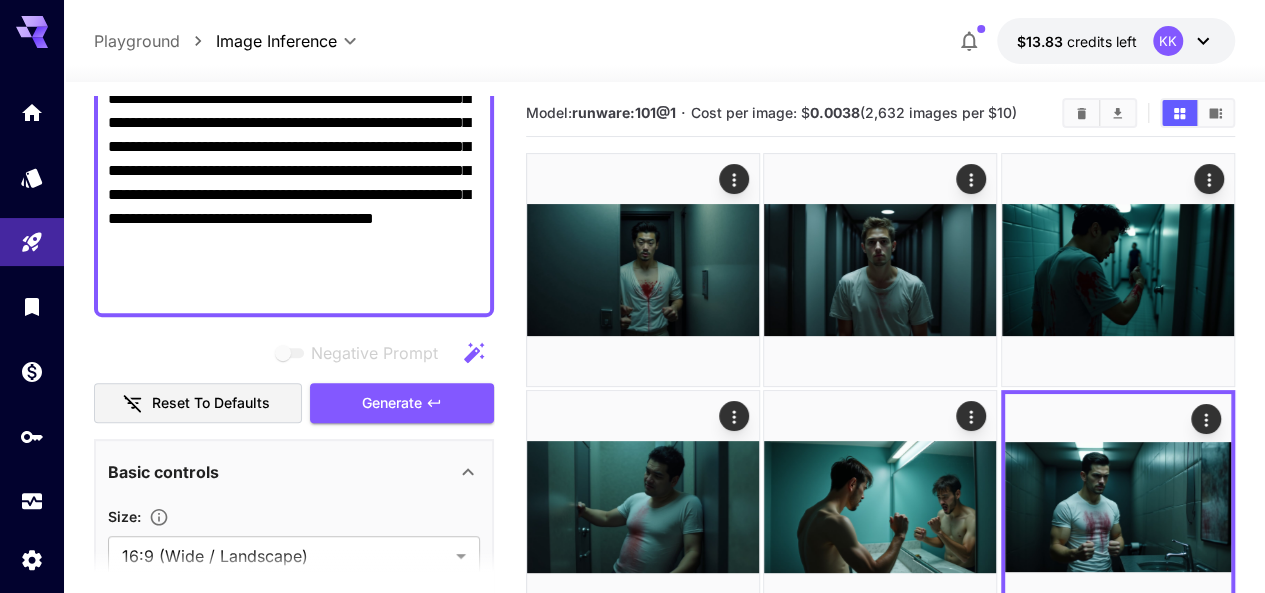 paste on "**********" 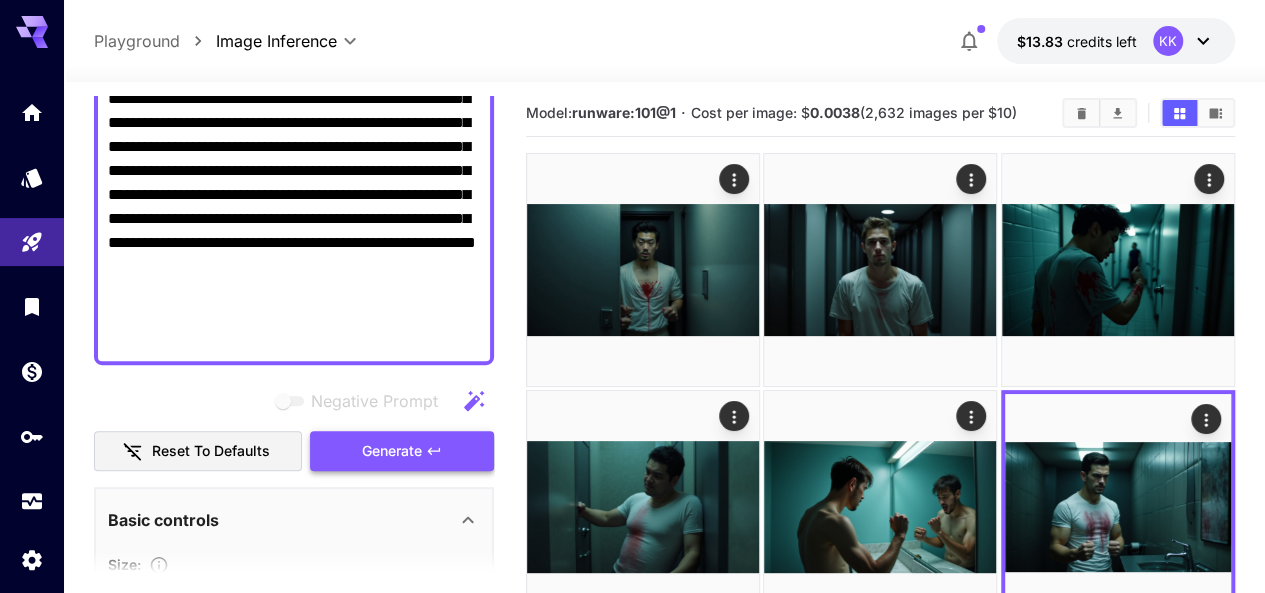 click on "Generate" at bounding box center [392, 451] 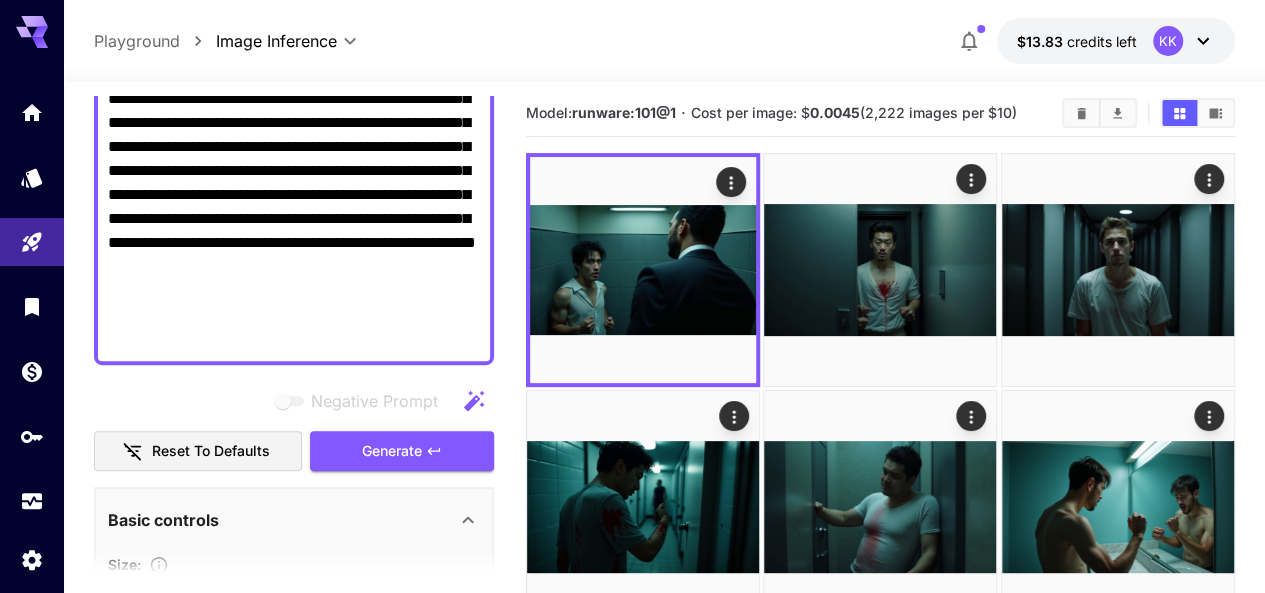 click on "**********" at bounding box center [294, 123] 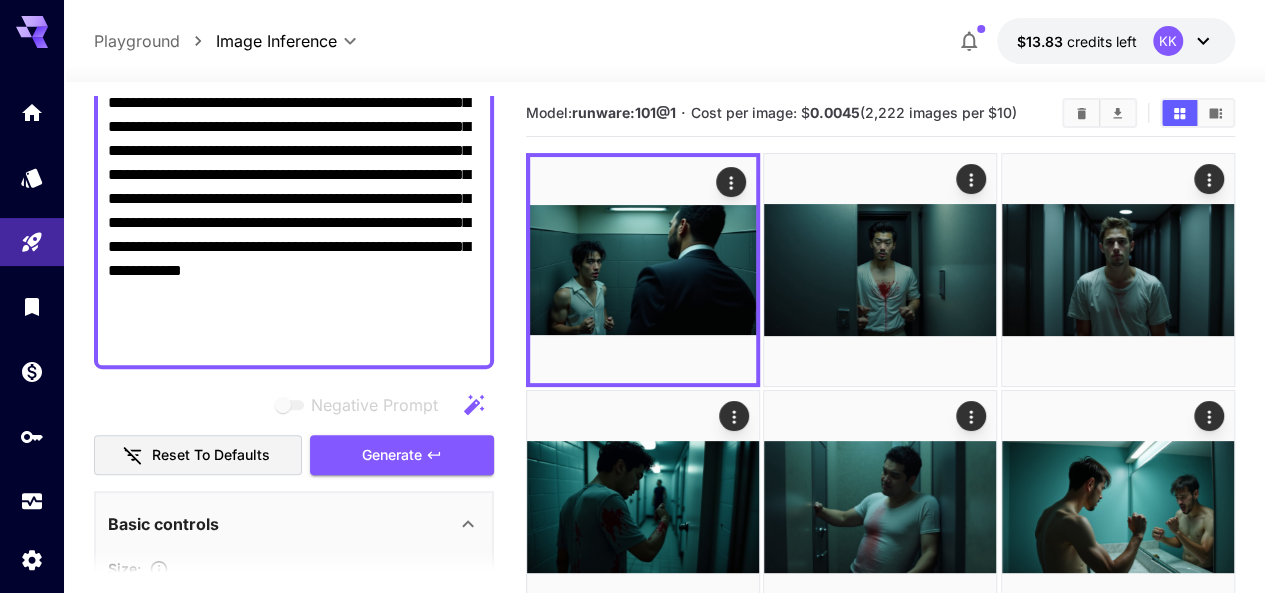 scroll, scrollTop: 383, scrollLeft: 0, axis: vertical 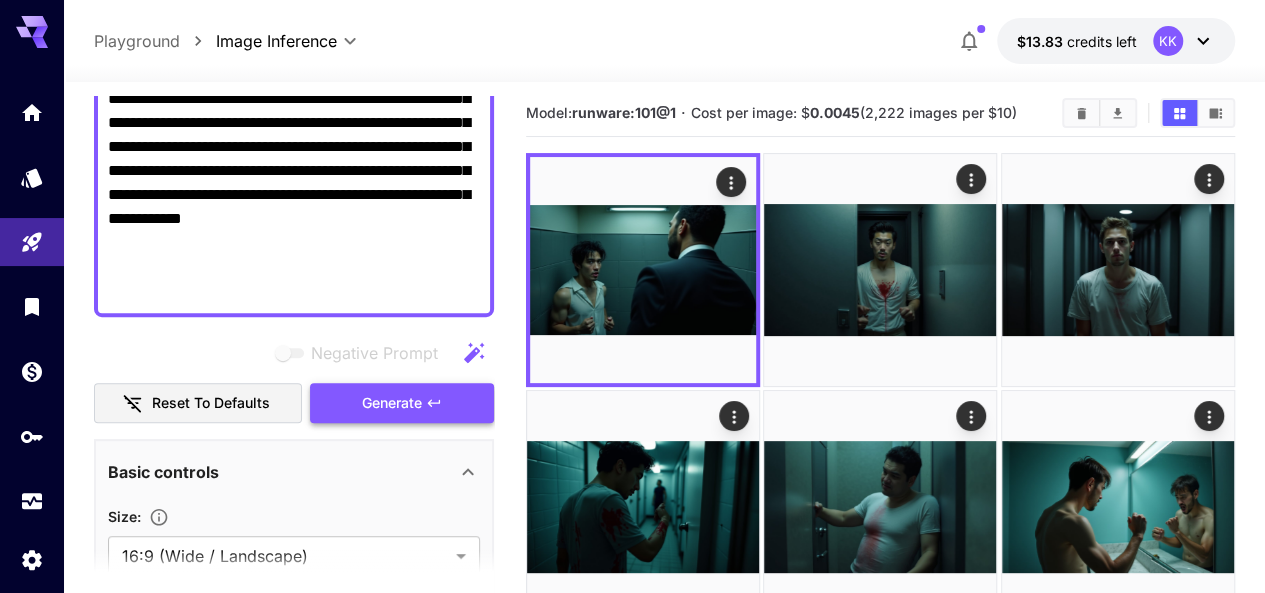 click on "Generate" at bounding box center [392, 403] 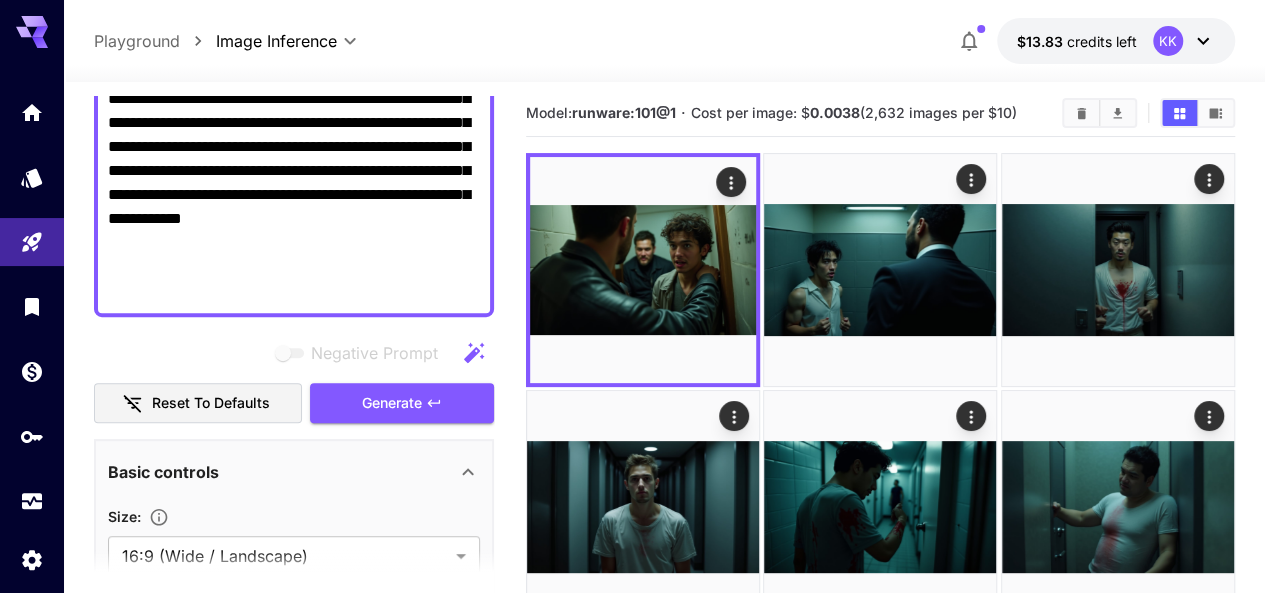 click on "**********" at bounding box center (294, 99) 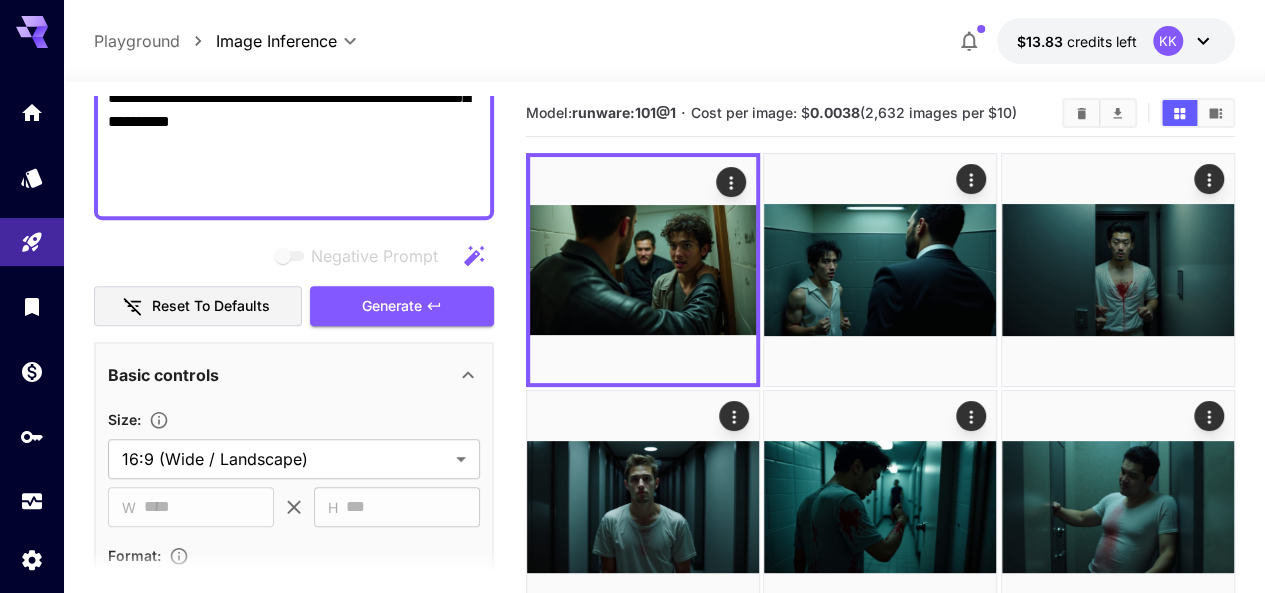 scroll, scrollTop: 483, scrollLeft: 0, axis: vertical 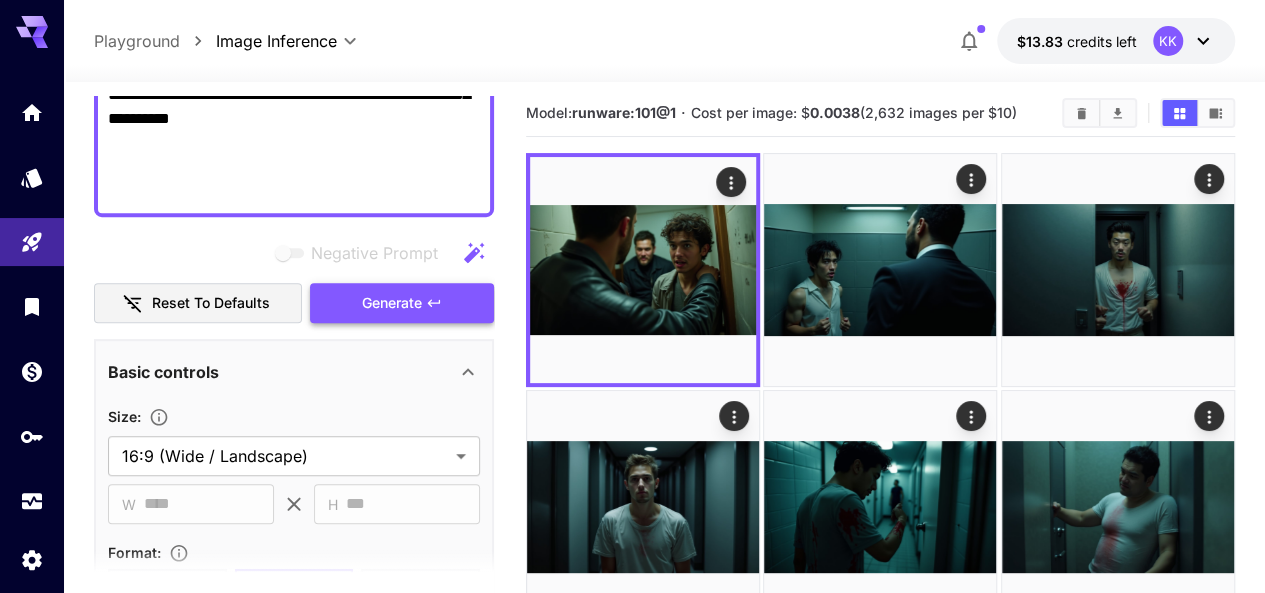 click on "Generate" at bounding box center [392, 303] 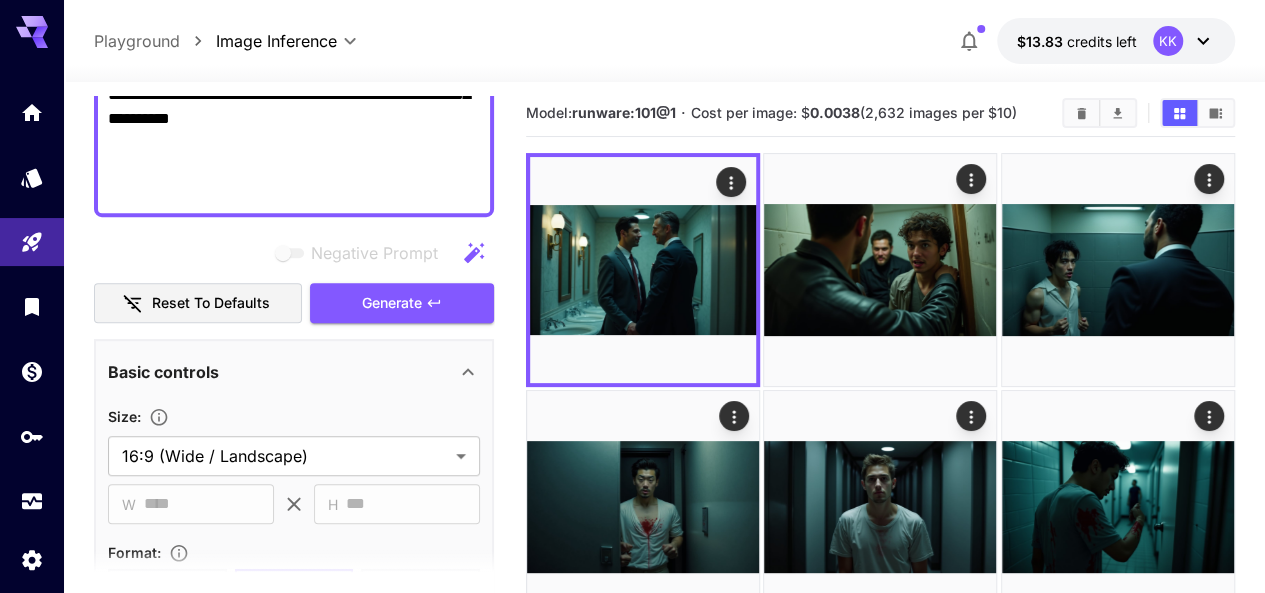 click on "**********" at bounding box center (294, -1) 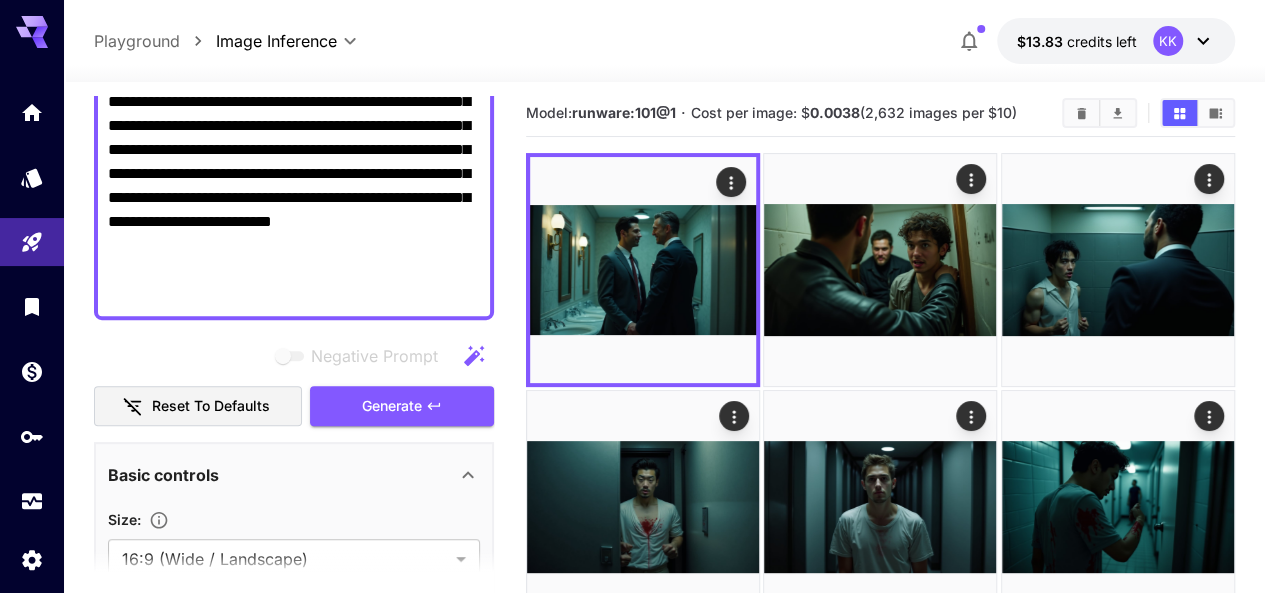 scroll, scrollTop: 383, scrollLeft: 0, axis: vertical 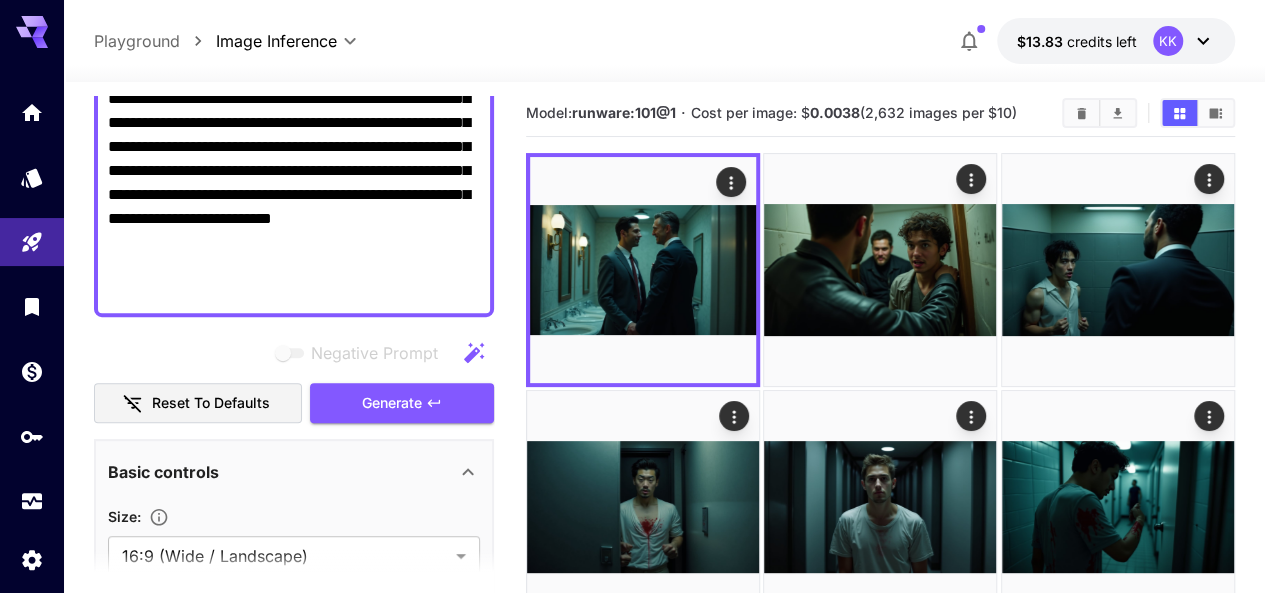 click on "Generate" at bounding box center (392, 403) 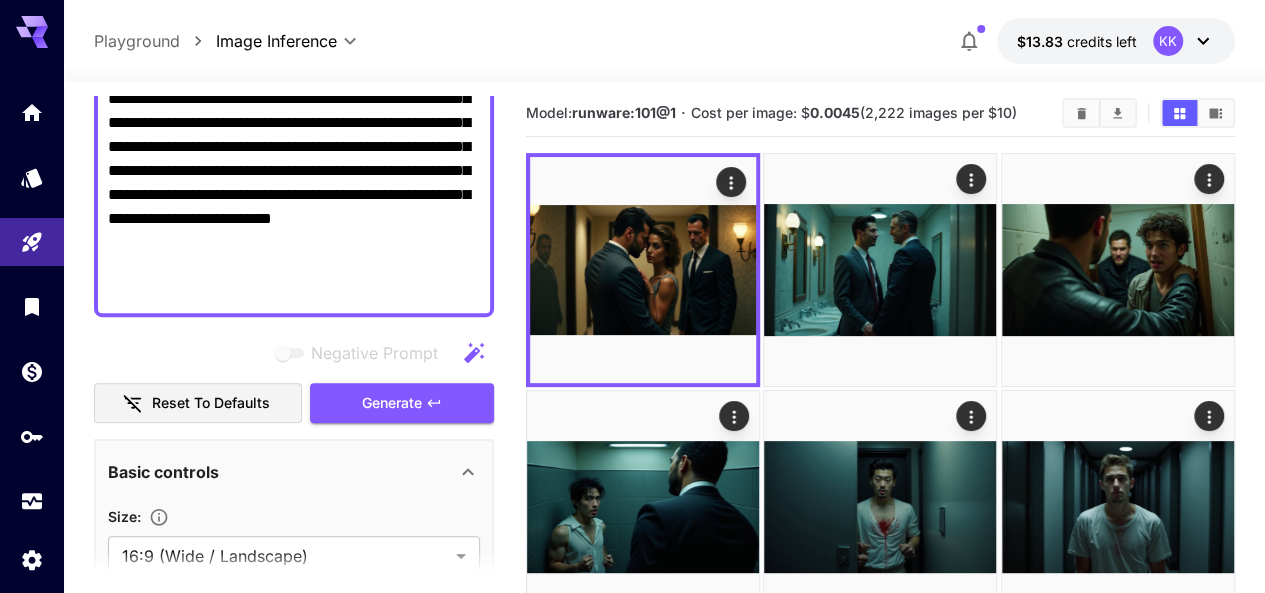 click on "**********" at bounding box center (294, 99) 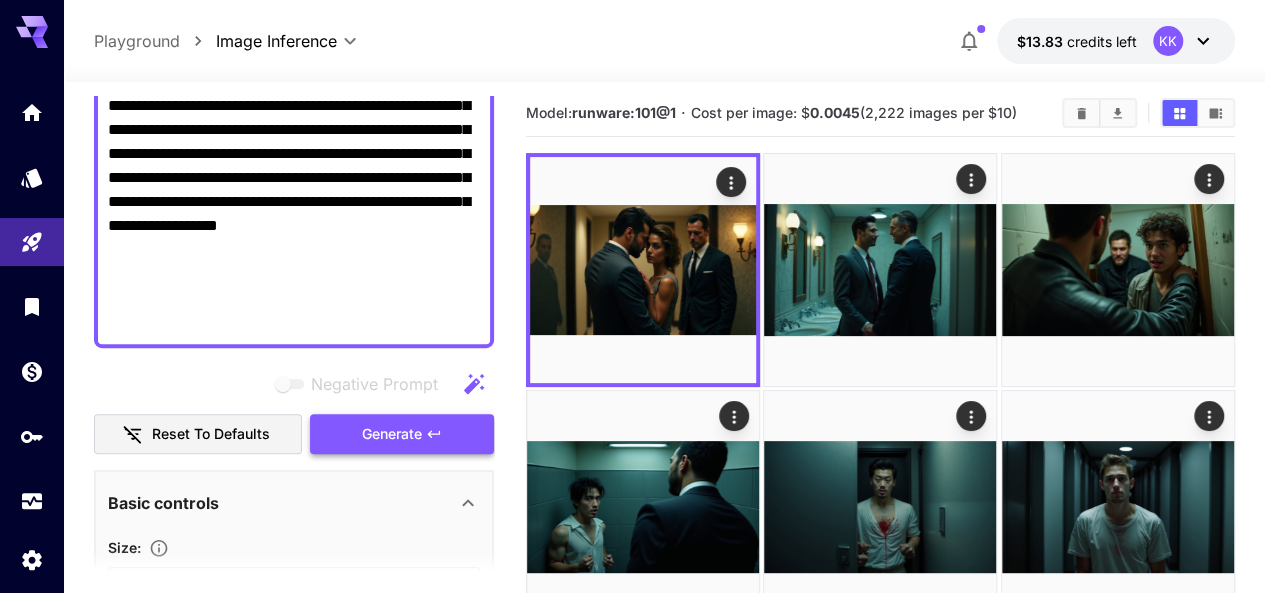 scroll, scrollTop: 383, scrollLeft: 0, axis: vertical 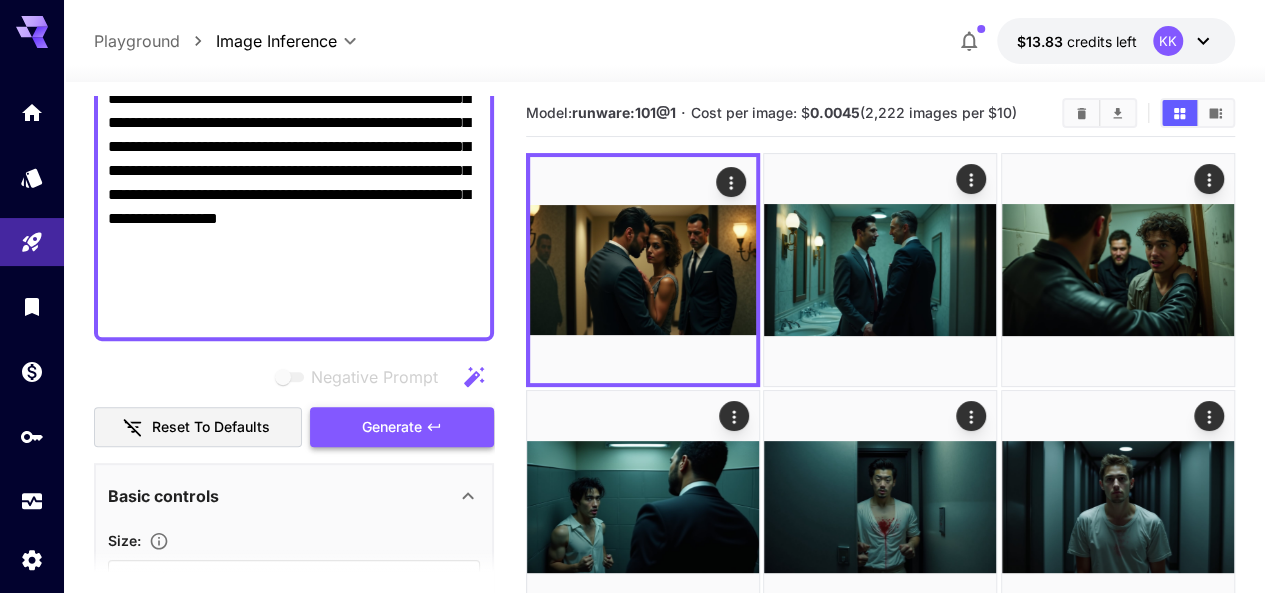 click on "Generate" at bounding box center (392, 427) 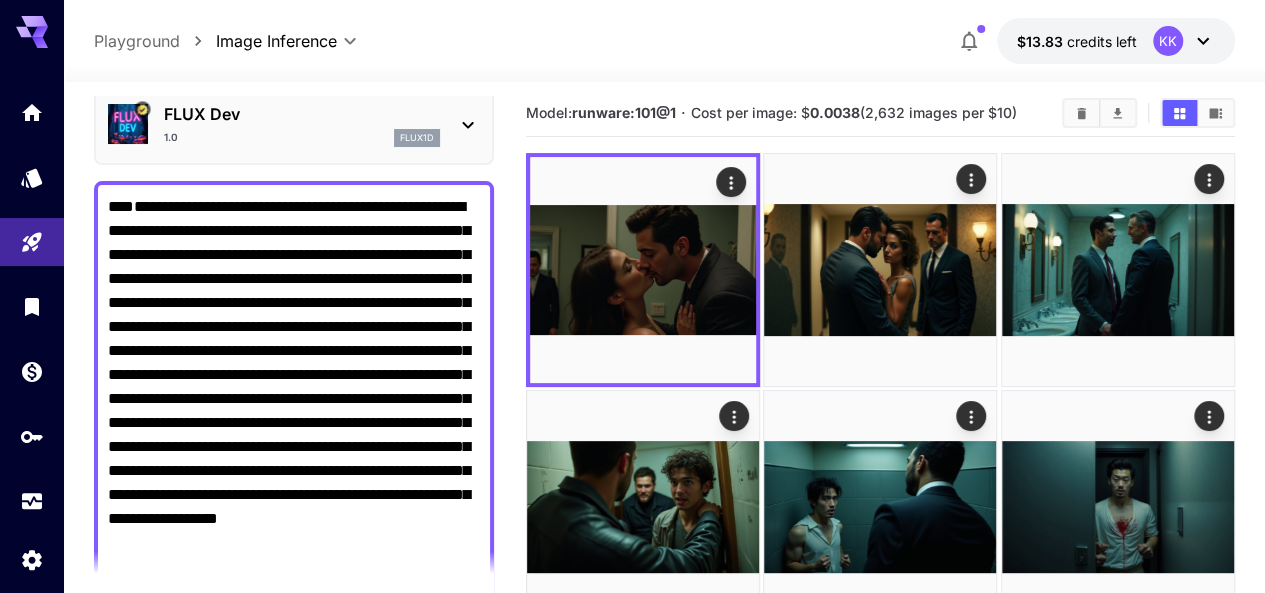 scroll, scrollTop: 183, scrollLeft: 0, axis: vertical 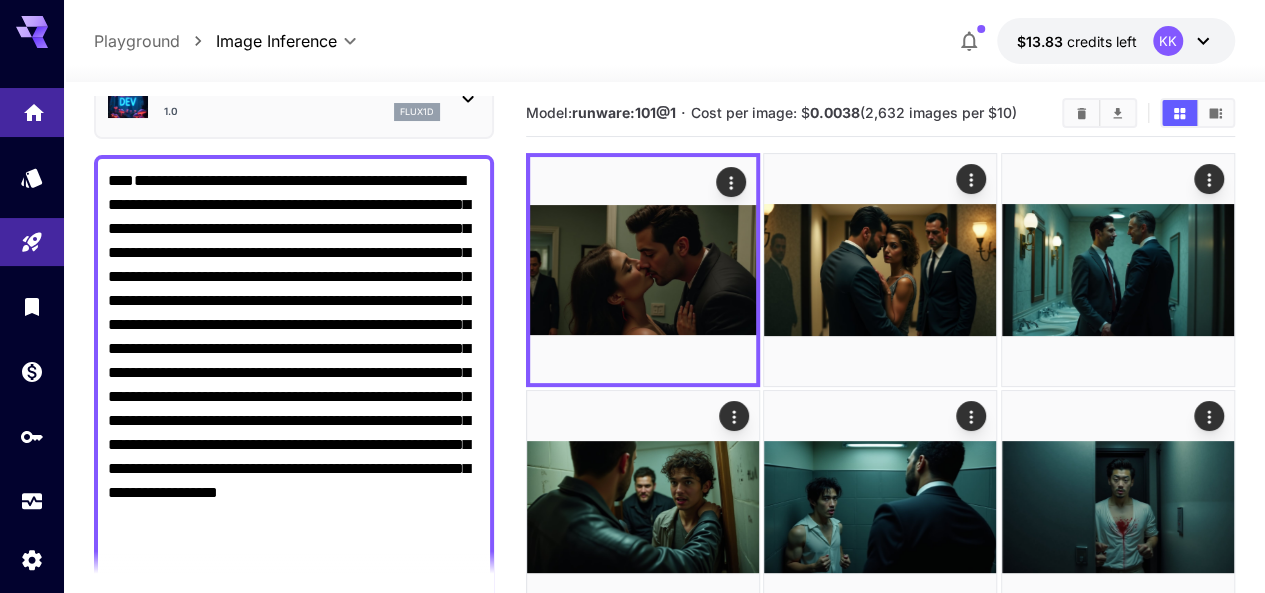 drag, startPoint x: 275, startPoint y: 487, endPoint x: 50, endPoint y: 106, distance: 442.4771 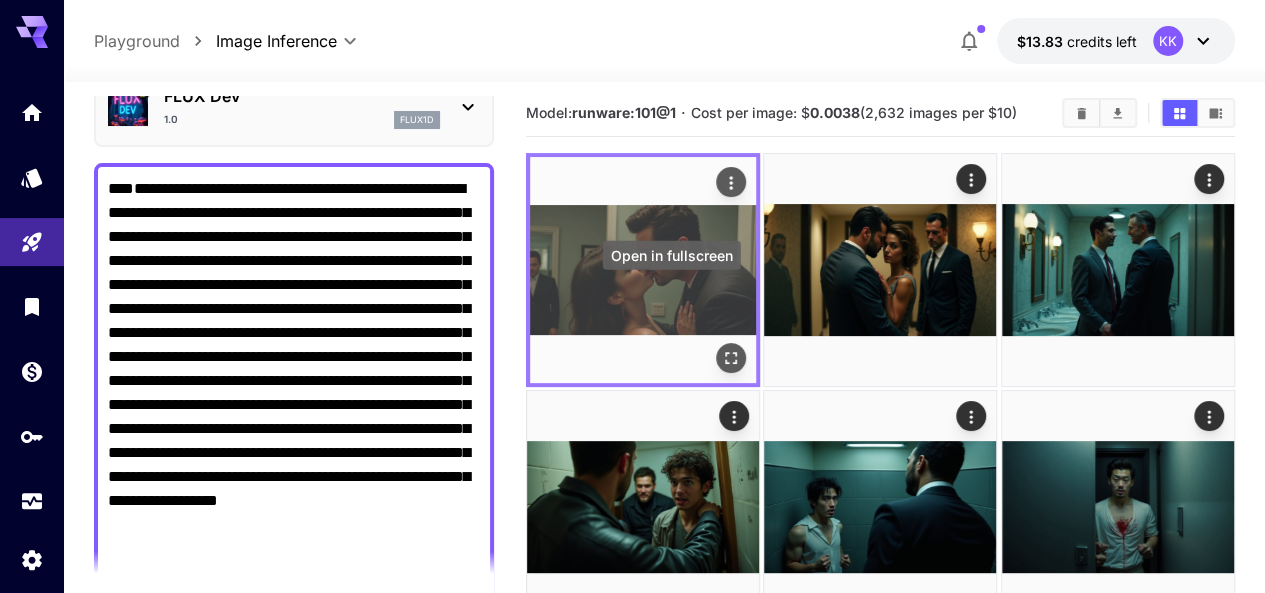 click 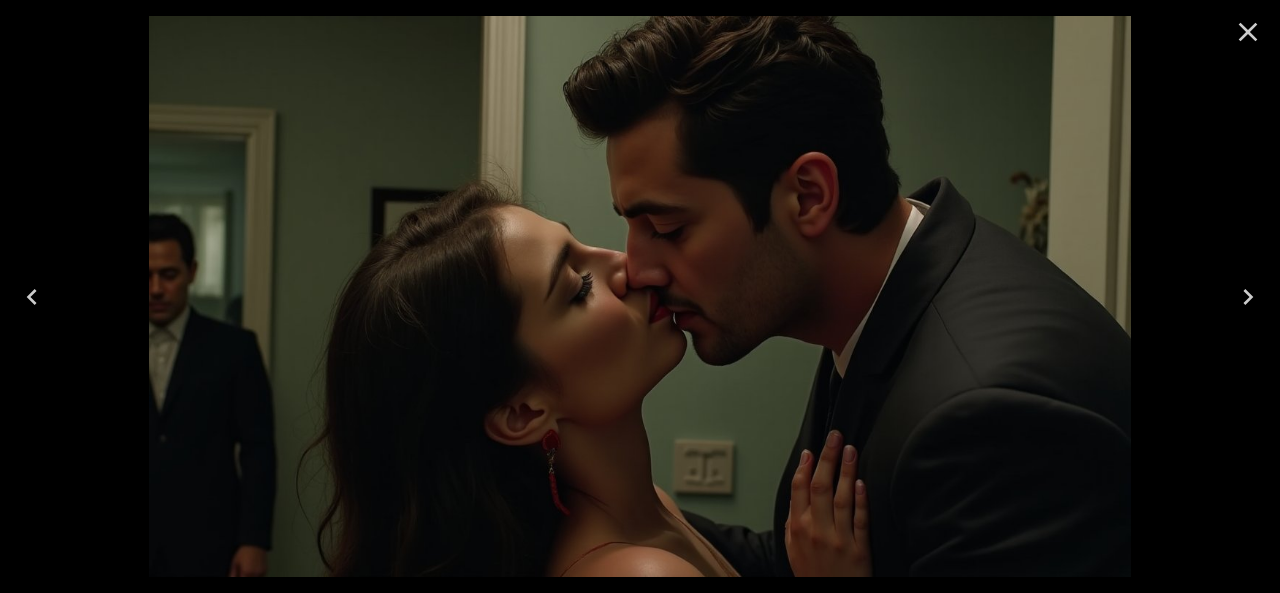 click 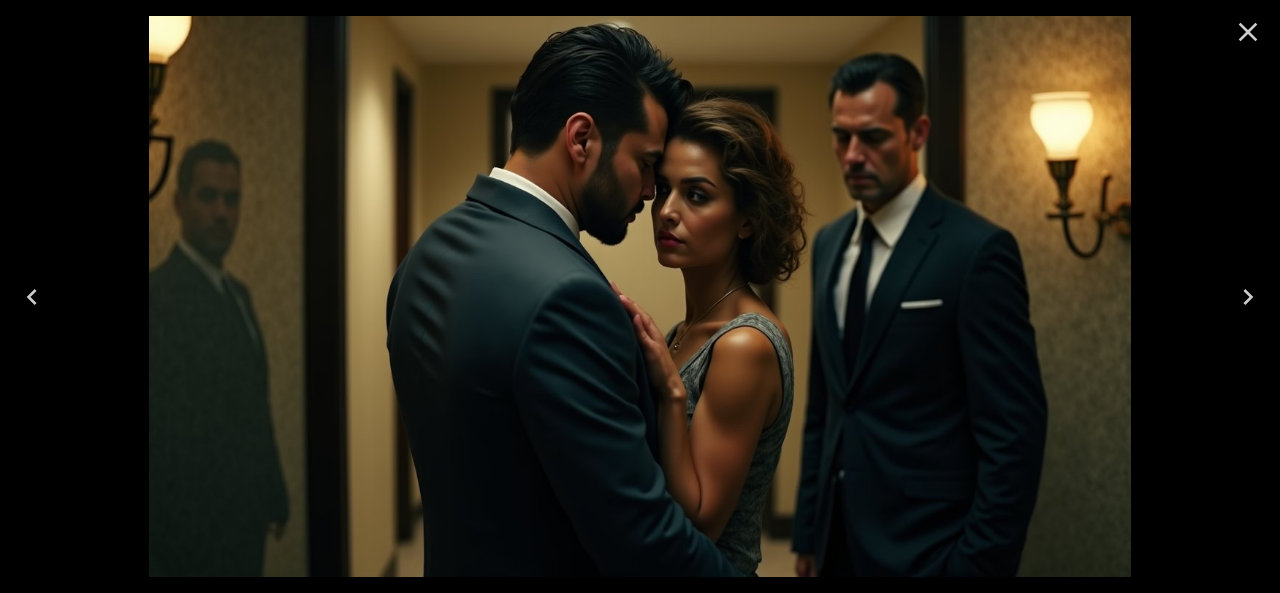 click 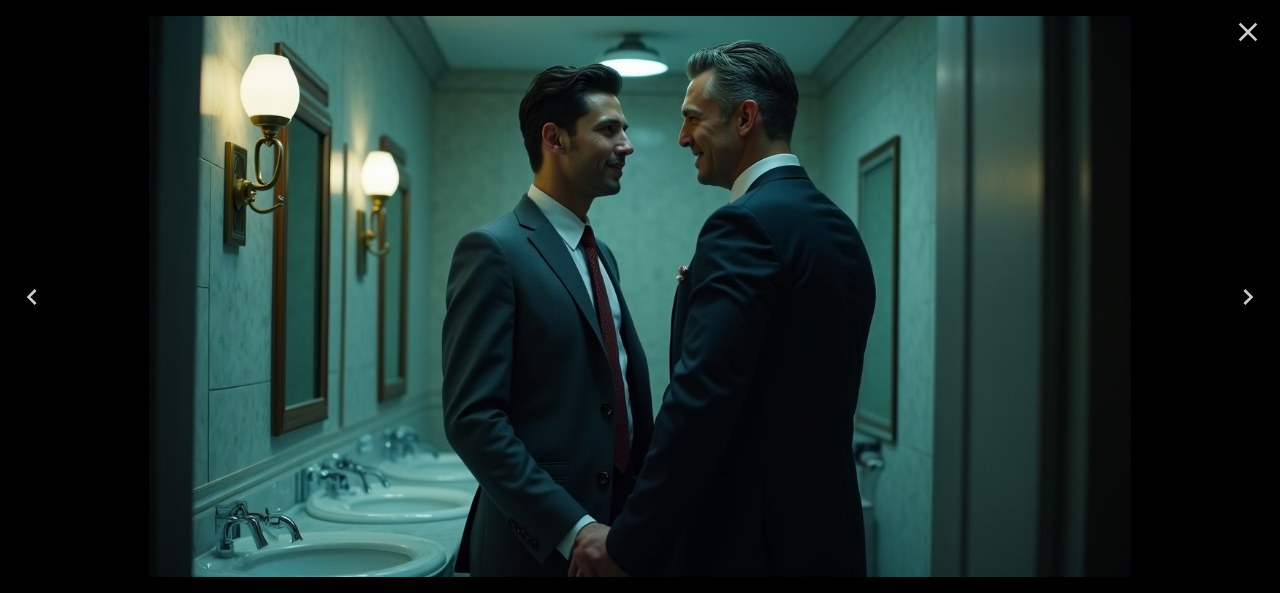 click 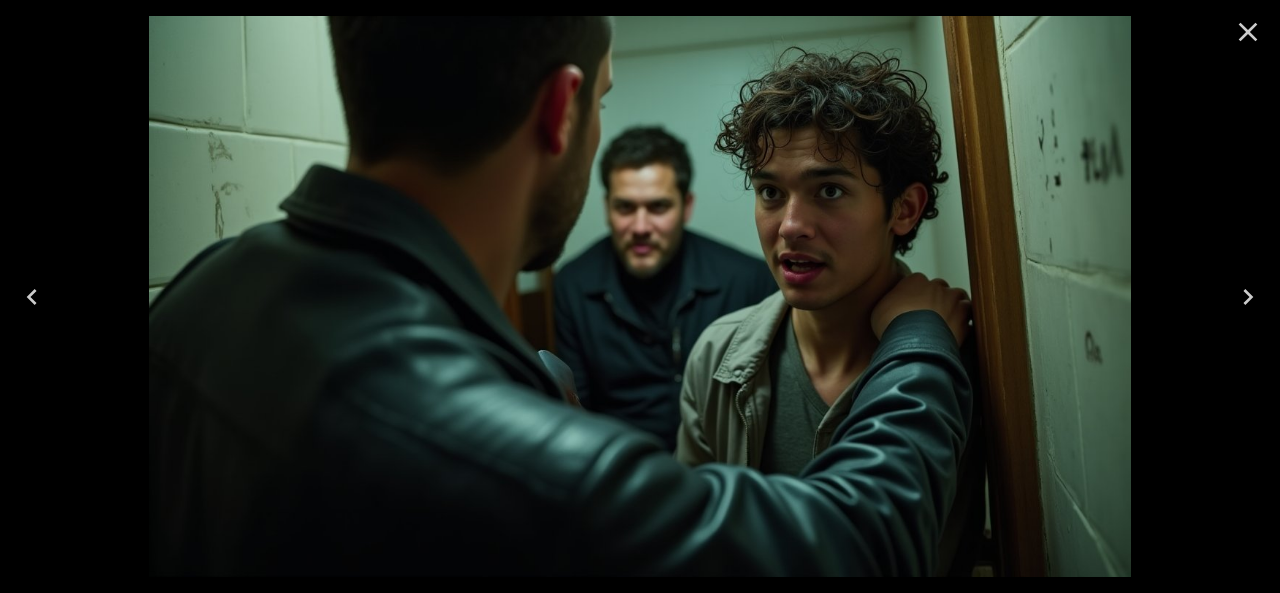 click 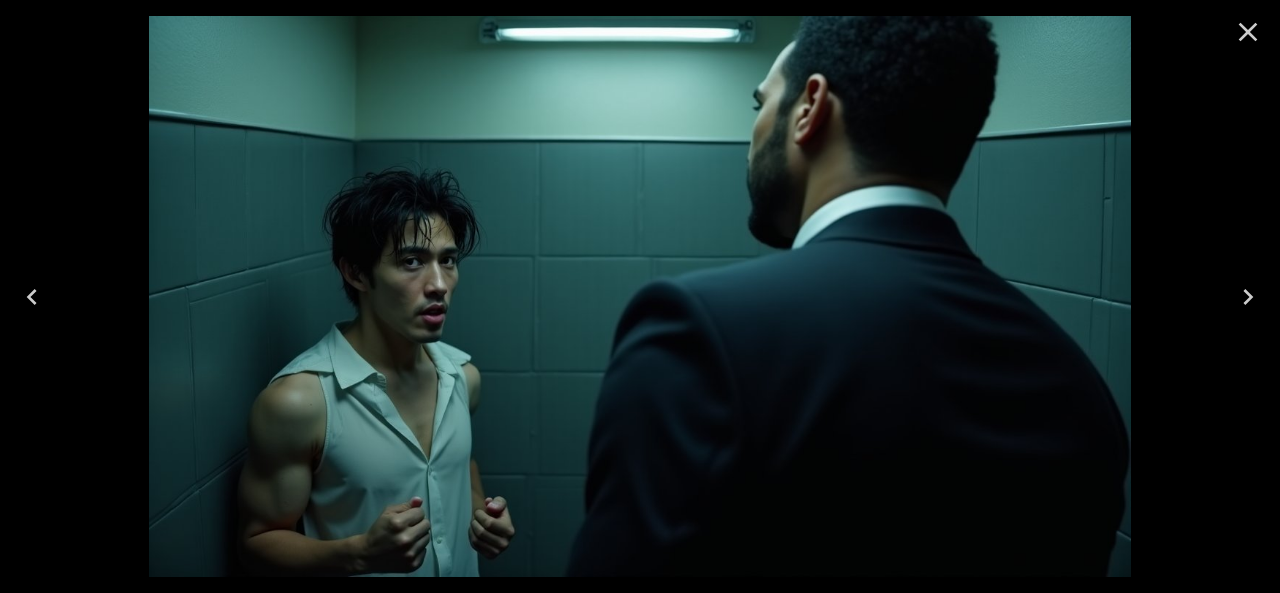 click 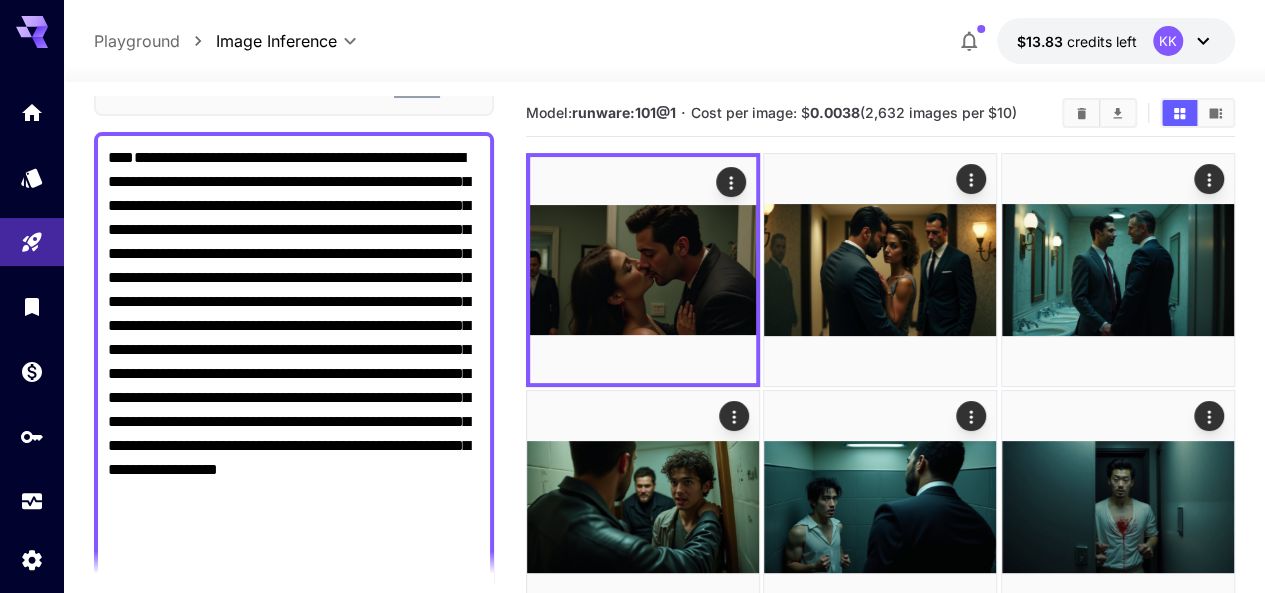 scroll, scrollTop: 101, scrollLeft: 0, axis: vertical 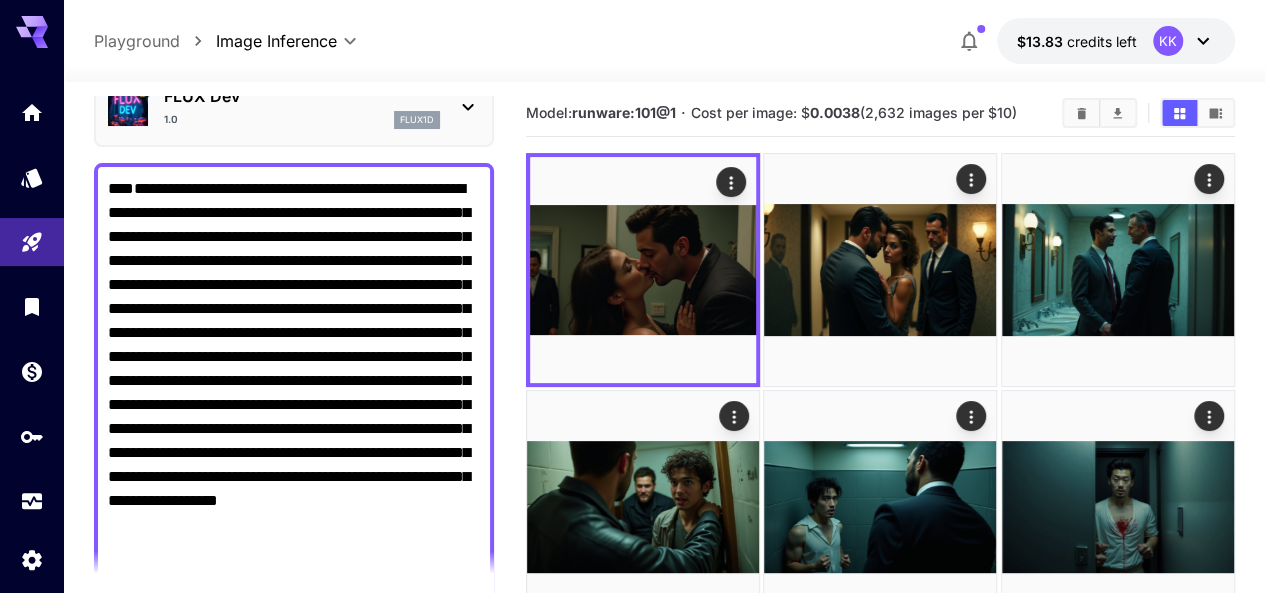 click on "**********" at bounding box center [294, 393] 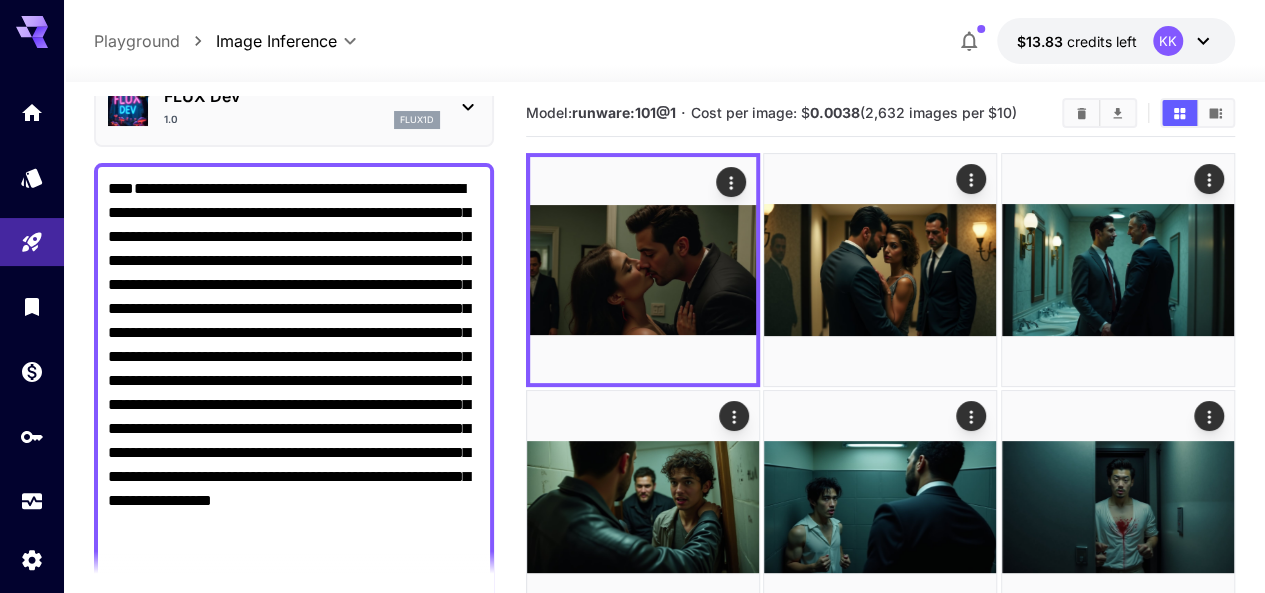 type on "**********" 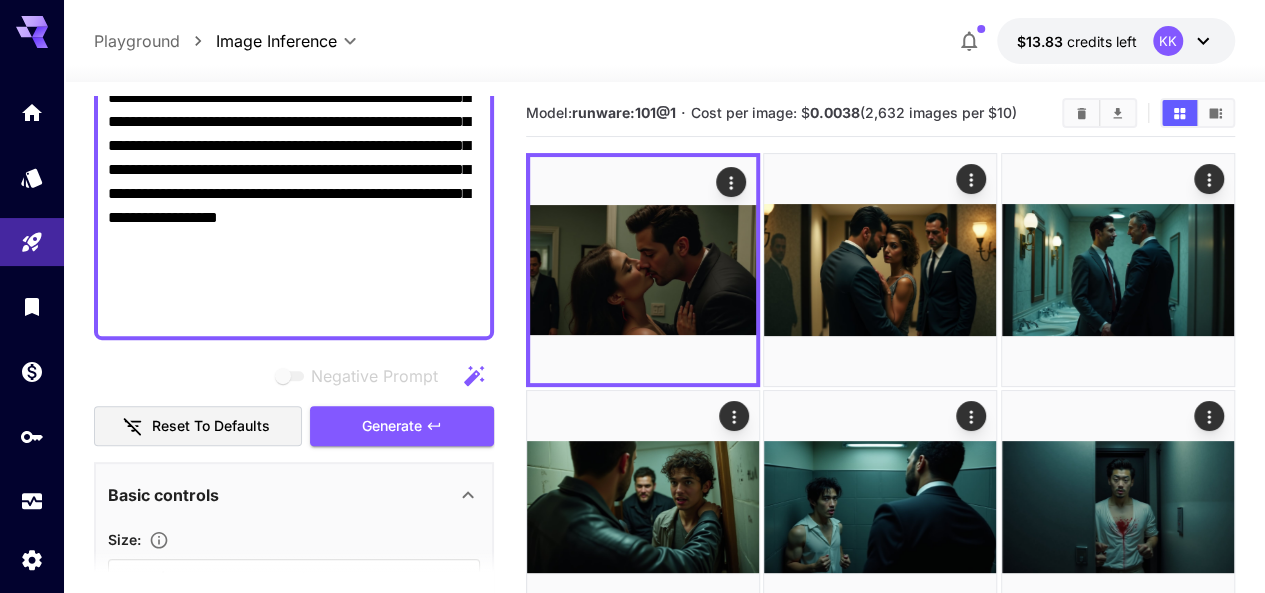 scroll, scrollTop: 401, scrollLeft: 0, axis: vertical 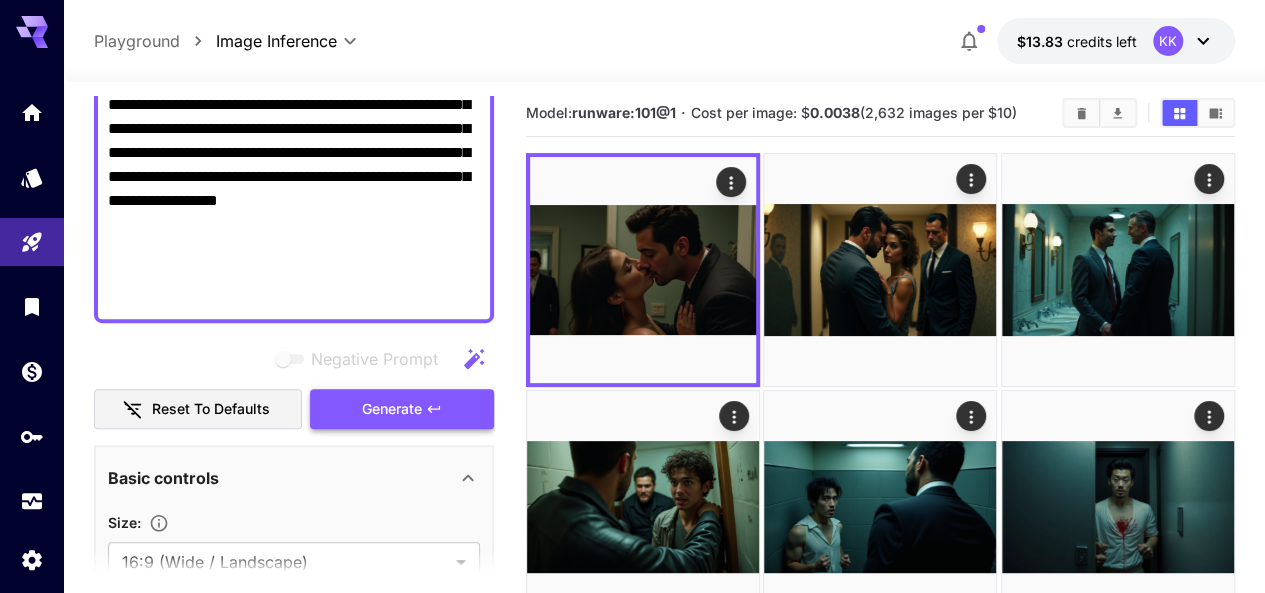 click on "Generate" at bounding box center (402, 409) 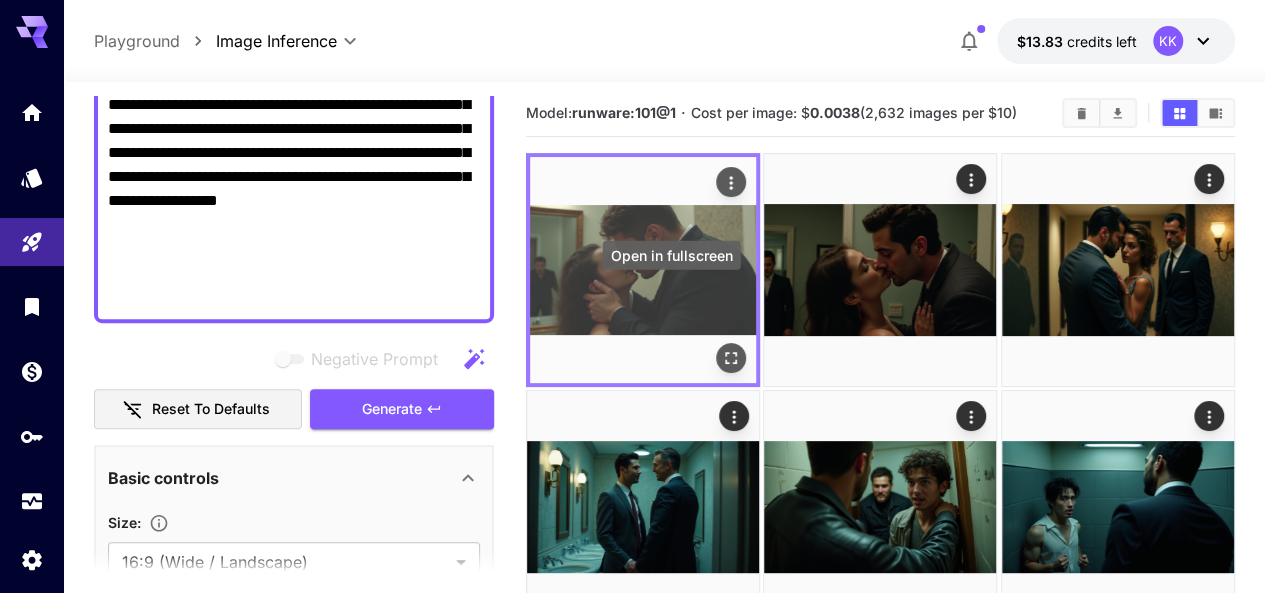 click 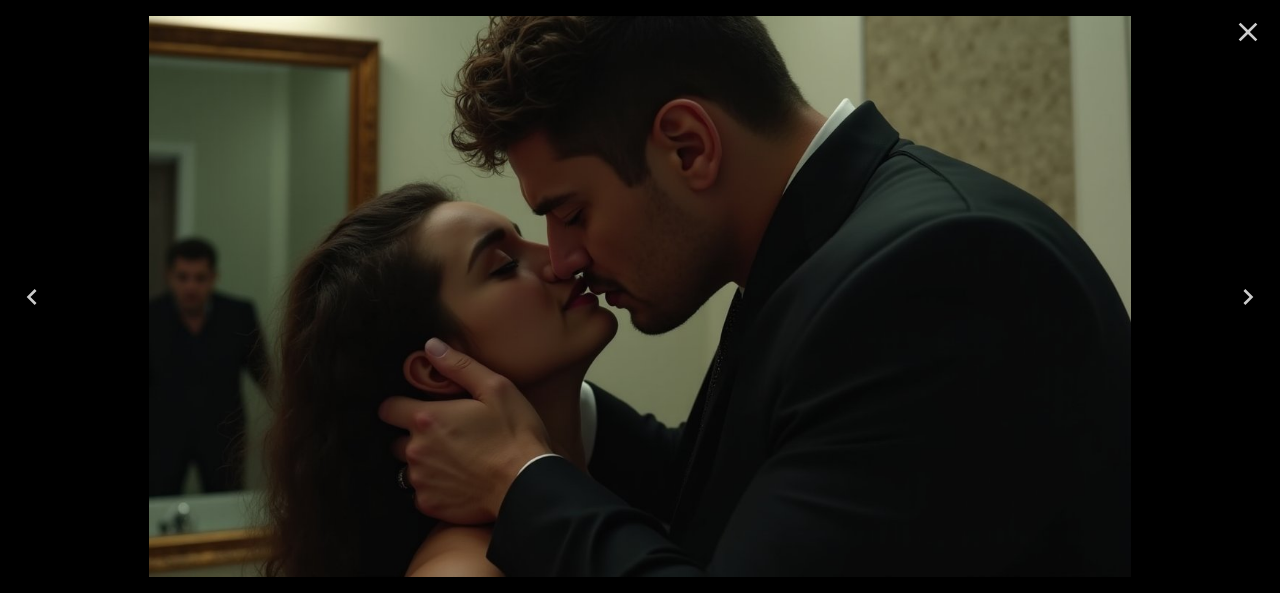 click 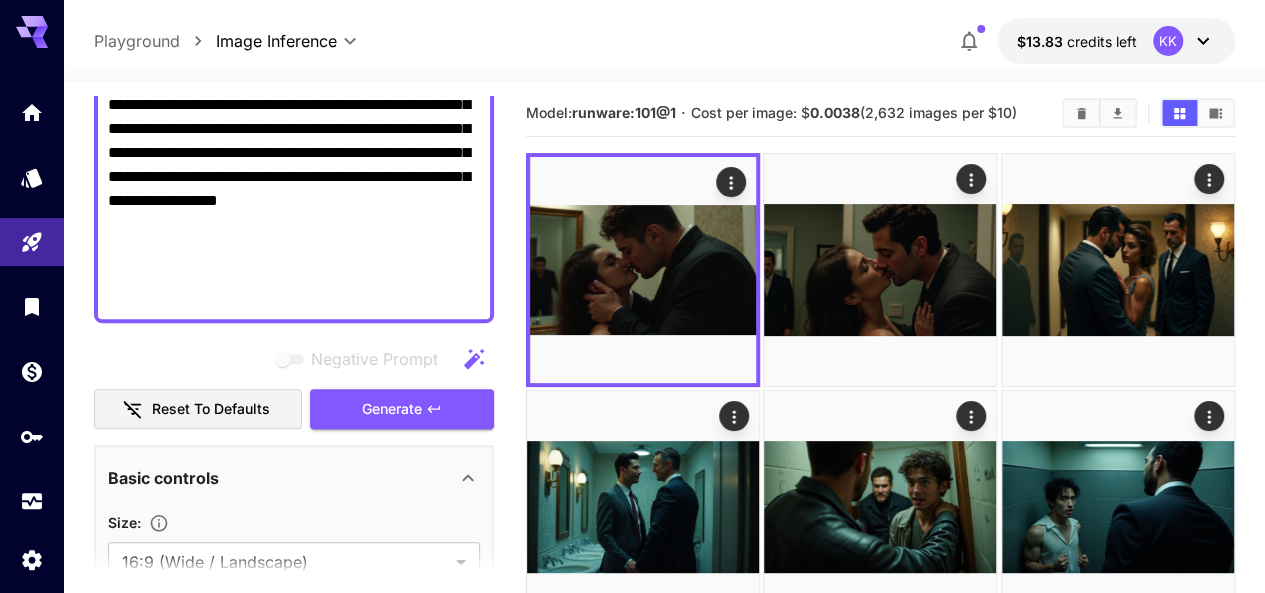 scroll, scrollTop: 201, scrollLeft: 0, axis: vertical 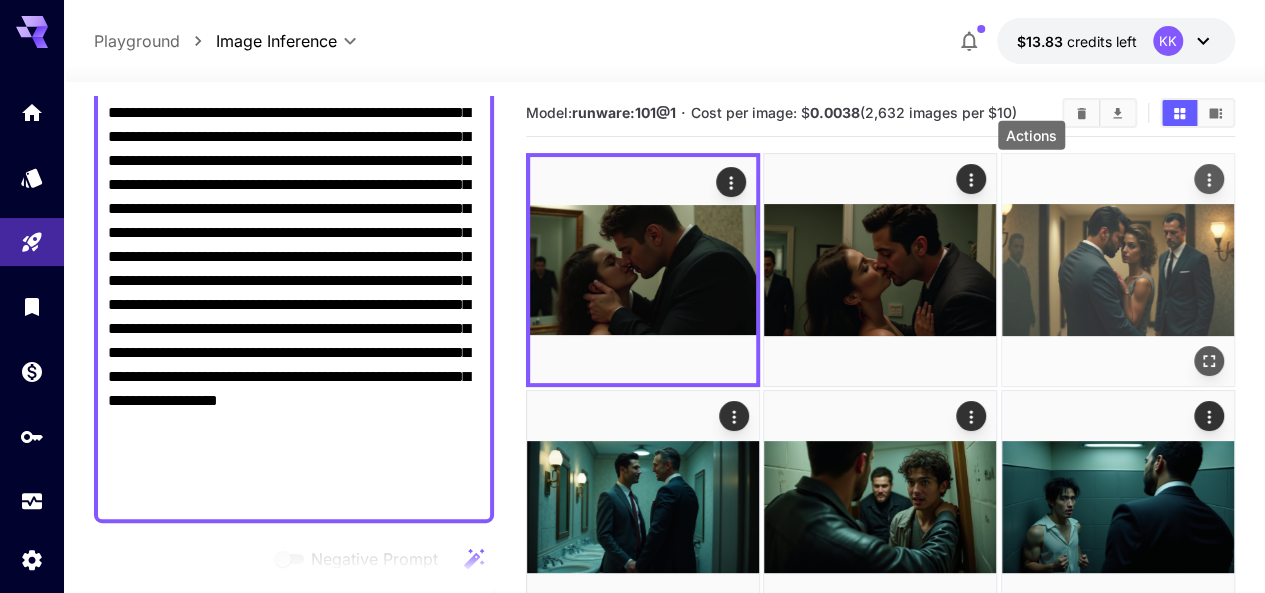 click 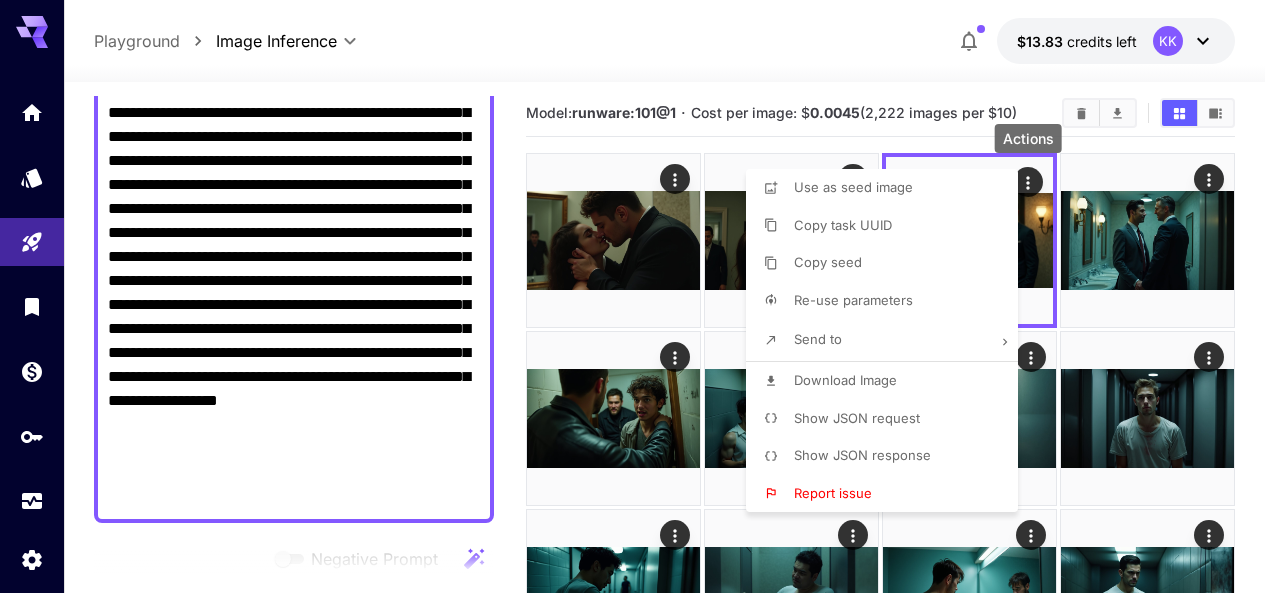 click at bounding box center [640, 296] 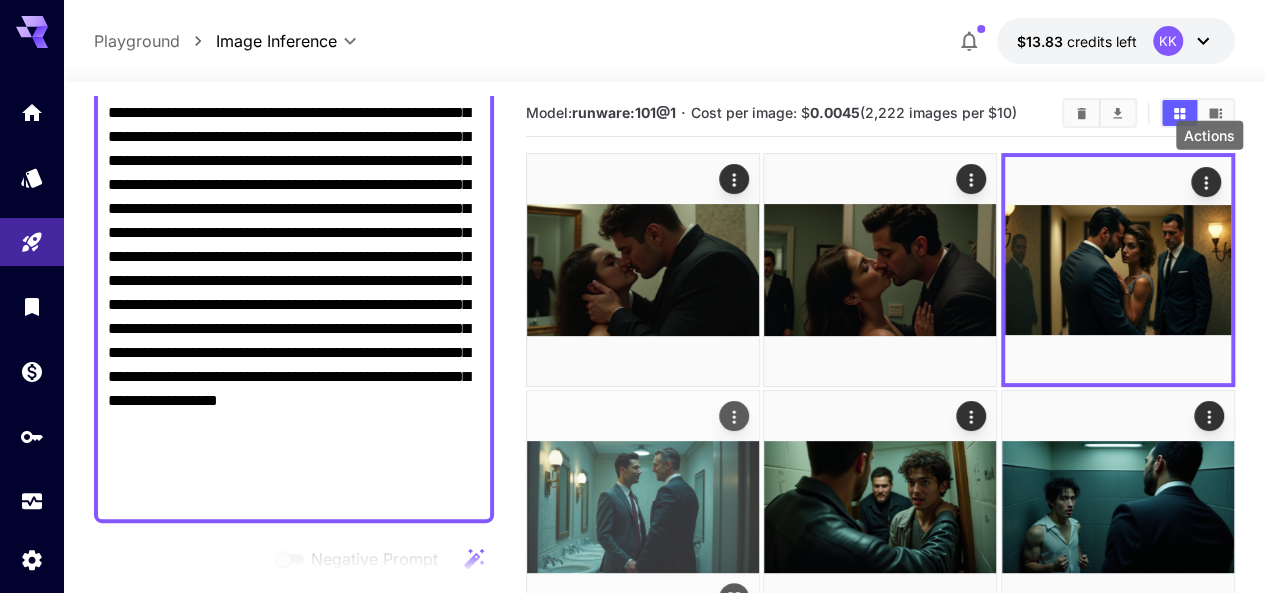 click 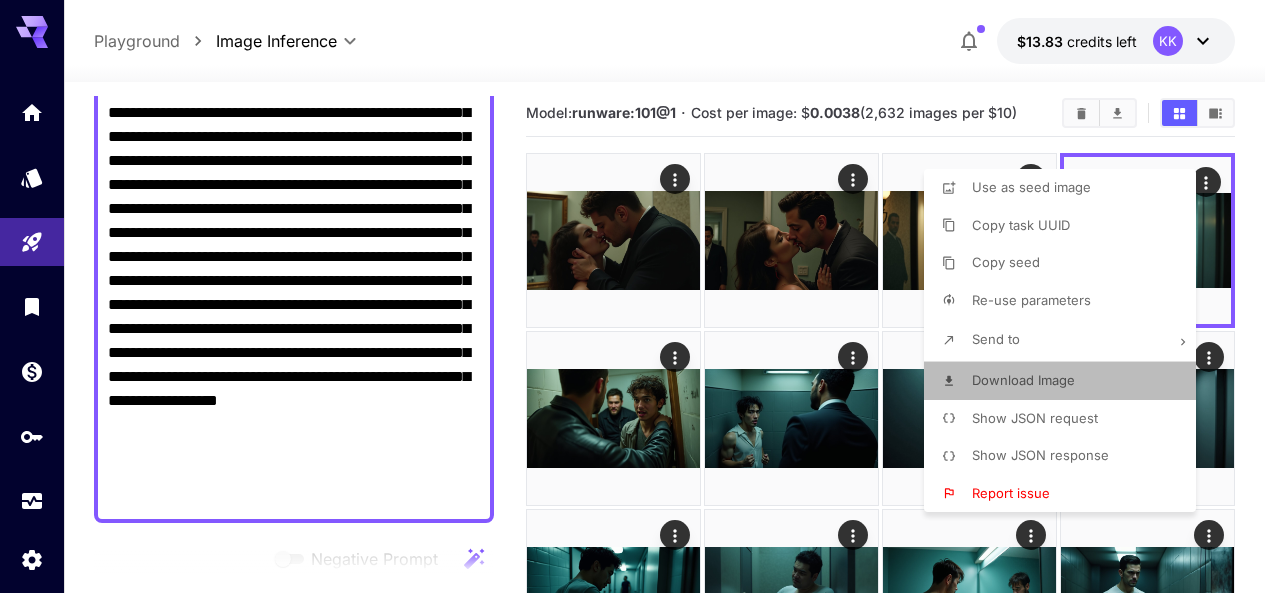 click on "Download Image" at bounding box center (1066, 381) 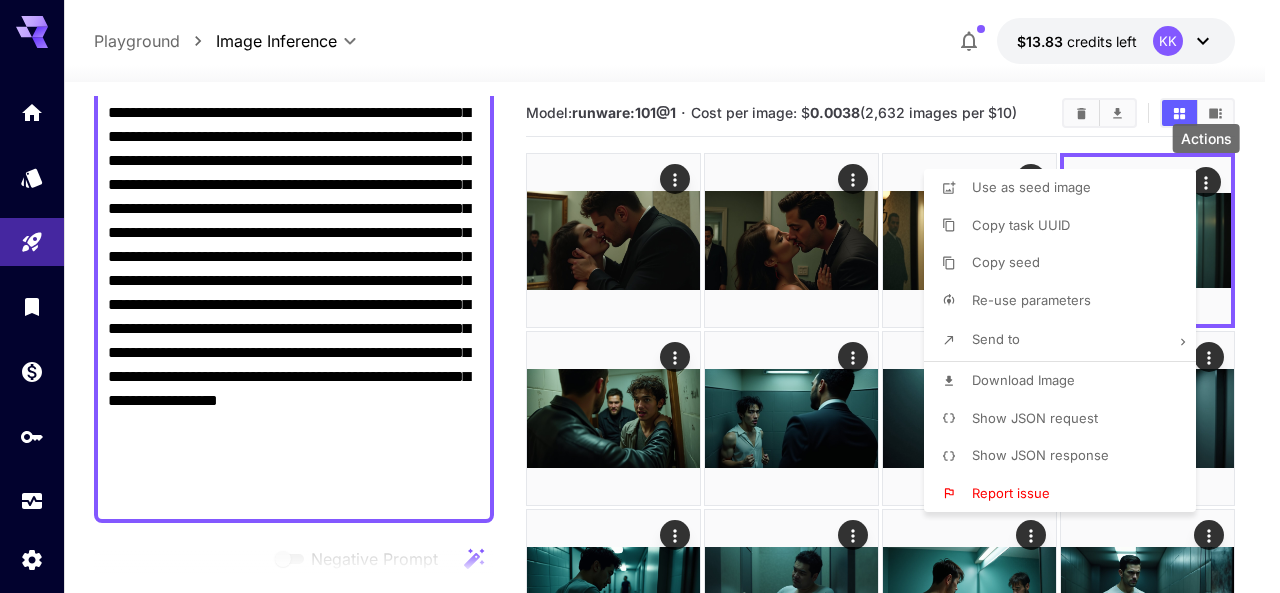 click at bounding box center [640, 296] 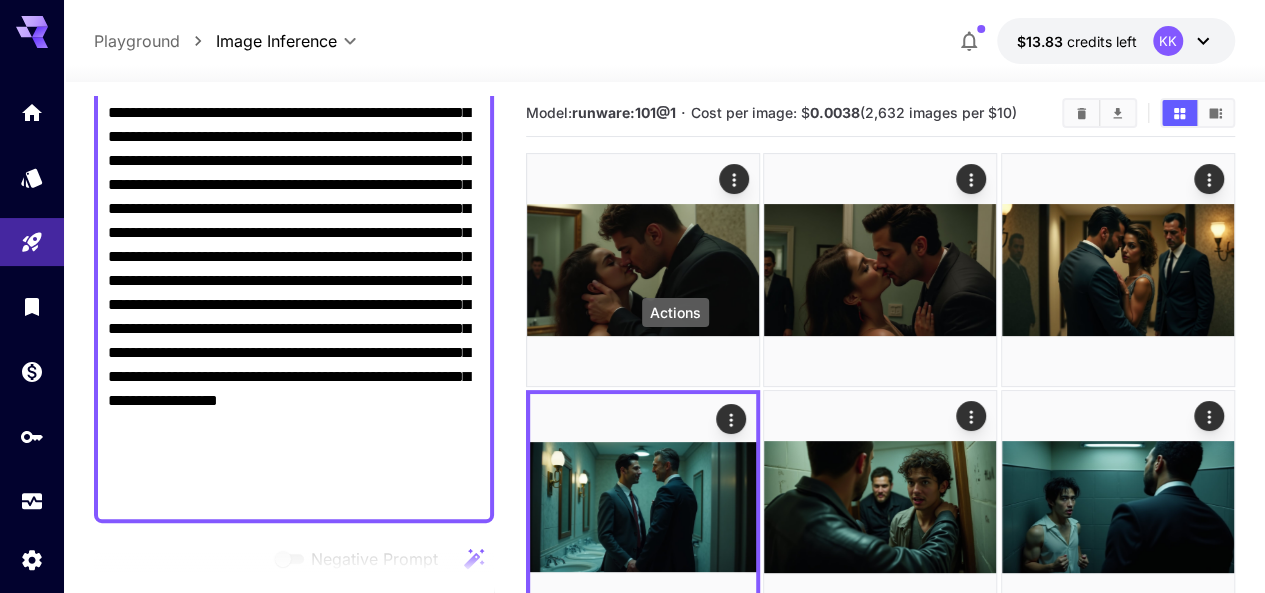 click 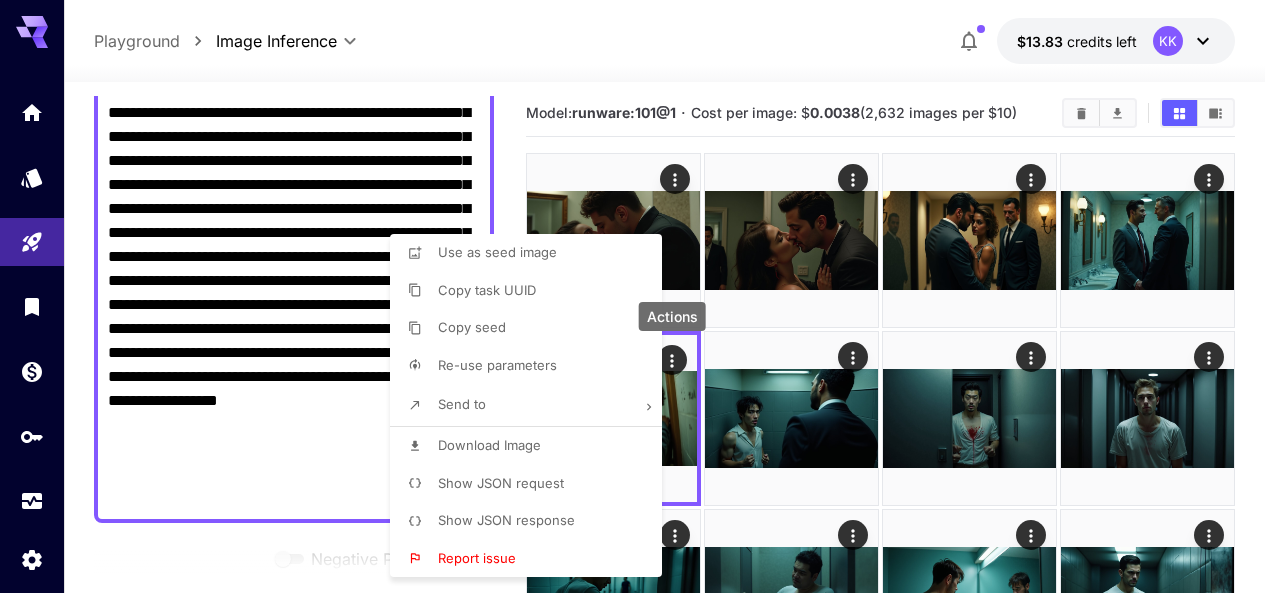 click on "Download Image" at bounding box center [532, 446] 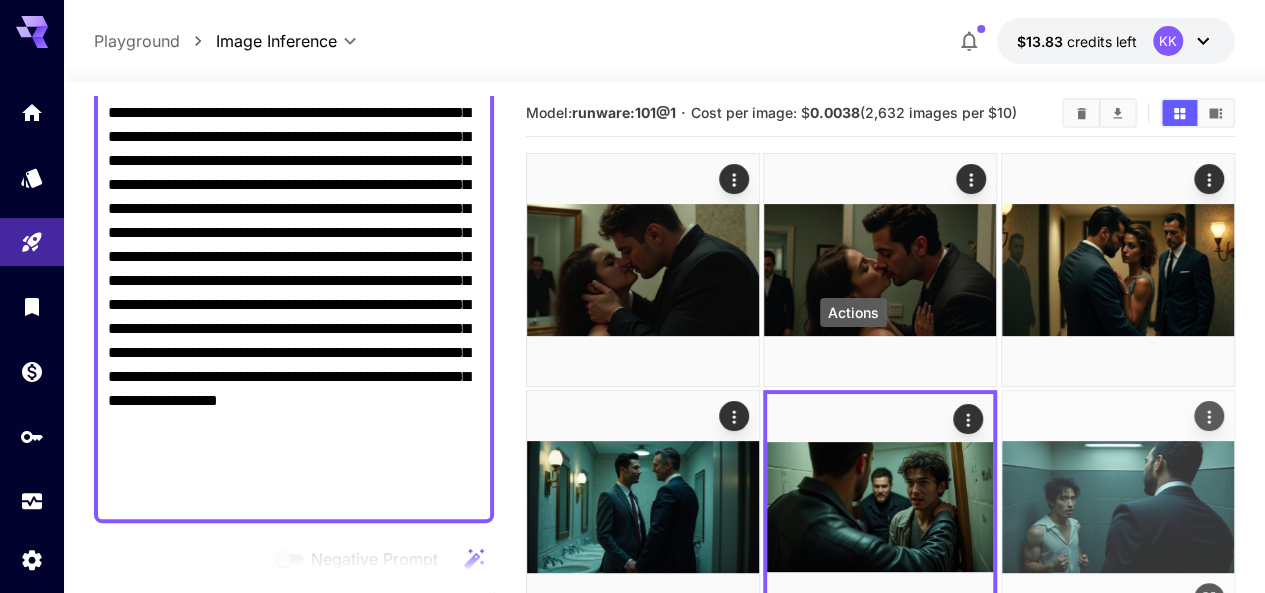 click 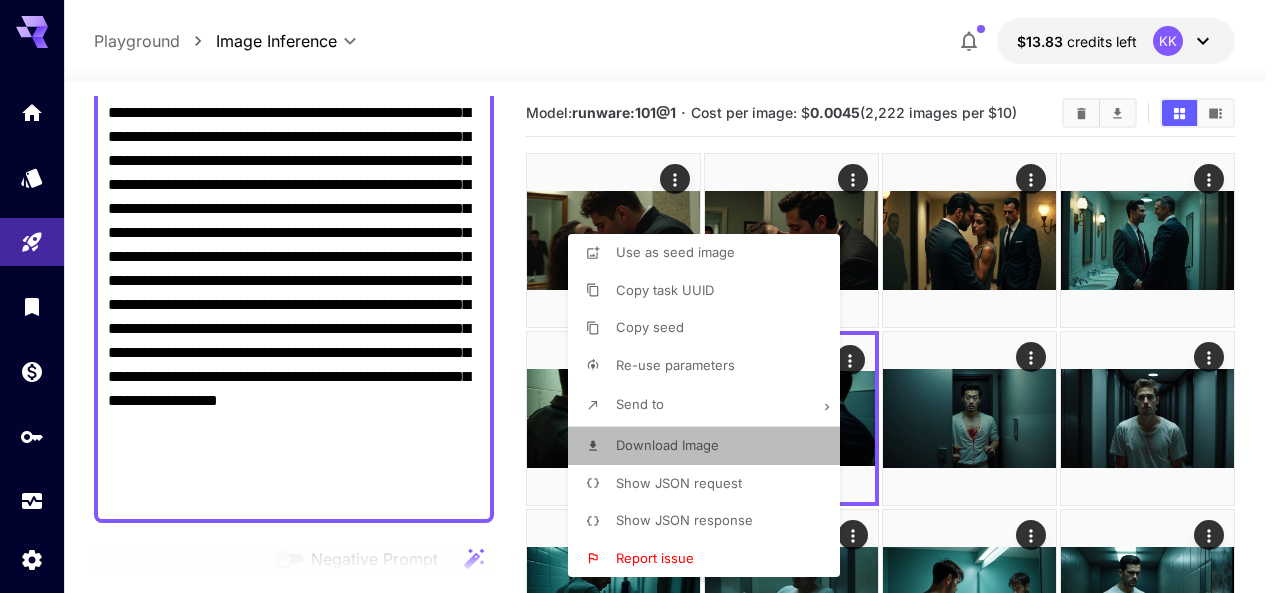 click on "Download Image" at bounding box center (667, 445) 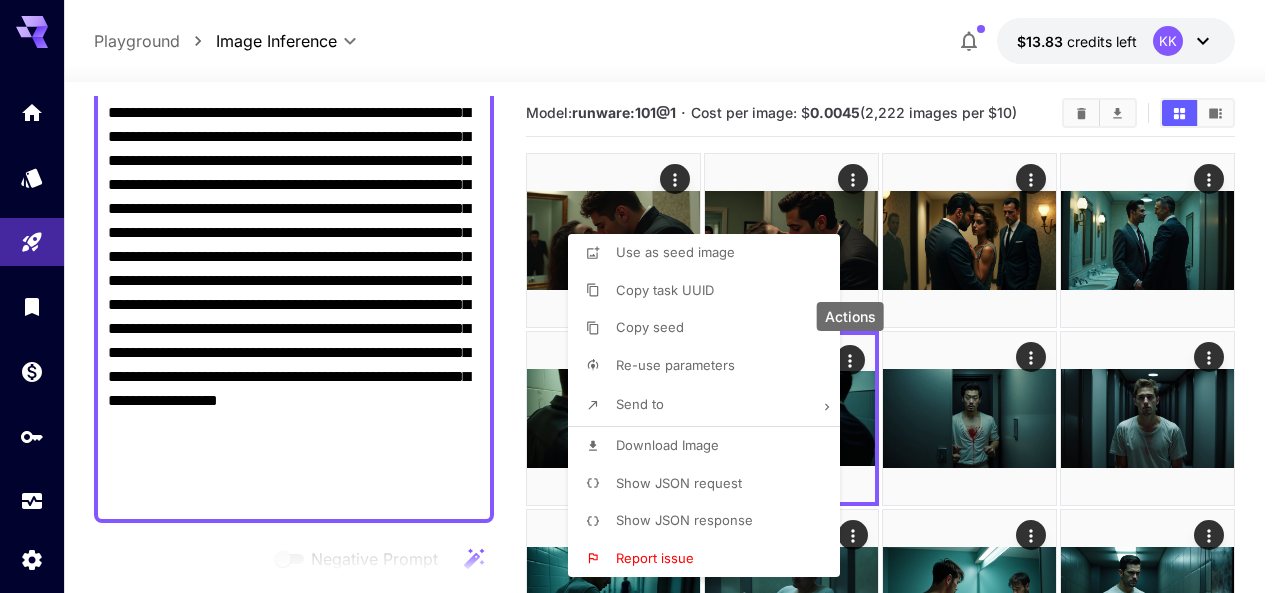 click at bounding box center (640, 296) 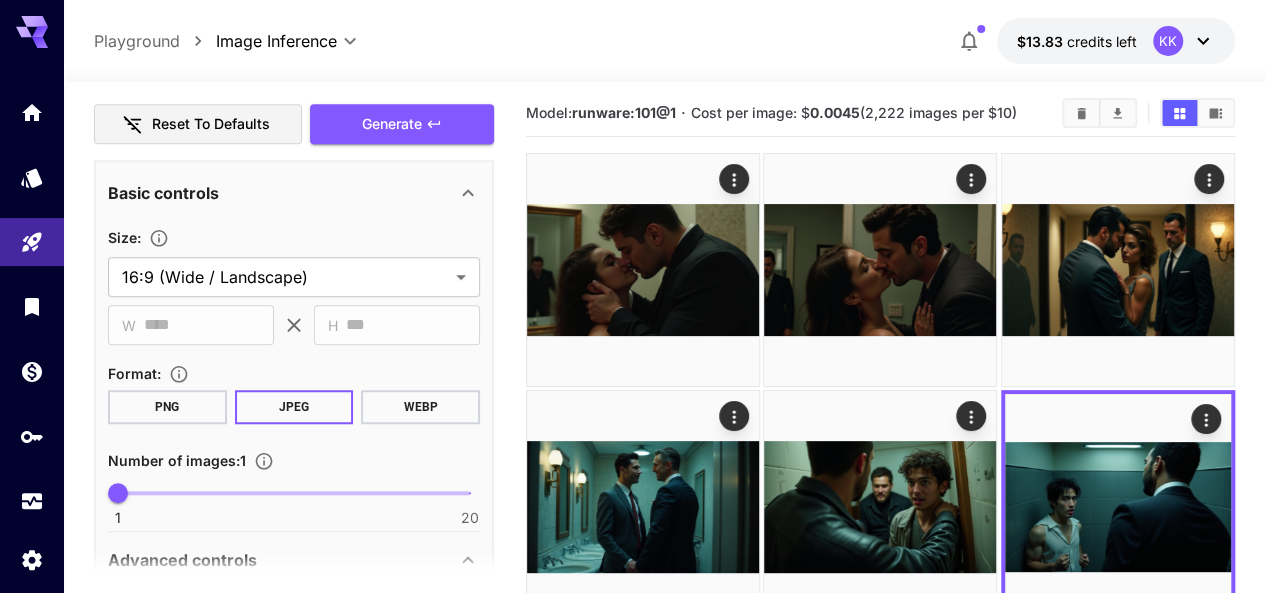 scroll, scrollTop: 800, scrollLeft: 0, axis: vertical 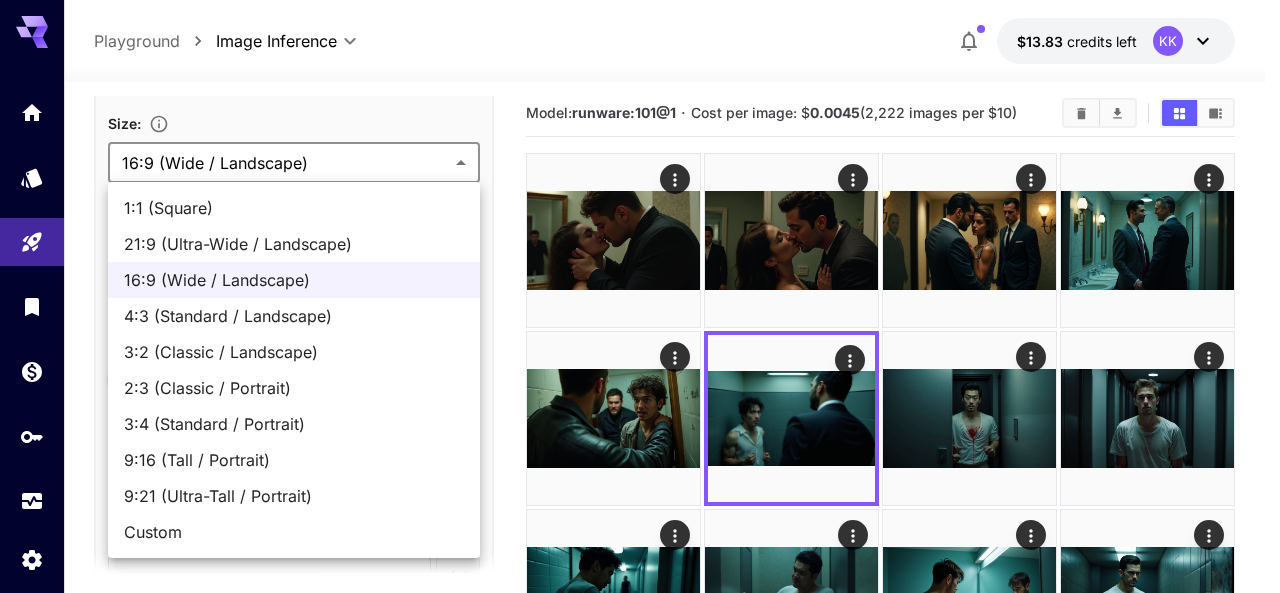 click on "**********" at bounding box center [640, 3335] 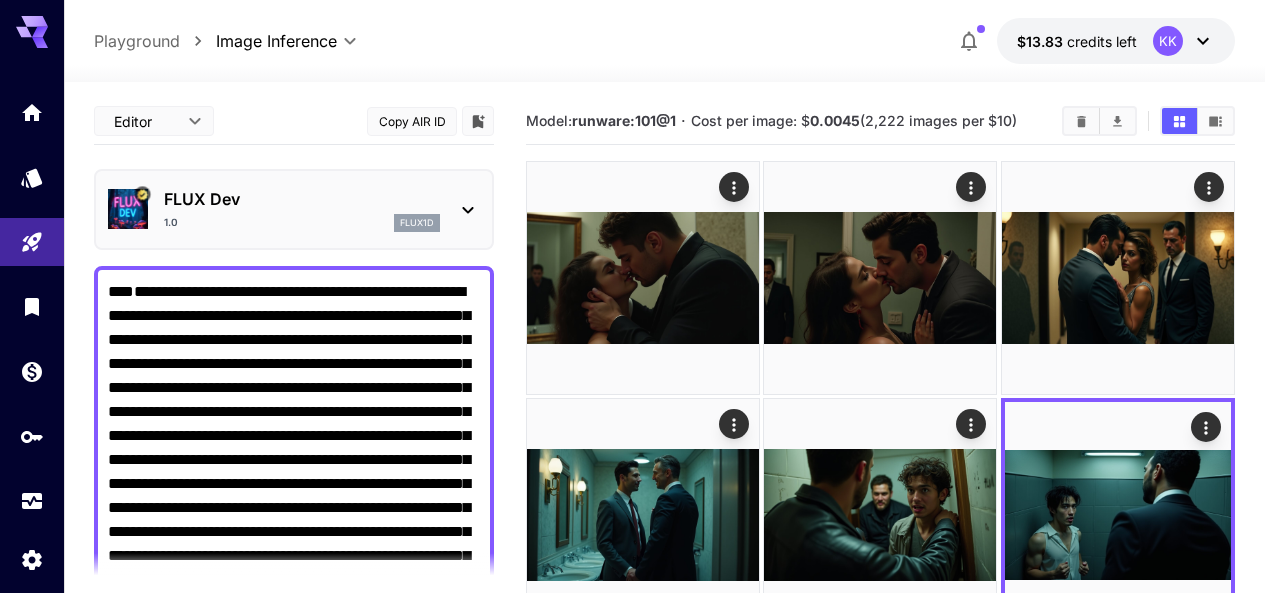 scroll, scrollTop: 8, scrollLeft: 0, axis: vertical 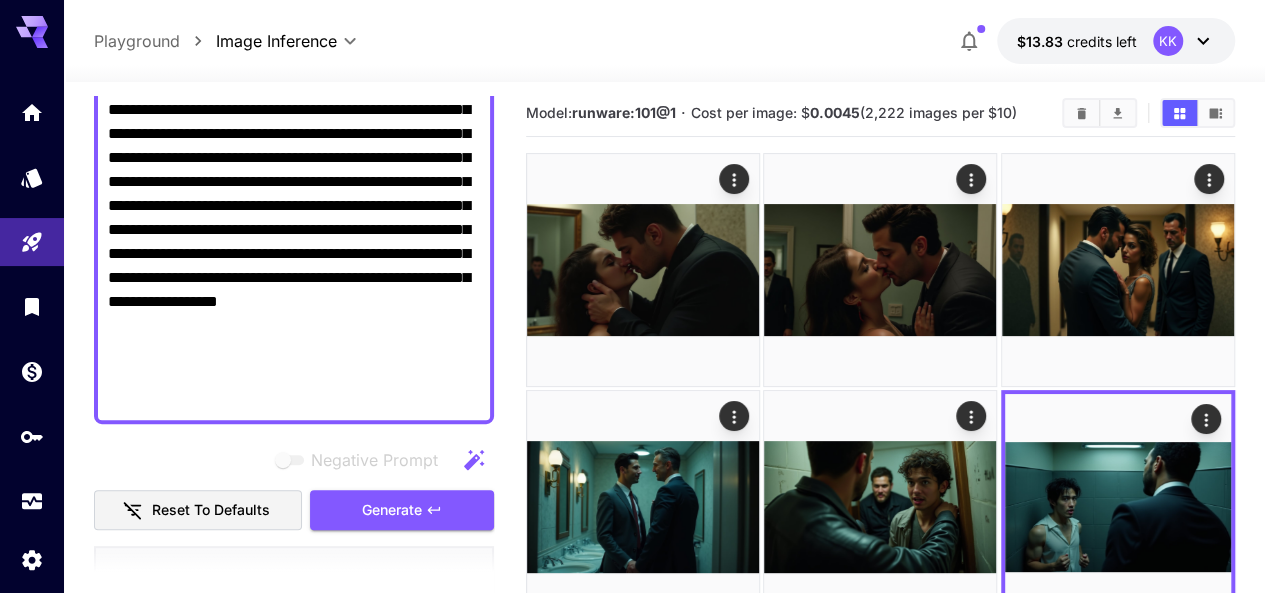 click on "**********" at bounding box center [294, 194] 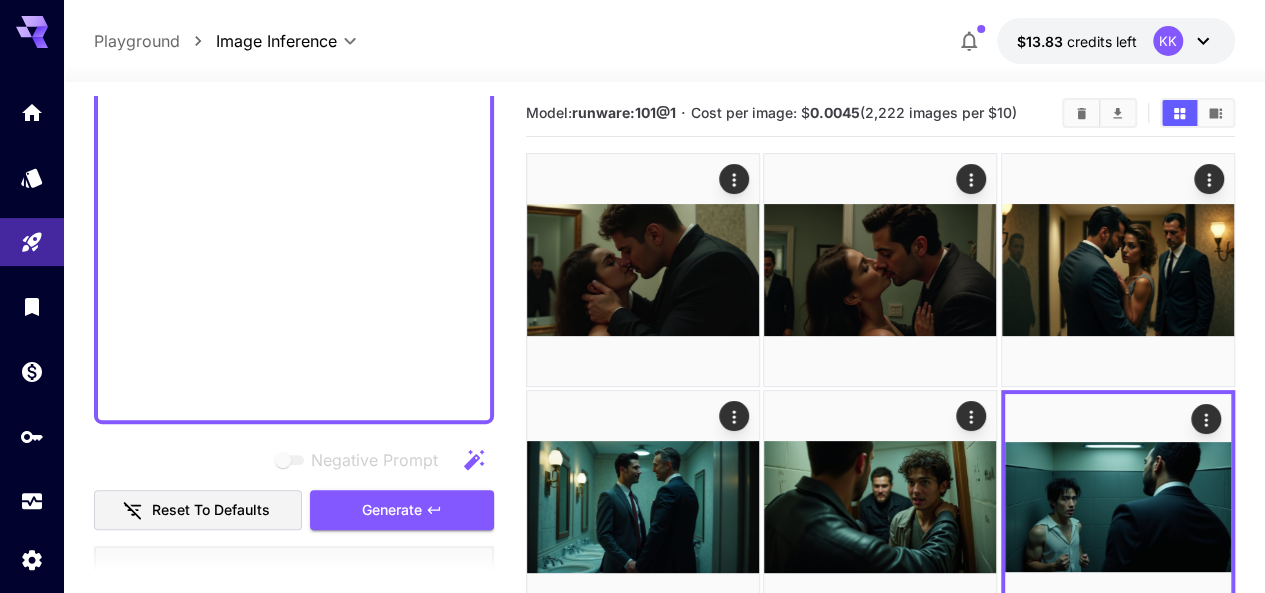scroll, scrollTop: 279, scrollLeft: 0, axis: vertical 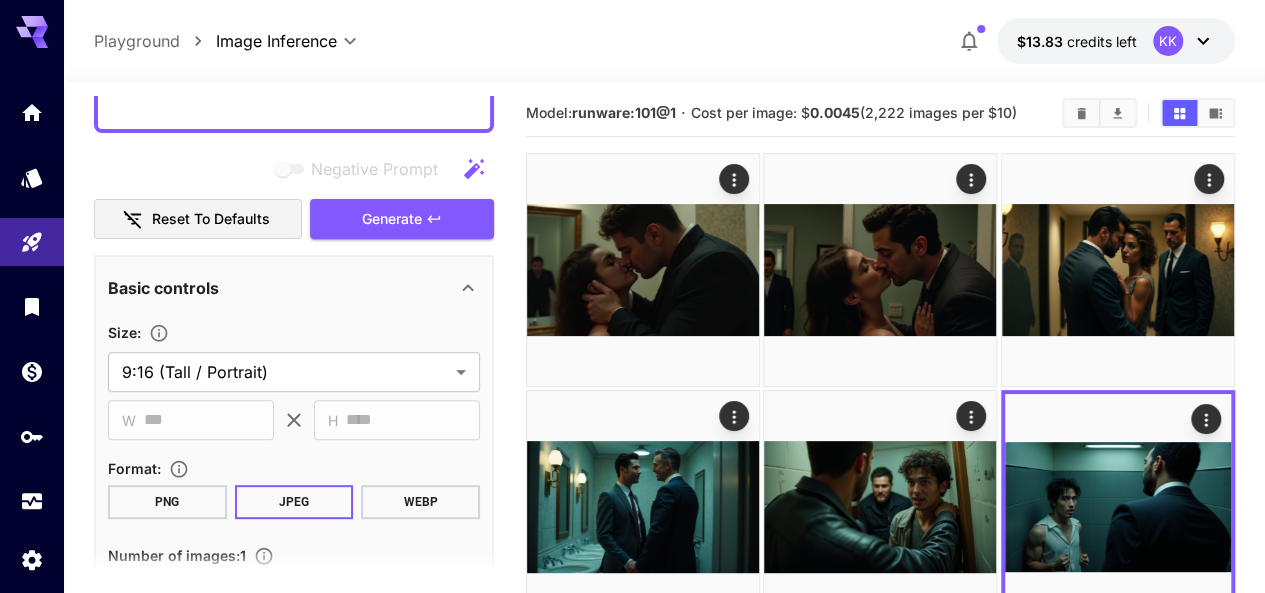 click on "Generate" at bounding box center [392, 219] 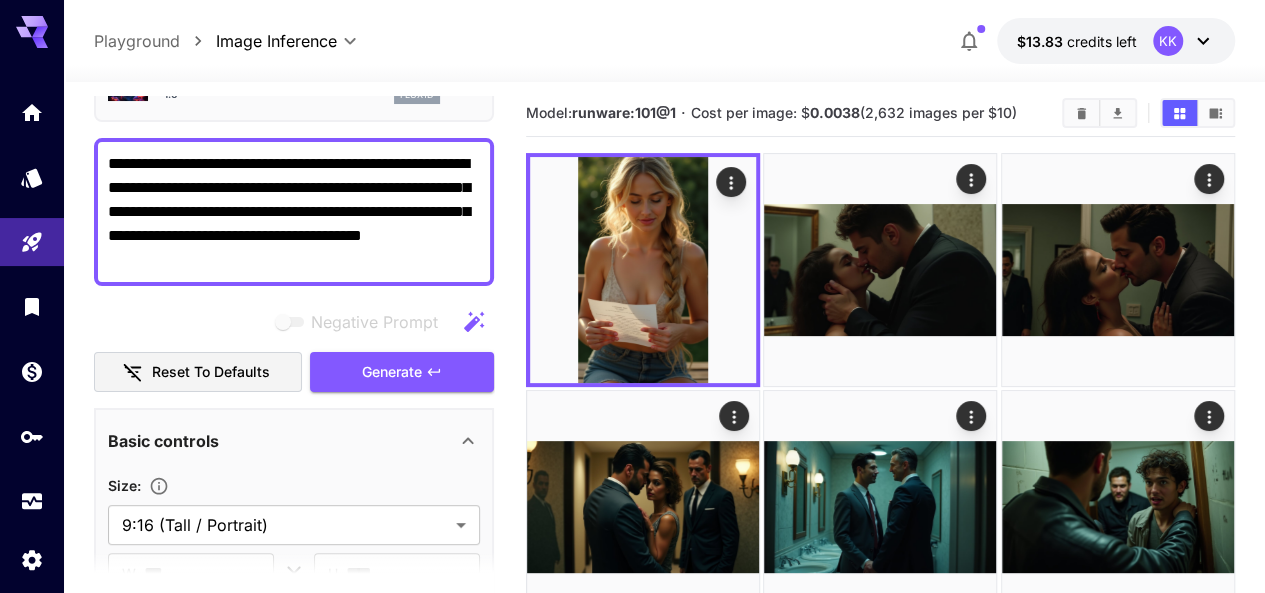 scroll, scrollTop: 0, scrollLeft: 0, axis: both 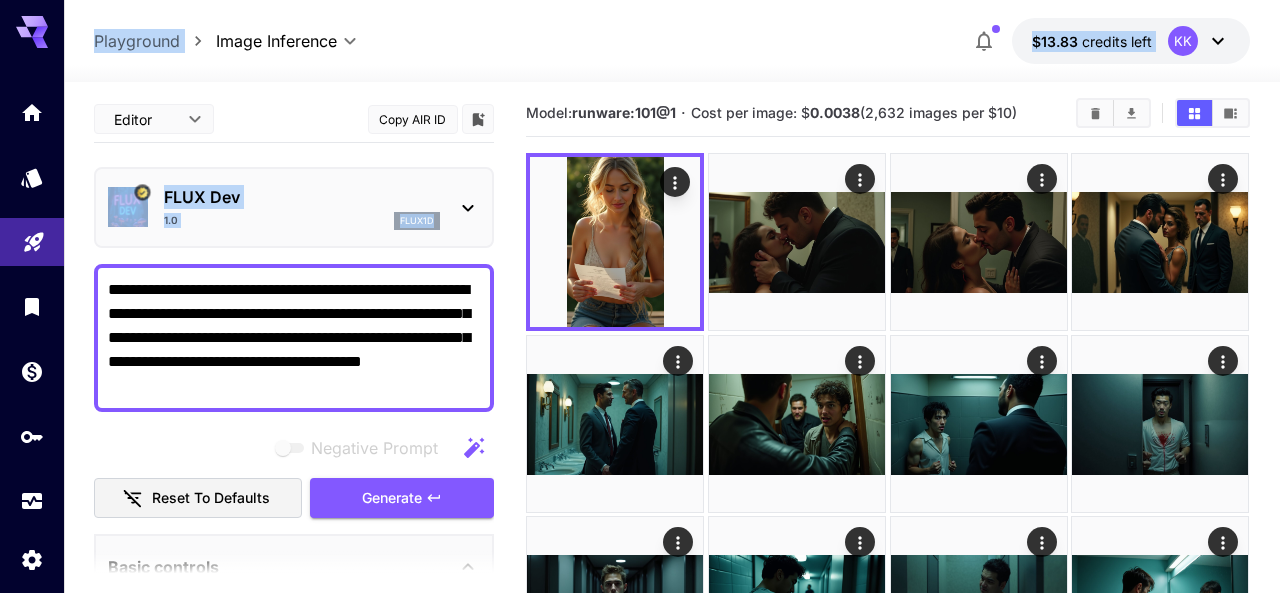 drag, startPoint x: 320, startPoint y: 398, endPoint x: 52, endPoint y: 267, distance: 298.30353 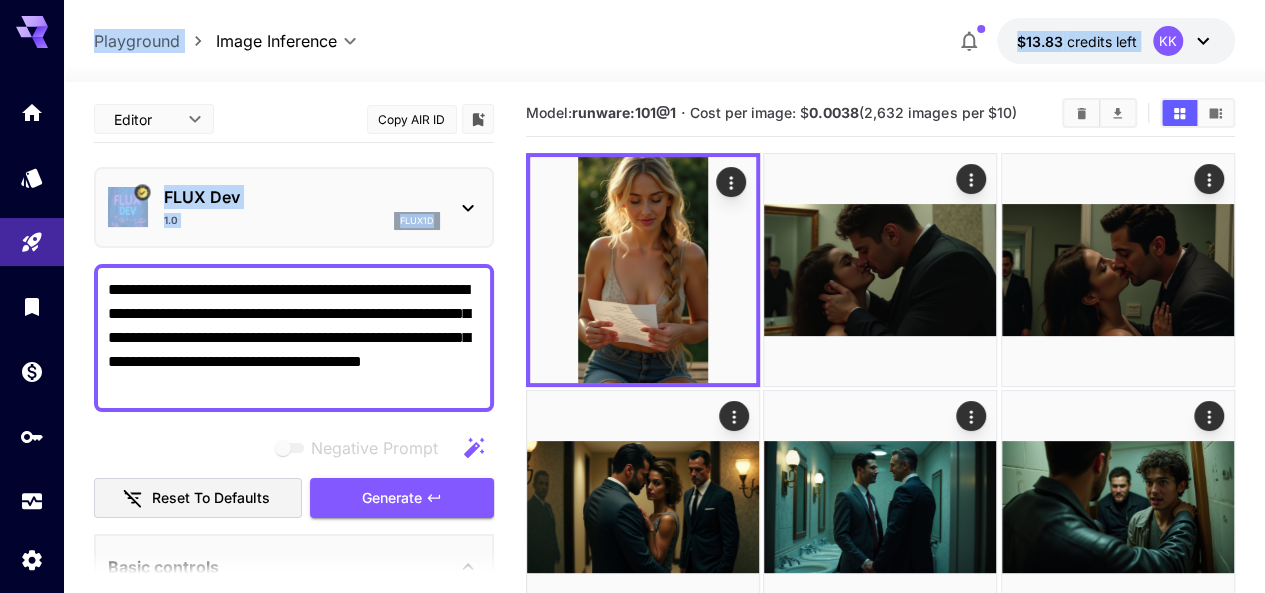 click on "**********" at bounding box center (294, 338) 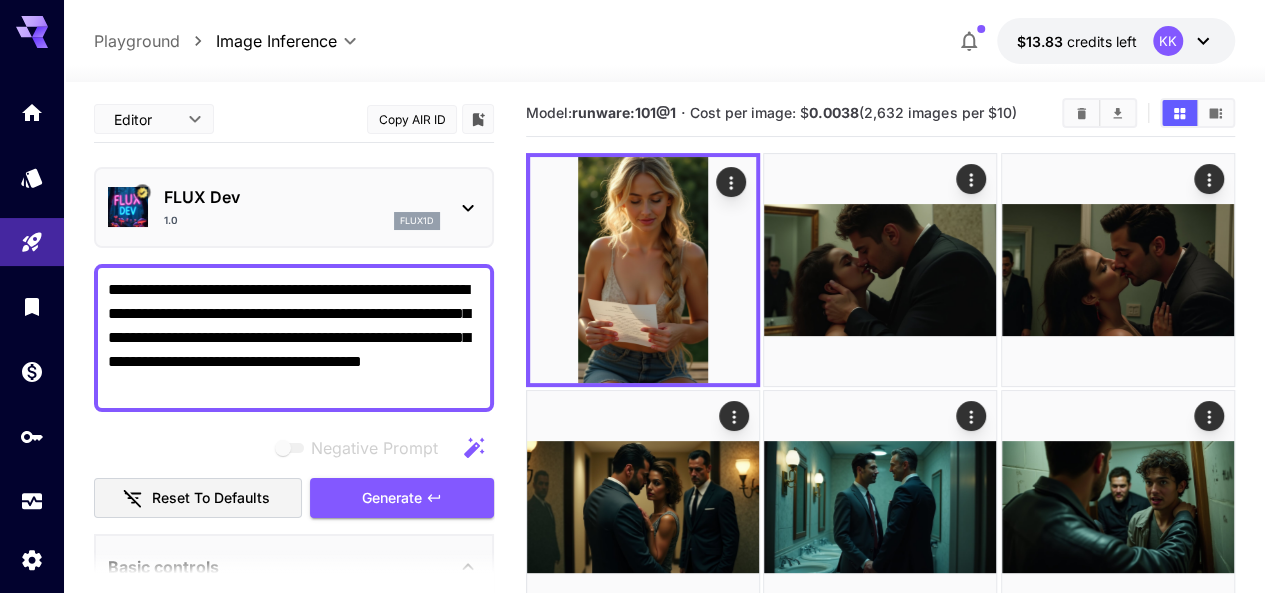 drag, startPoint x: 294, startPoint y: 396, endPoint x: 96, endPoint y: 267, distance: 236.31546 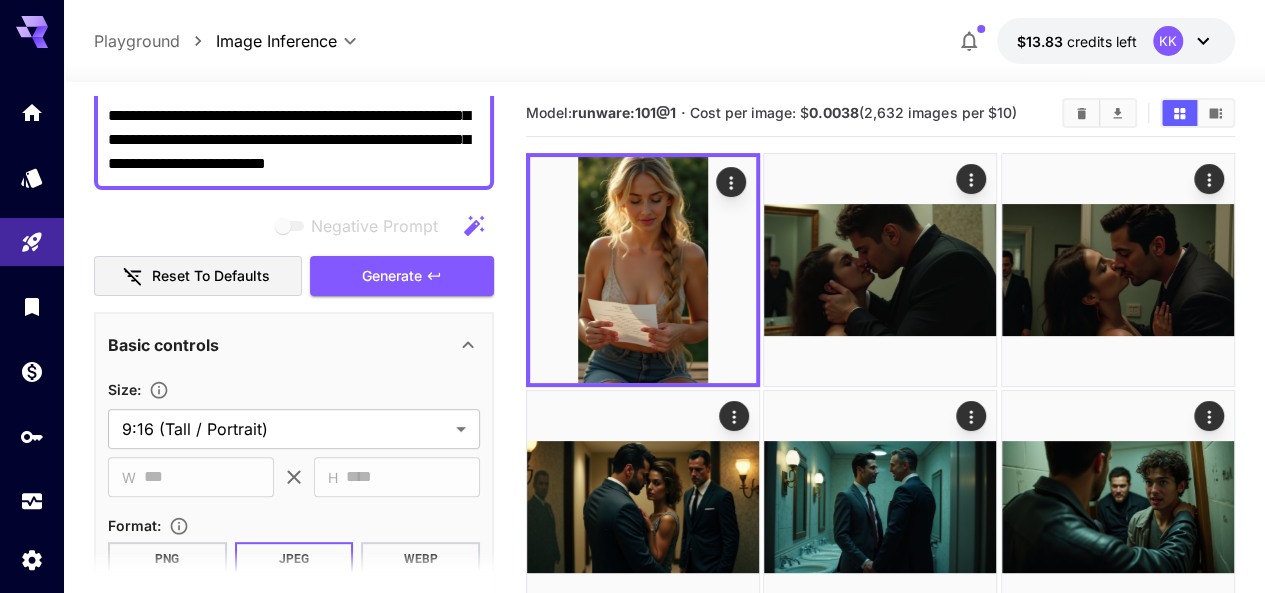 scroll, scrollTop: 200, scrollLeft: 0, axis: vertical 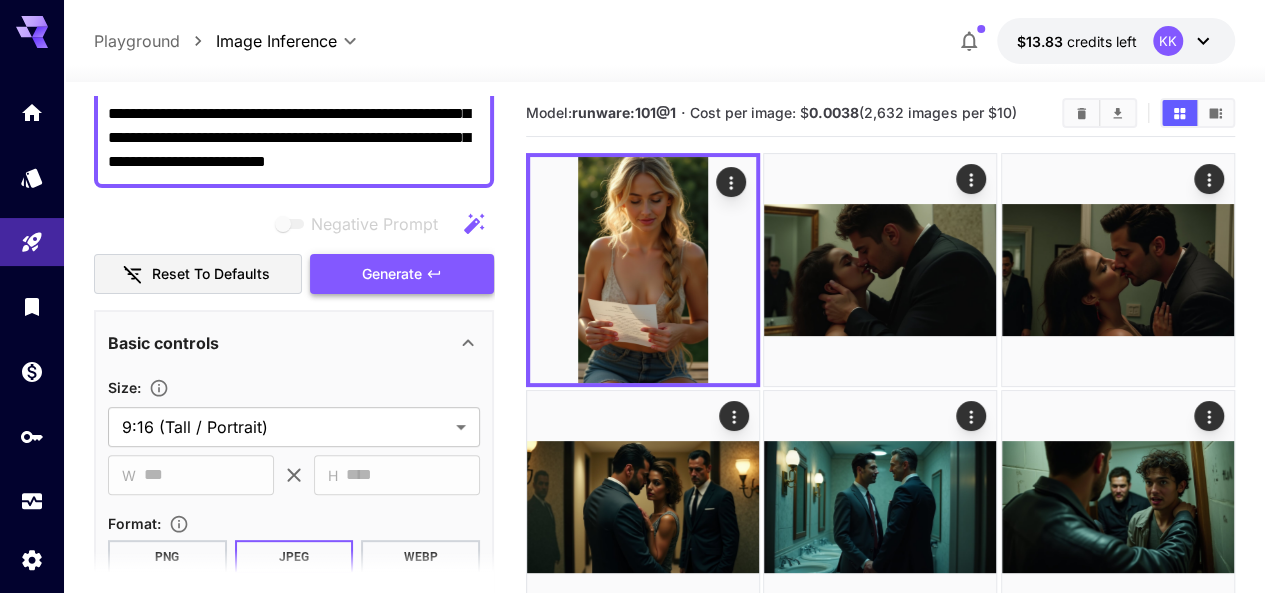 click on "Generate" at bounding box center [402, 274] 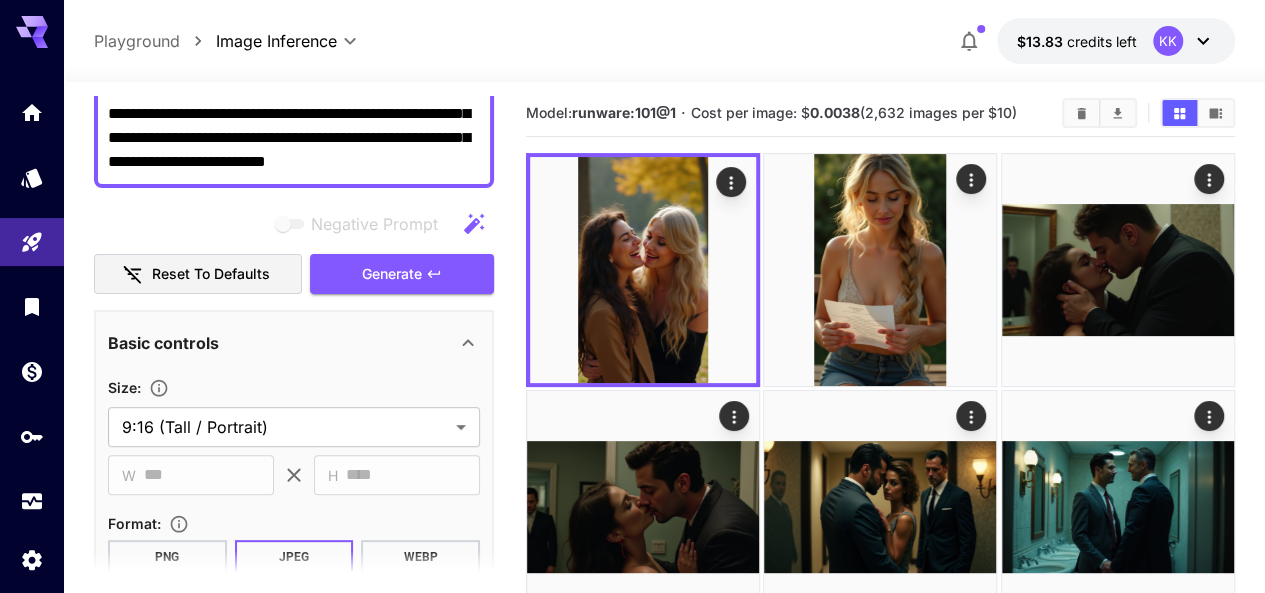 click on "**********" at bounding box center (294, 126) 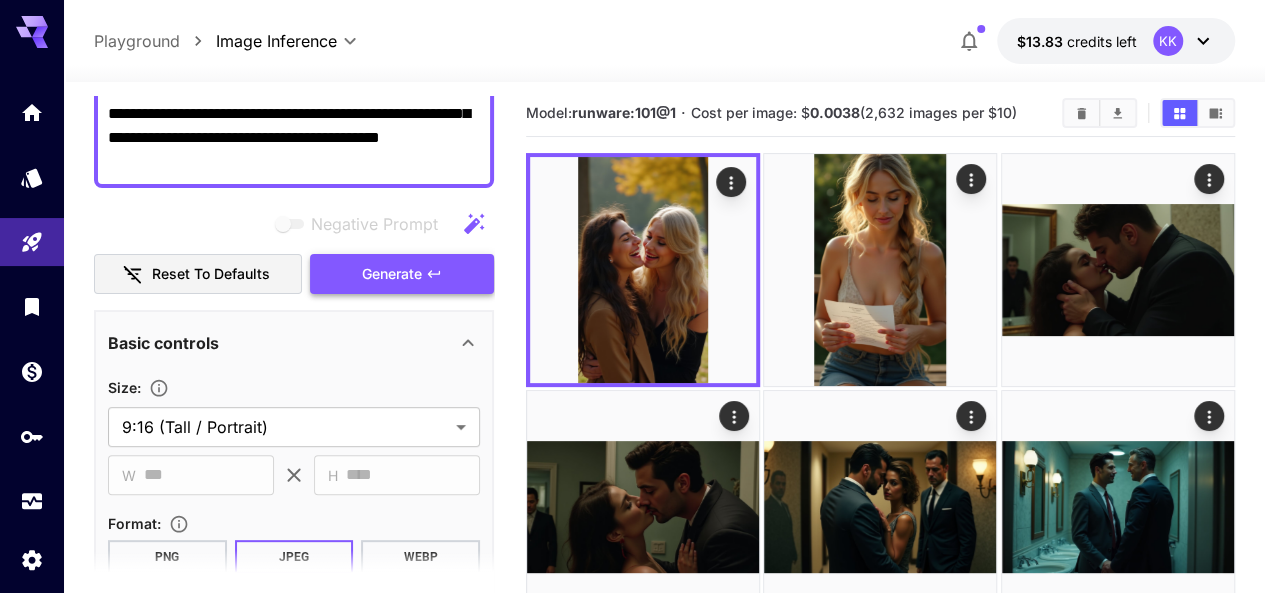 click on "Generate" at bounding box center (402, 274) 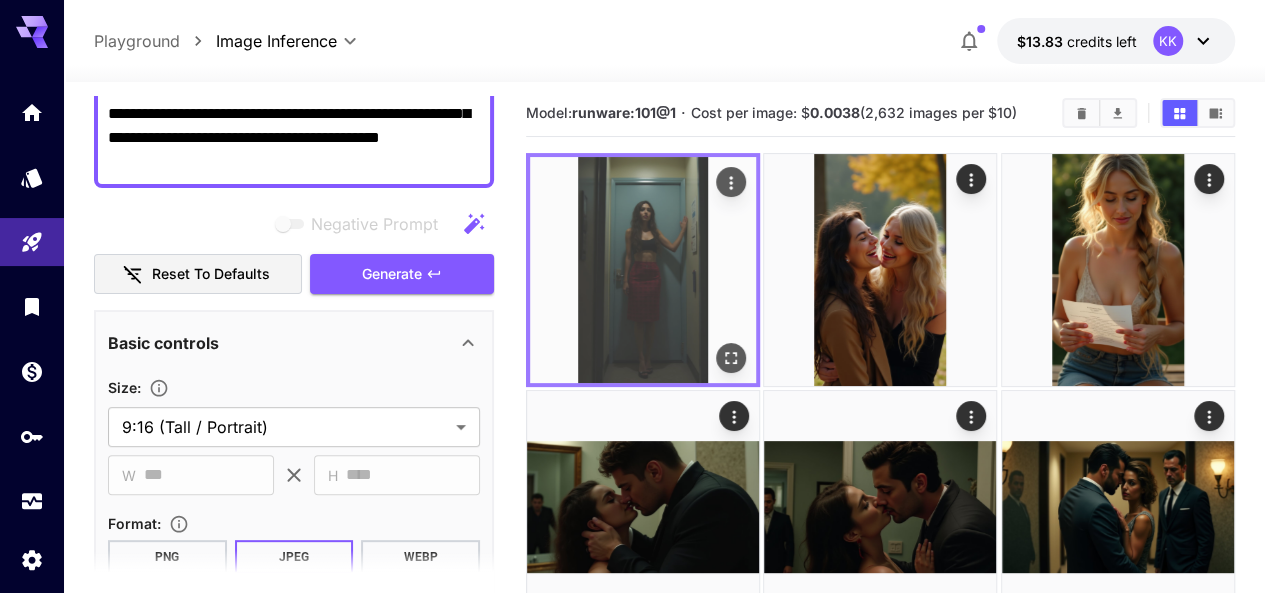 click 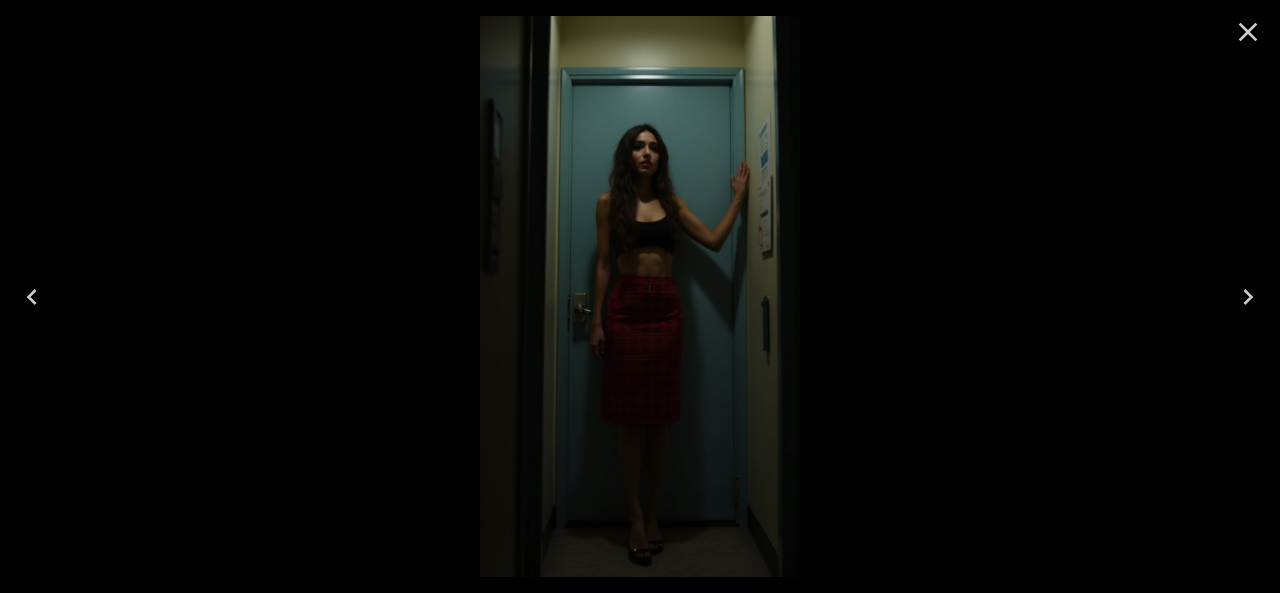 click at bounding box center (1248, 32) 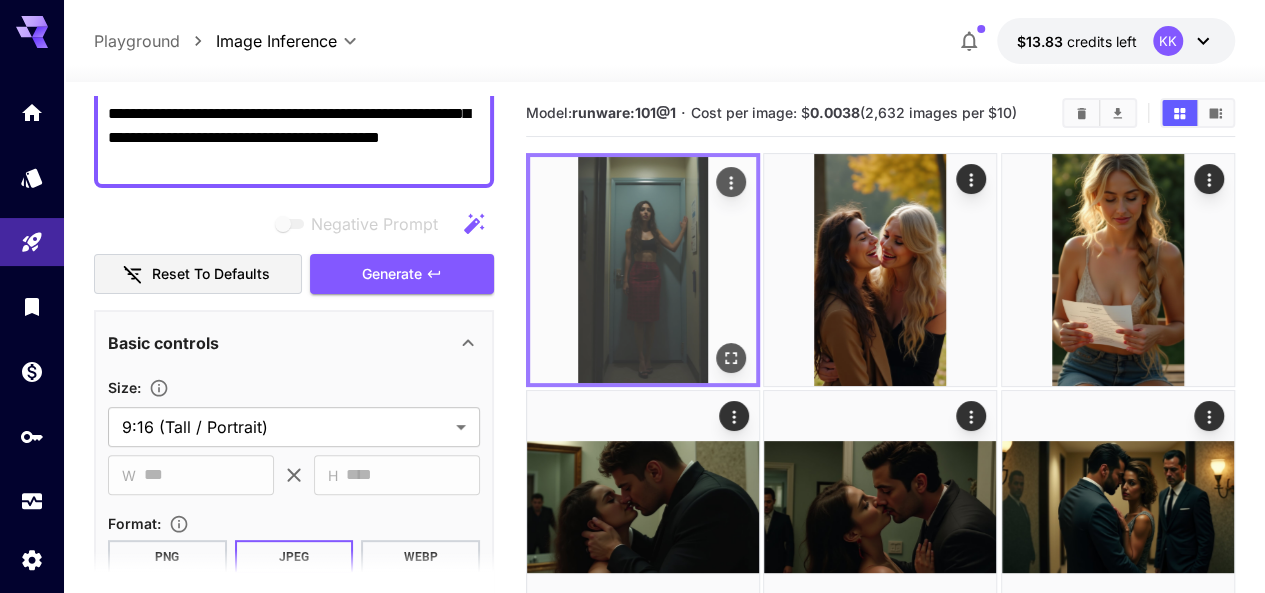 click 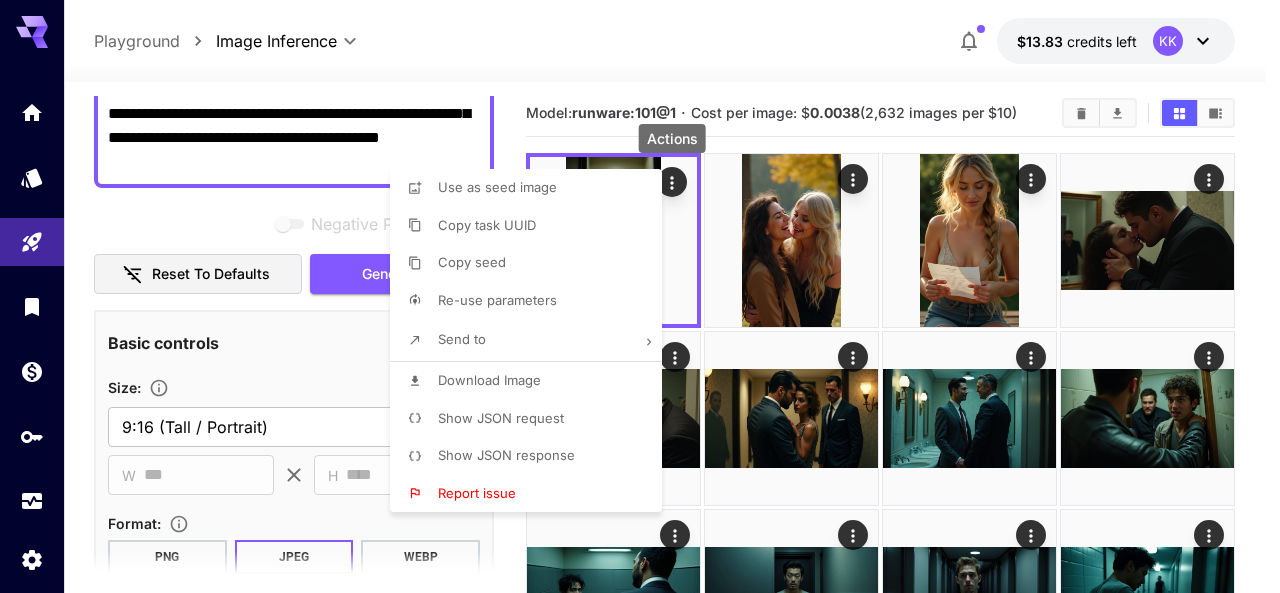 click on "Download Image" at bounding box center [489, 380] 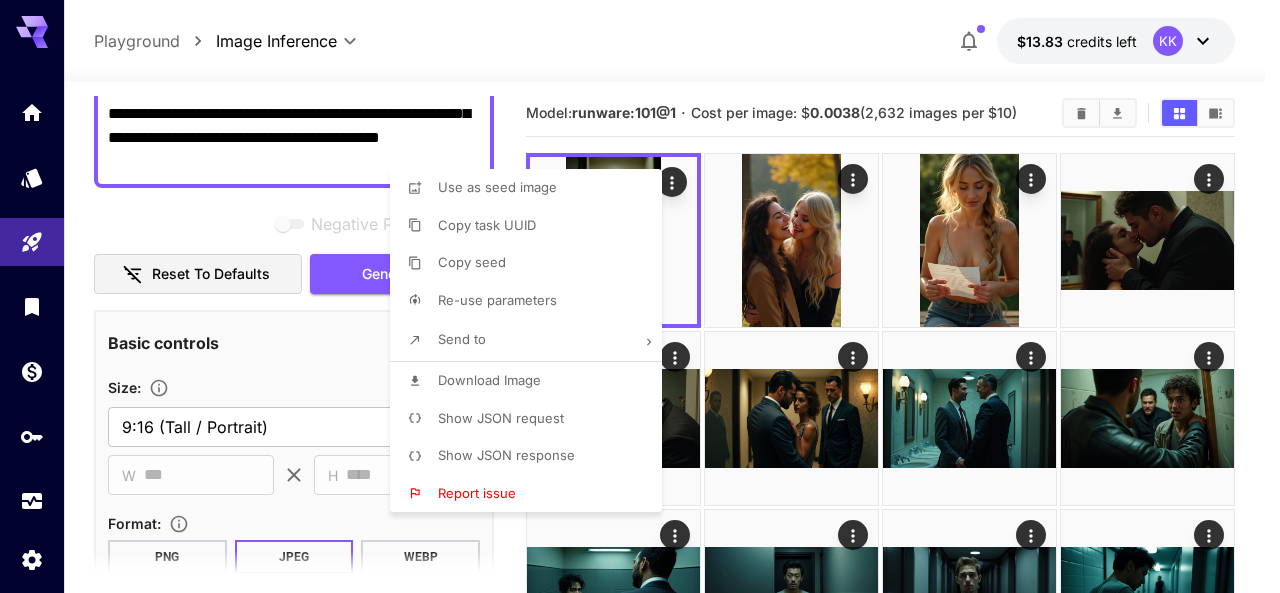 click at bounding box center [640, 296] 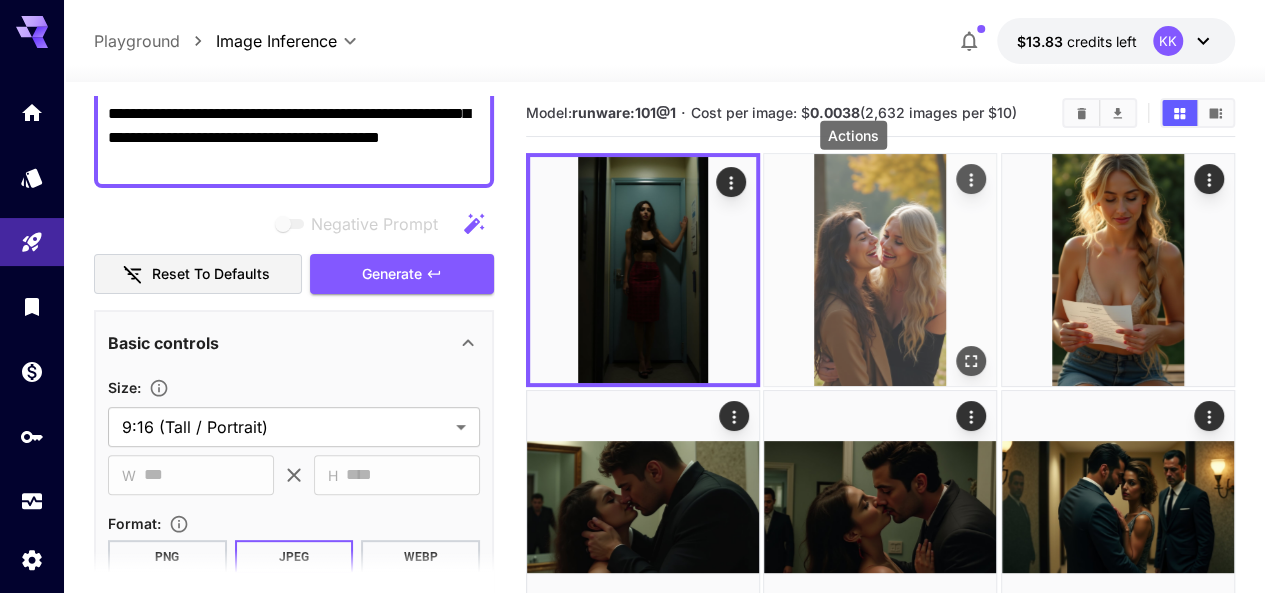 click 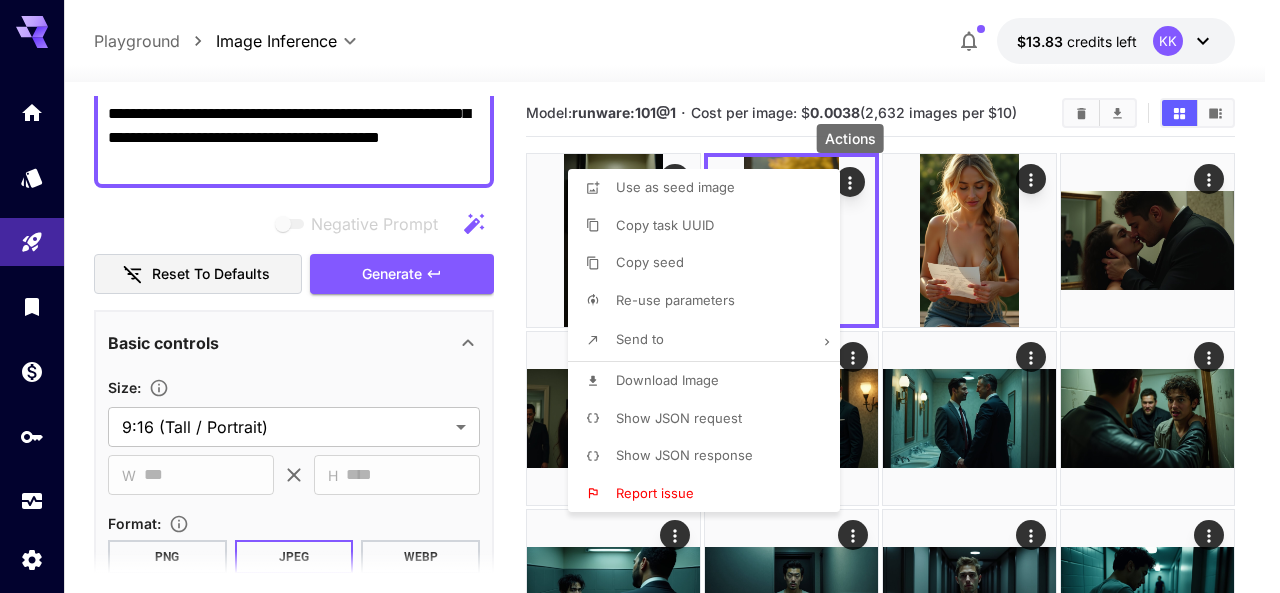 click on "Download Image" at bounding box center [667, 381] 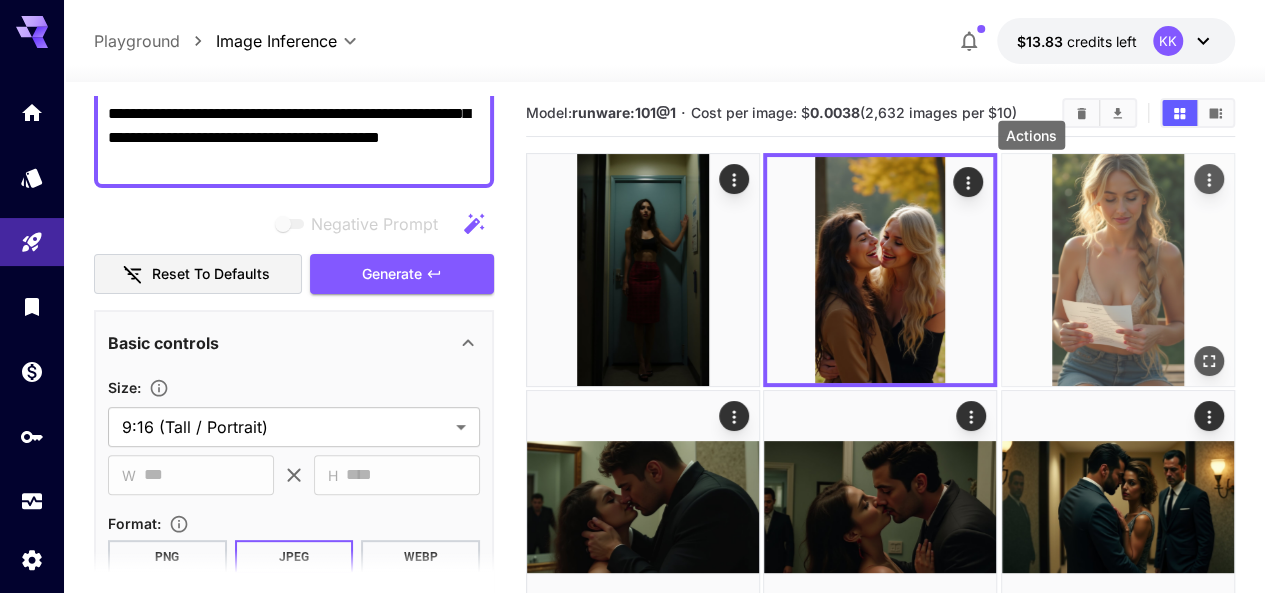 click 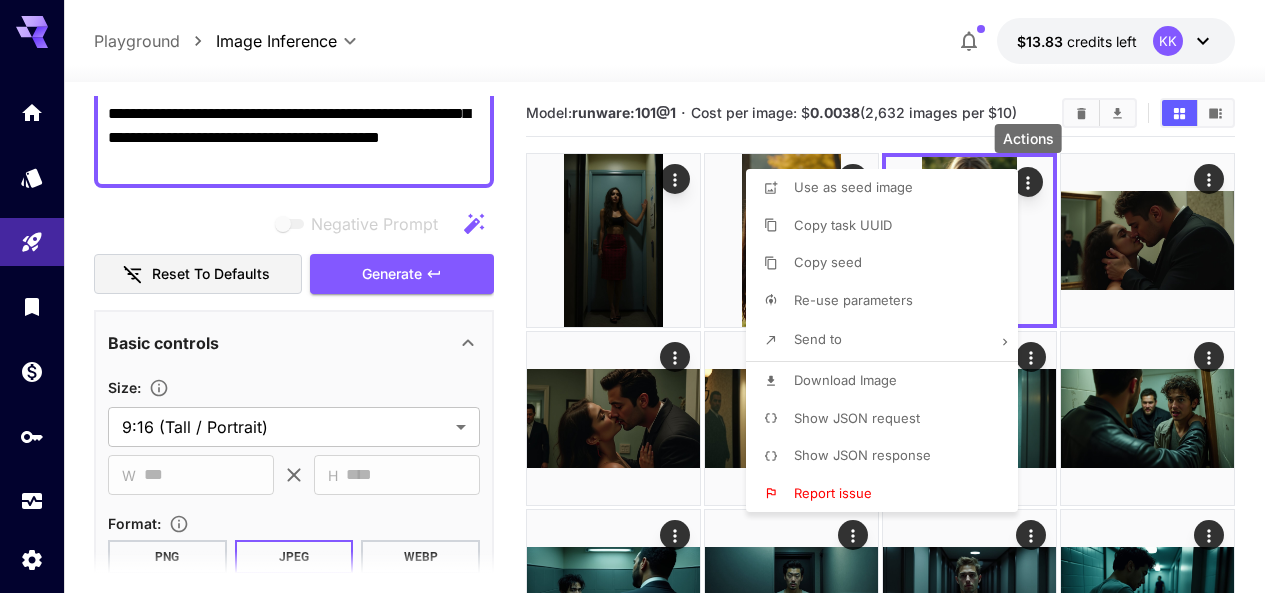 click on "Download Image" at bounding box center [888, 381] 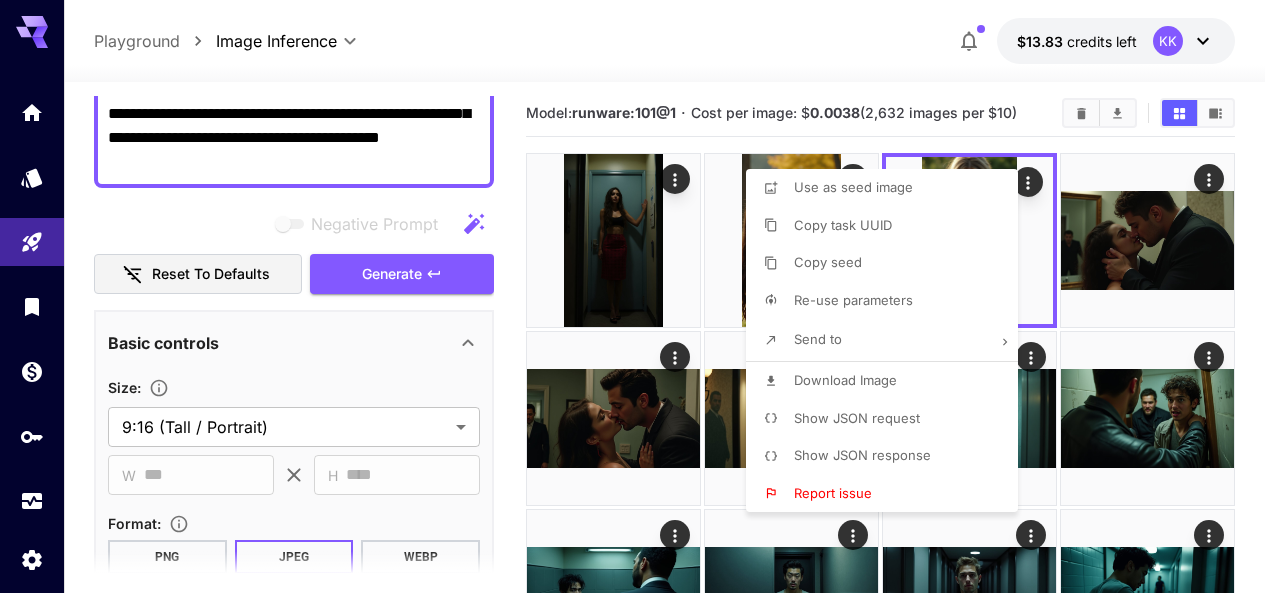 click at bounding box center [640, 296] 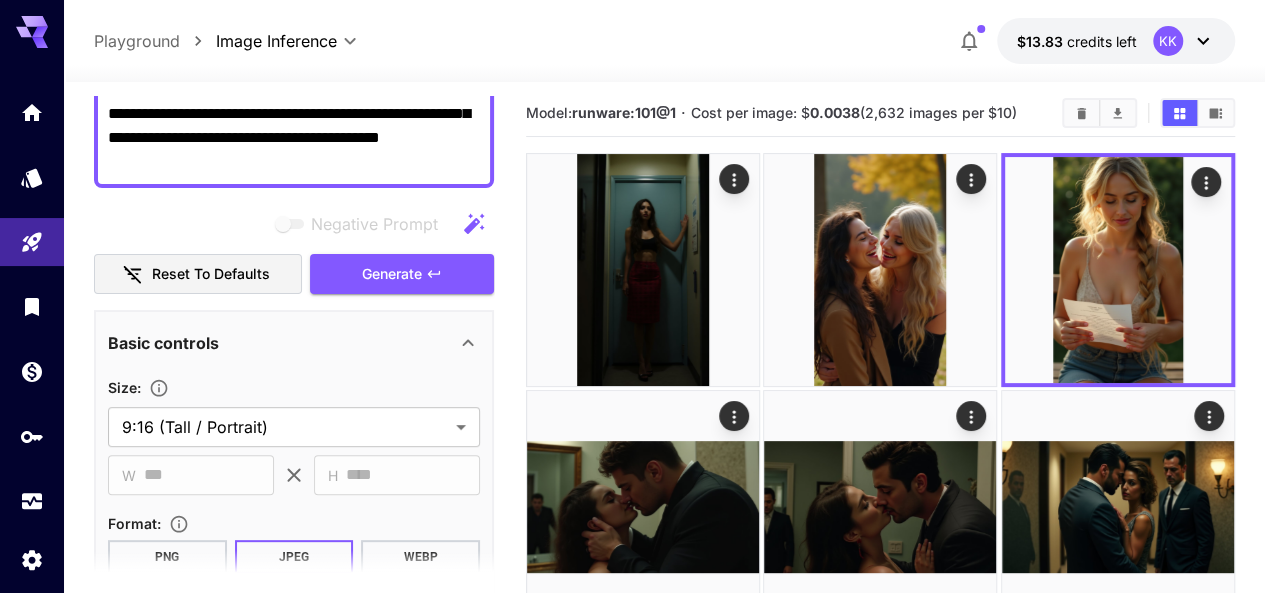 click on "**********" at bounding box center (294, 126) 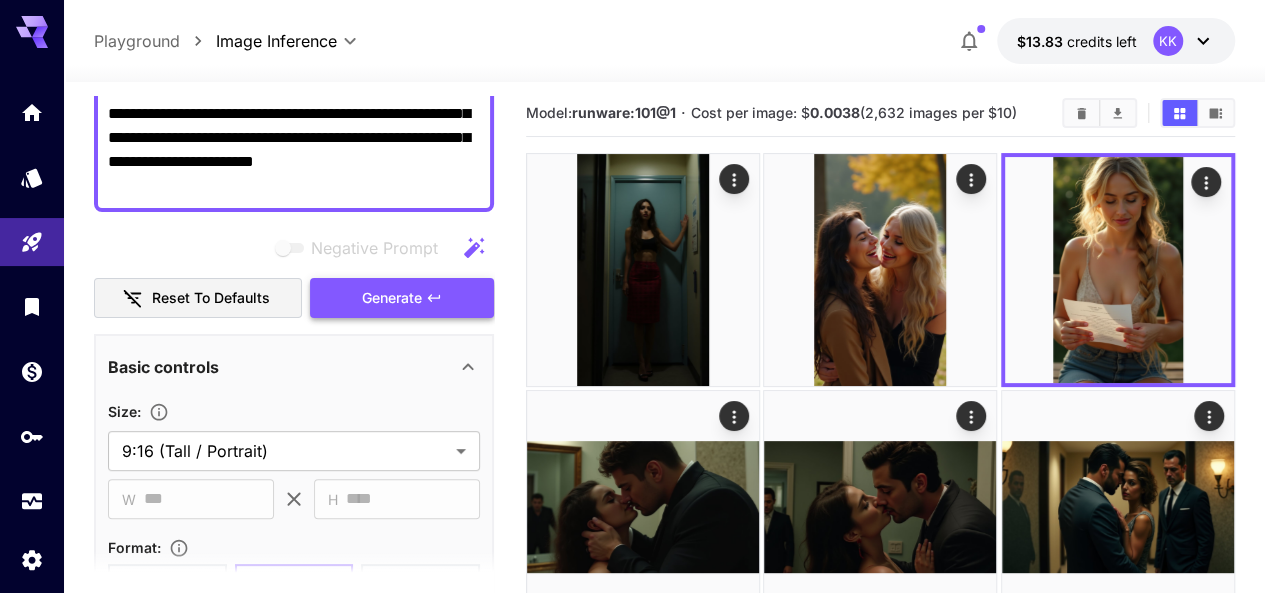 click on "Generate" at bounding box center [392, 298] 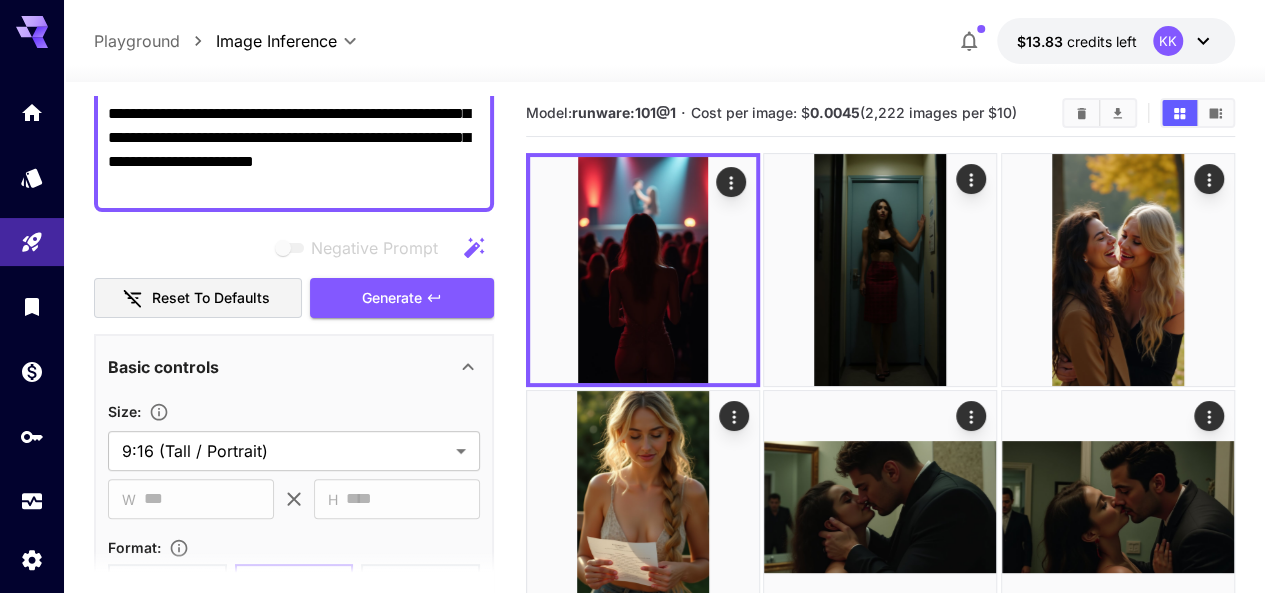 click on "**********" at bounding box center [294, 138] 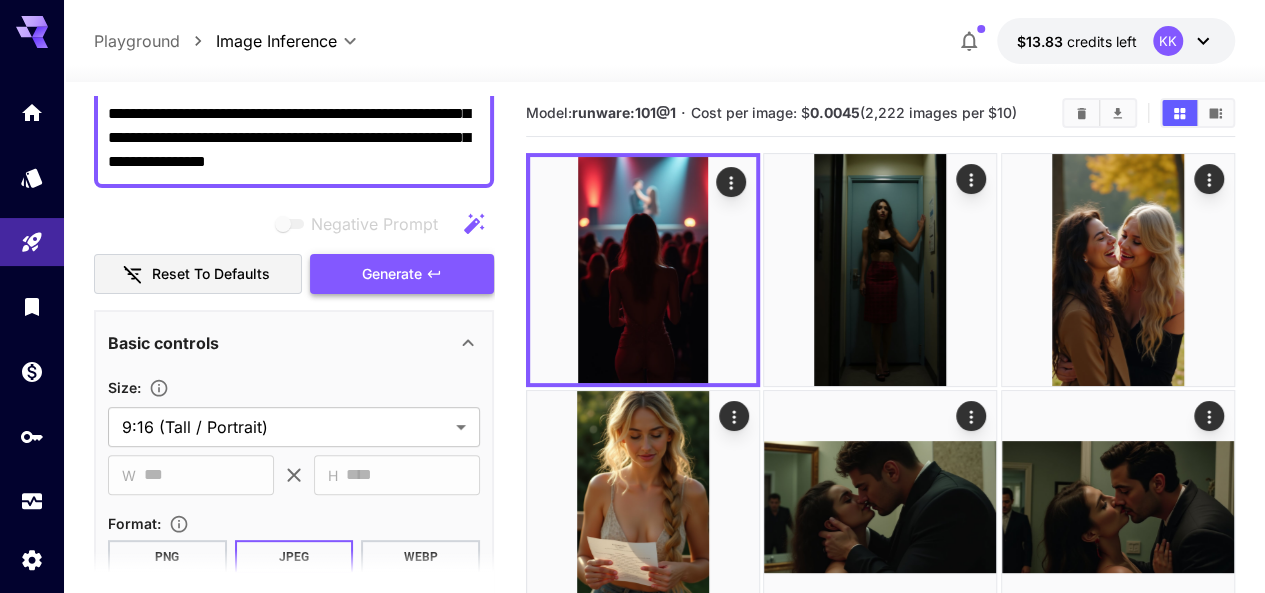 type on "**********" 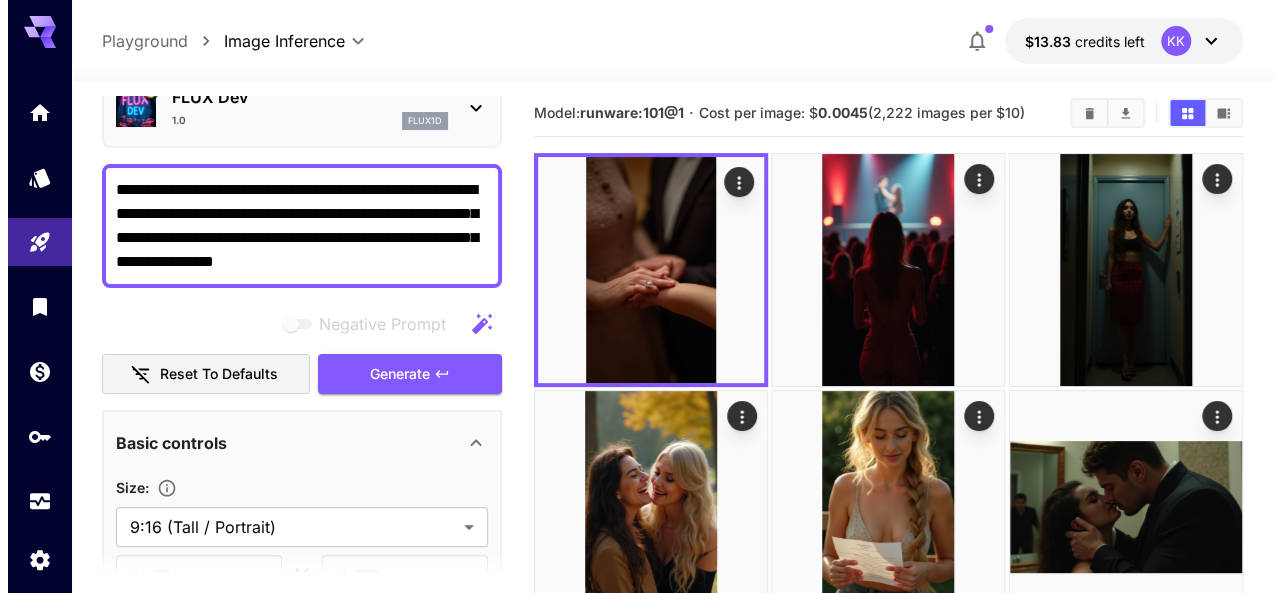 scroll, scrollTop: 0, scrollLeft: 0, axis: both 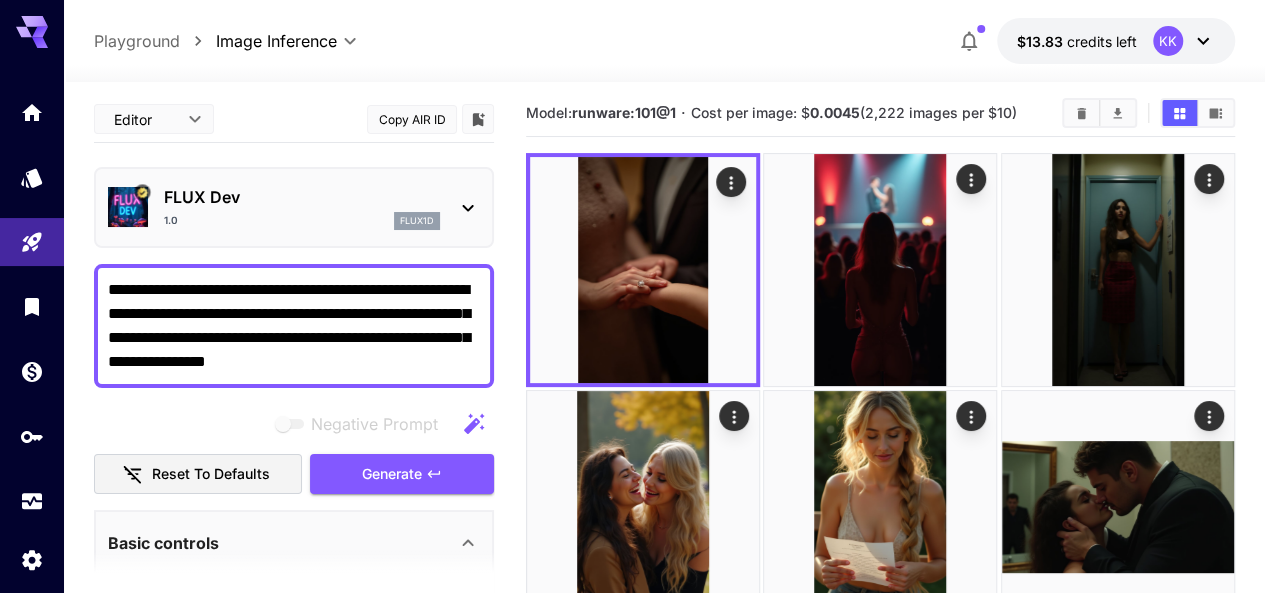 click on "FLUX Dev" at bounding box center [302, 197] 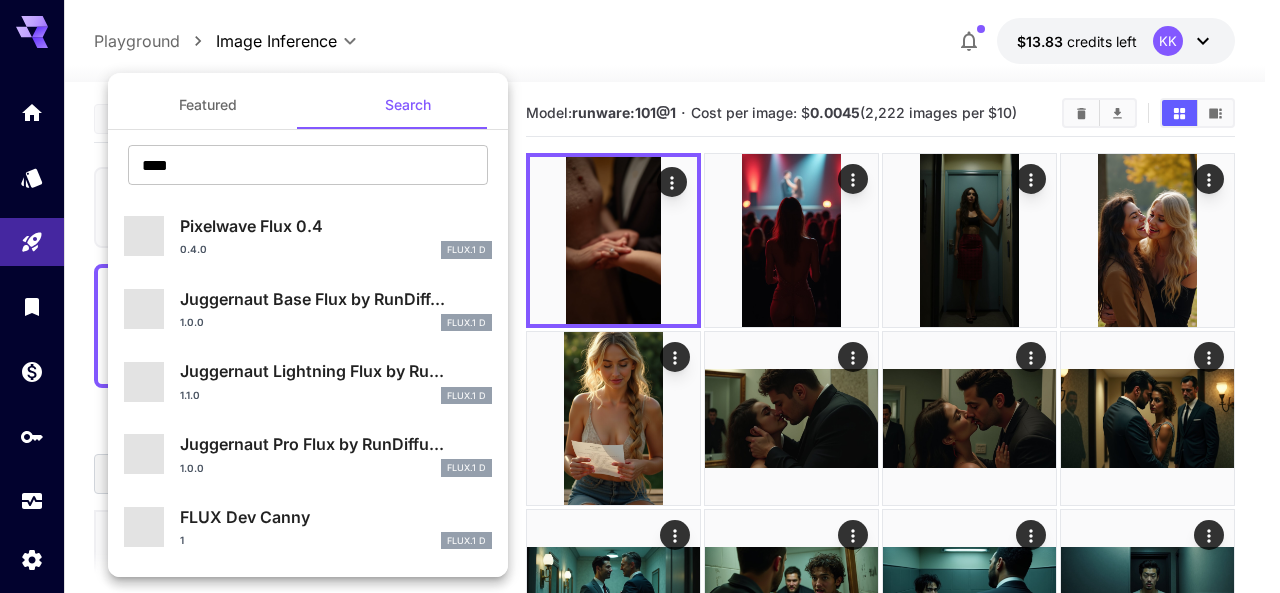 click on "Juggernaut Base Flux by RunDiff..." at bounding box center [336, 299] 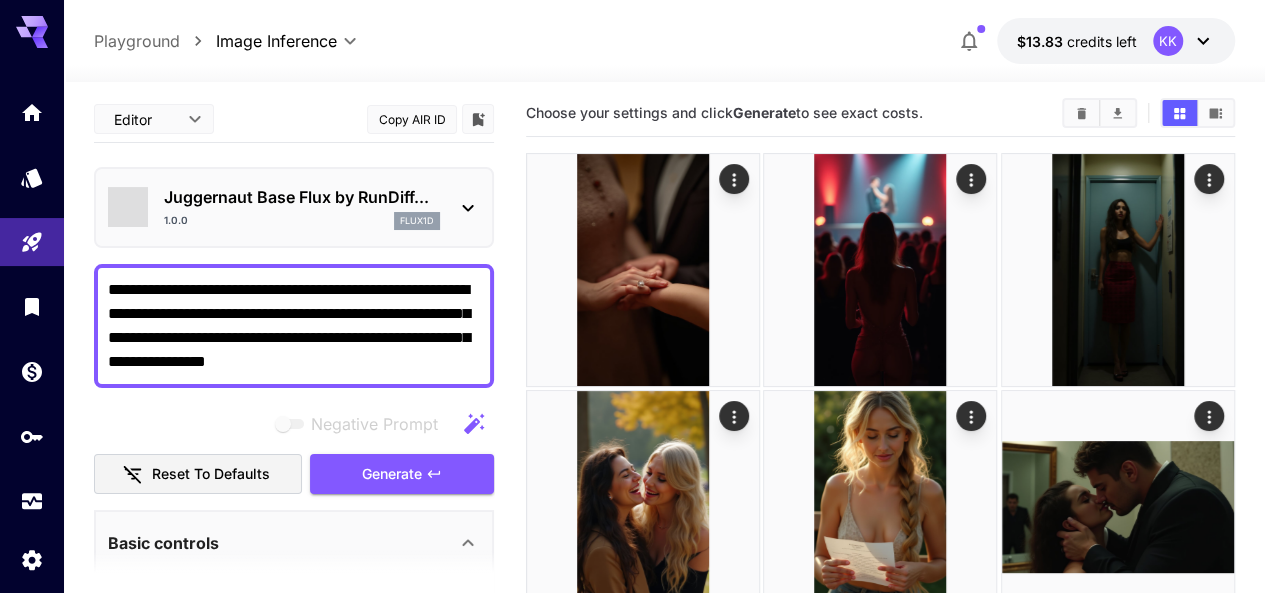 click on "Juggernaut Base Flux by RunDiff... 1.0.0 flux1d" at bounding box center [302, 207] 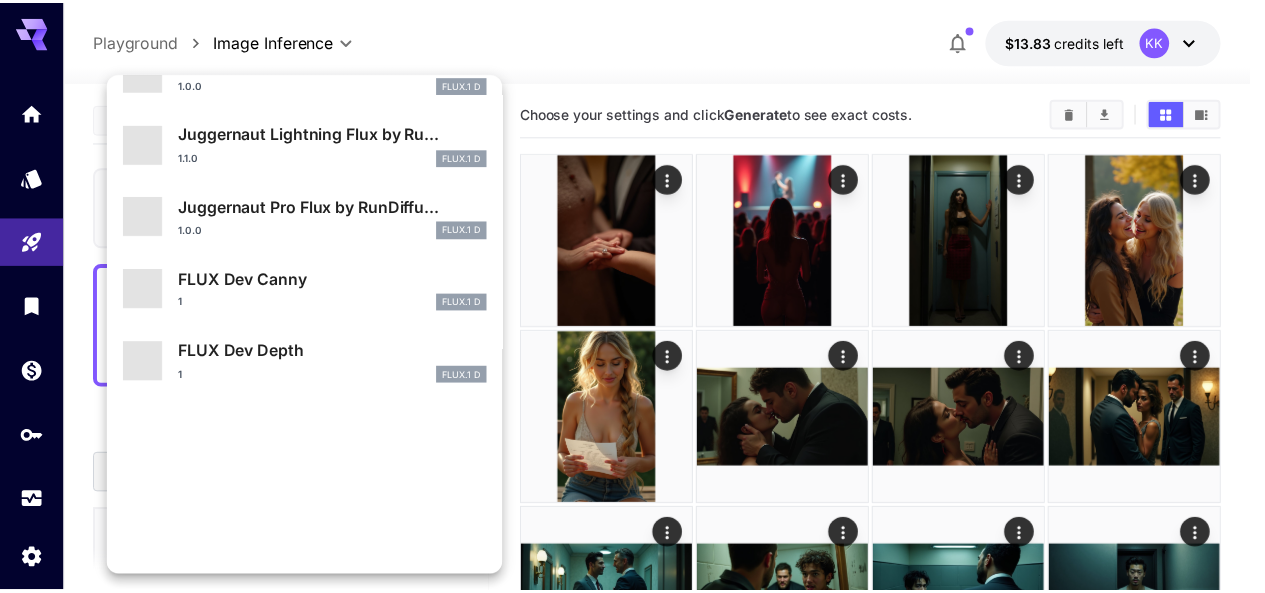 scroll, scrollTop: 400, scrollLeft: 0, axis: vertical 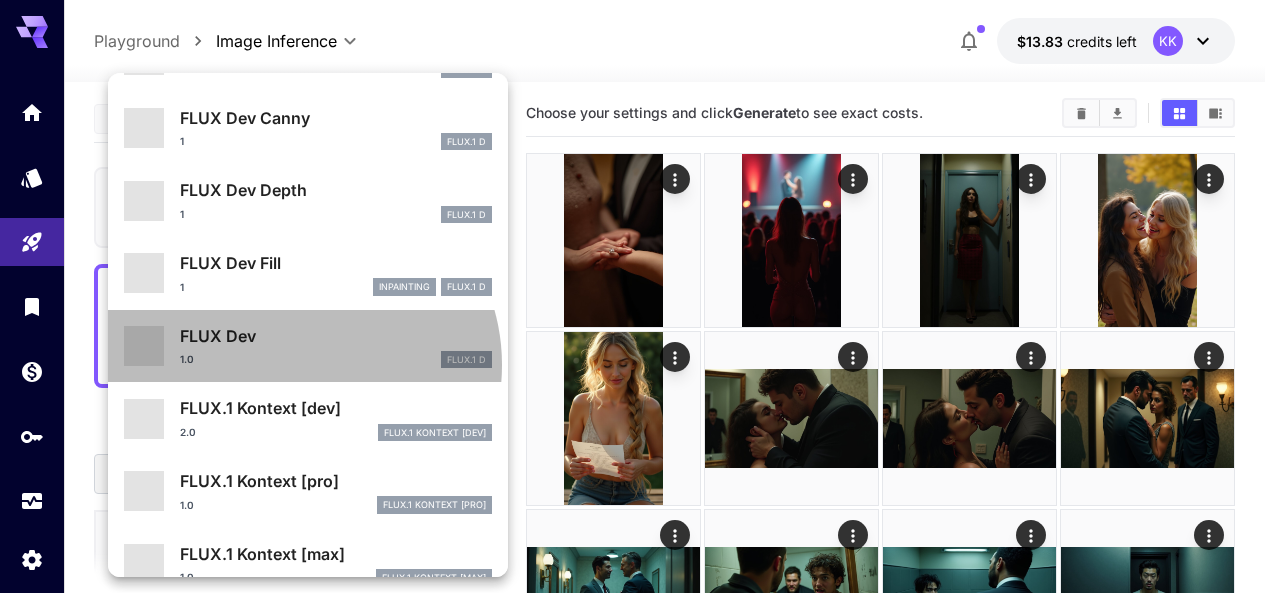 click on "1.0 FLUX.1 D" at bounding box center [336, 360] 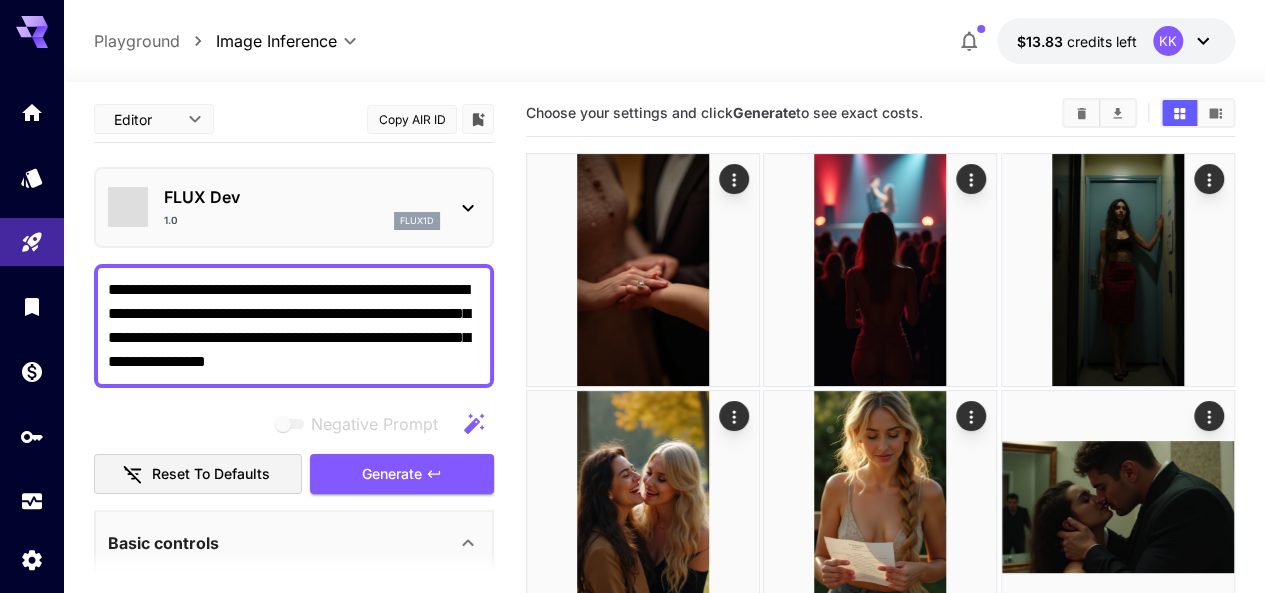 click on "**********" at bounding box center (294, 326) 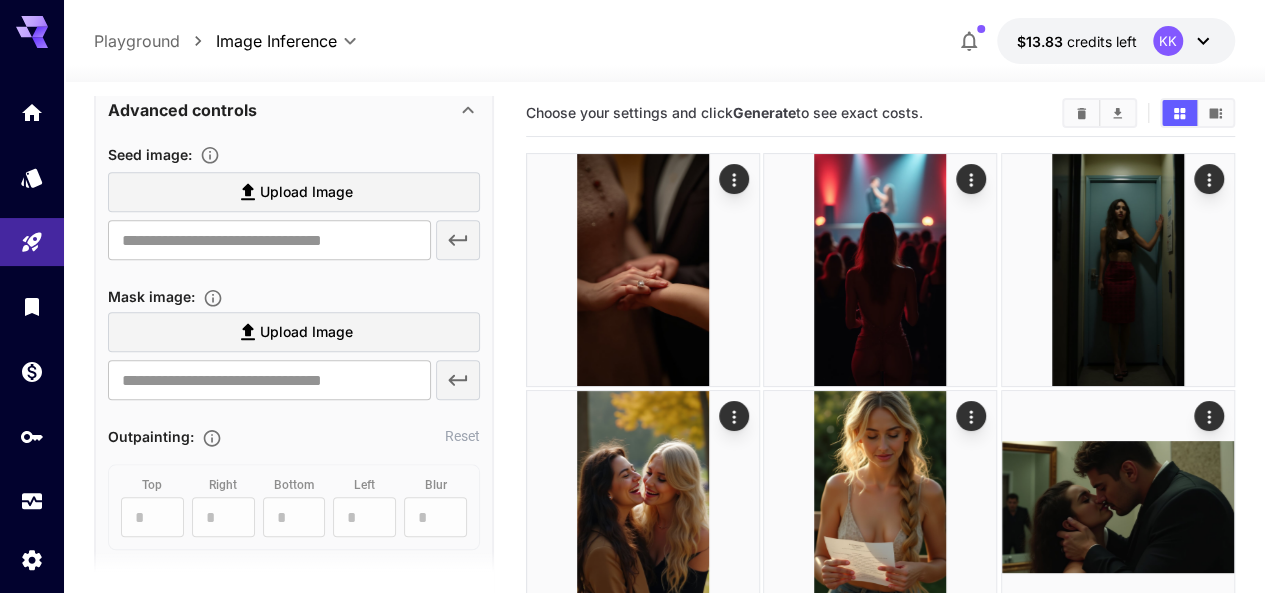 scroll, scrollTop: 1100, scrollLeft: 0, axis: vertical 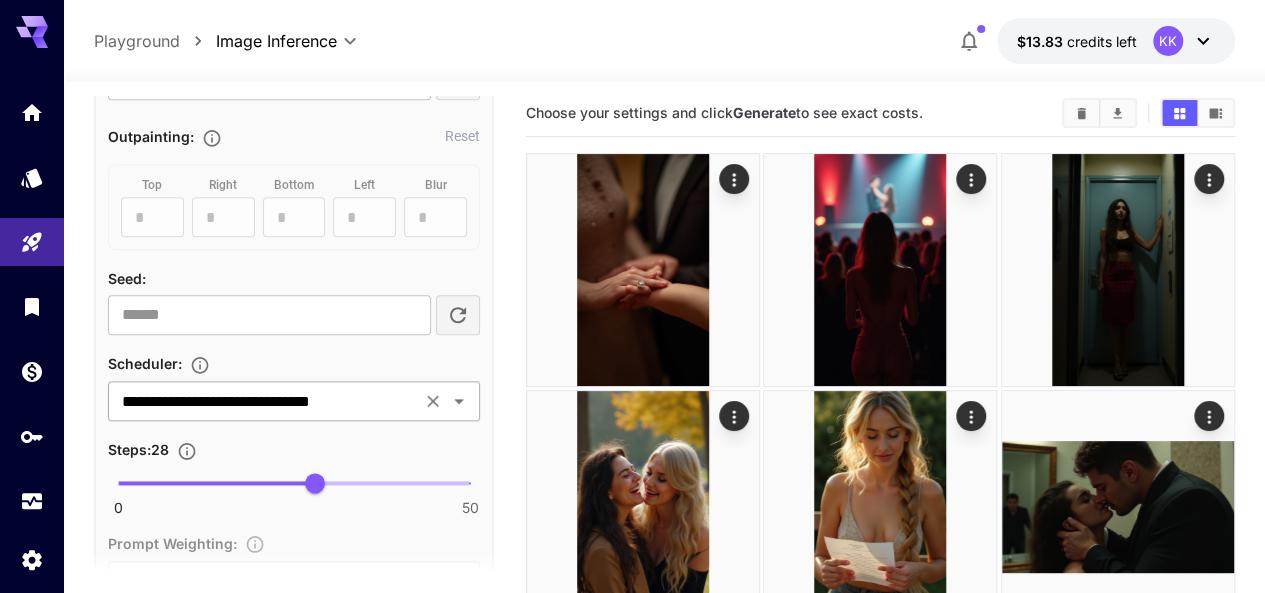 type on "**********" 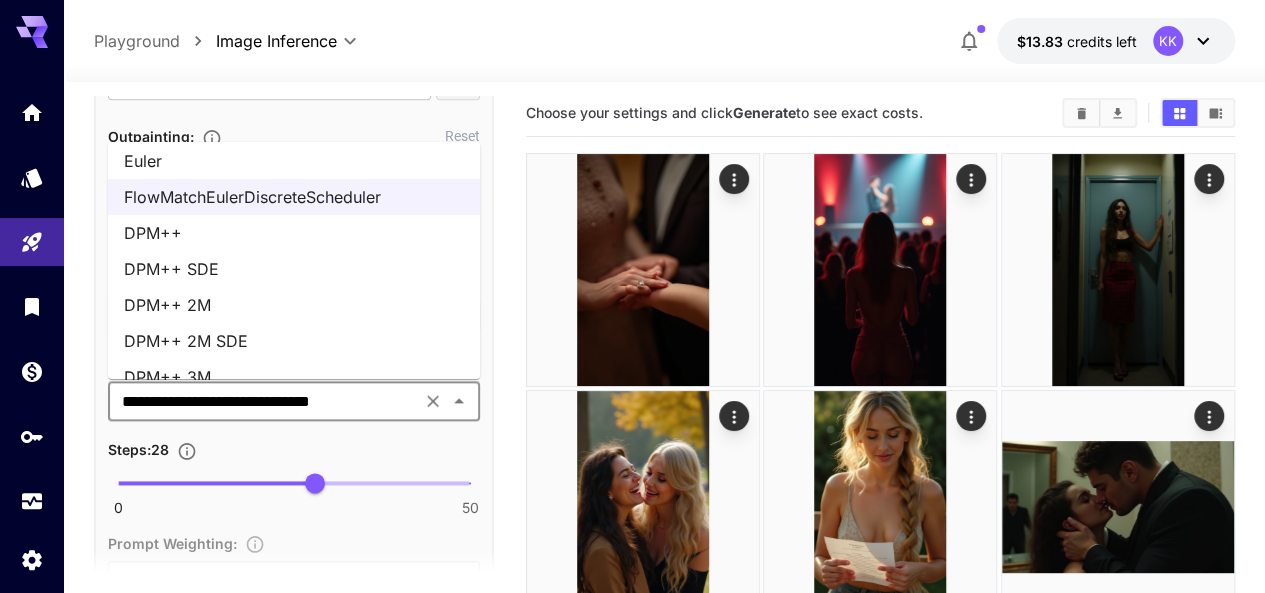 scroll, scrollTop: 66, scrollLeft: 0, axis: vertical 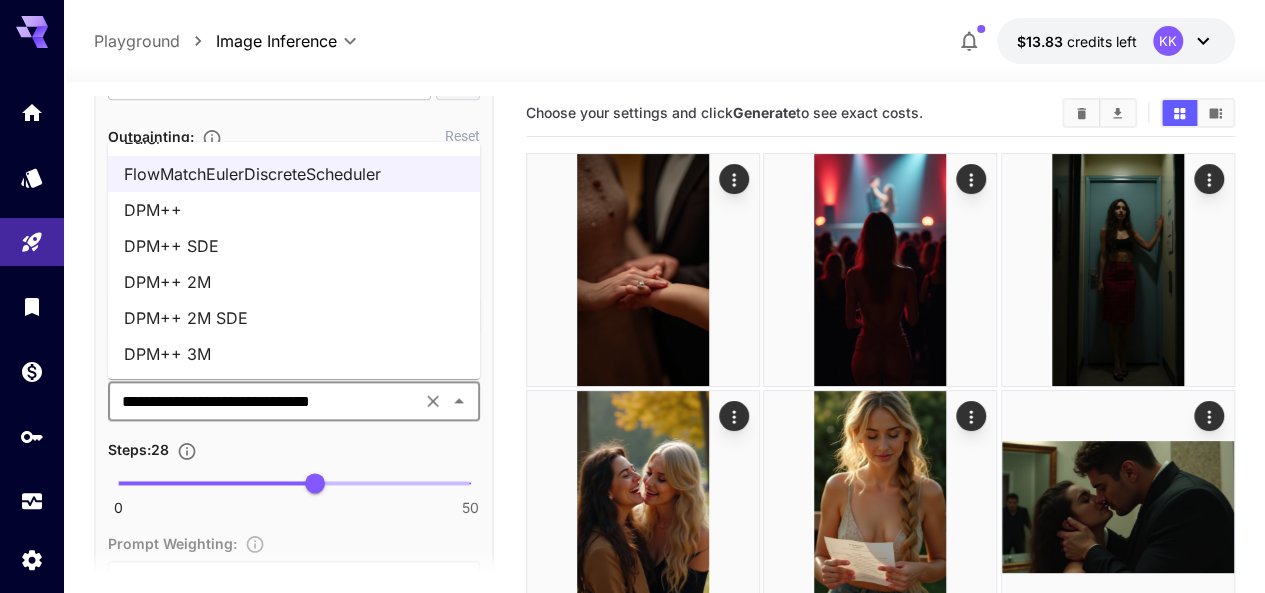 click on "DPM++ 3M" at bounding box center [294, 354] 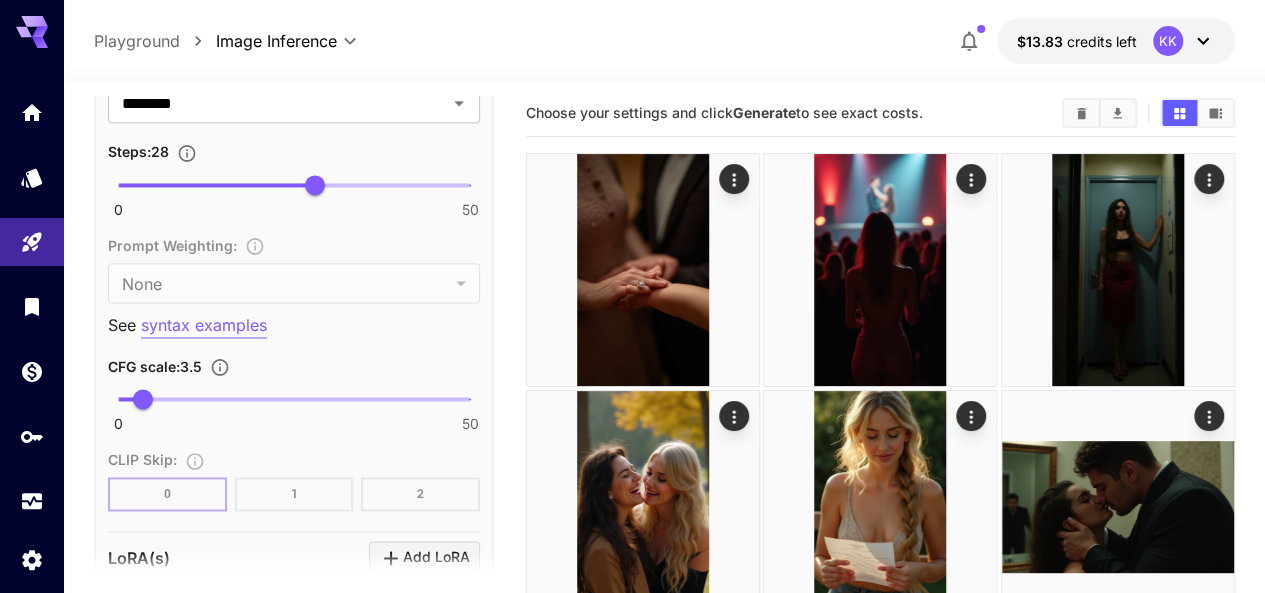 scroll, scrollTop: 1400, scrollLeft: 0, axis: vertical 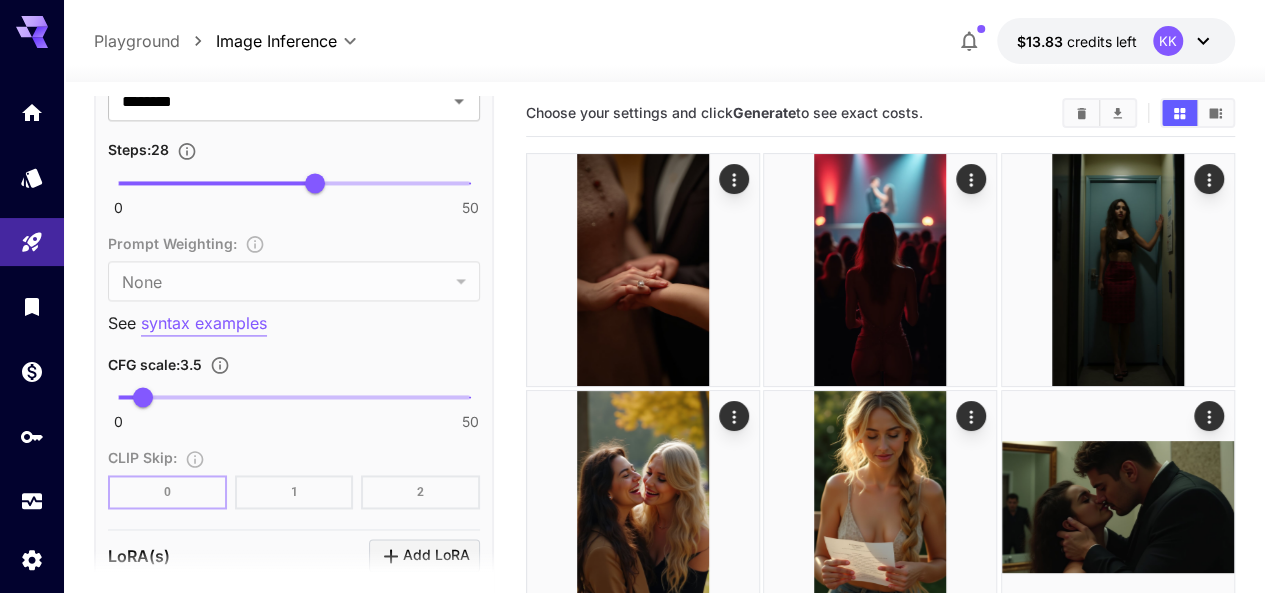 click at bounding box center [294, 397] 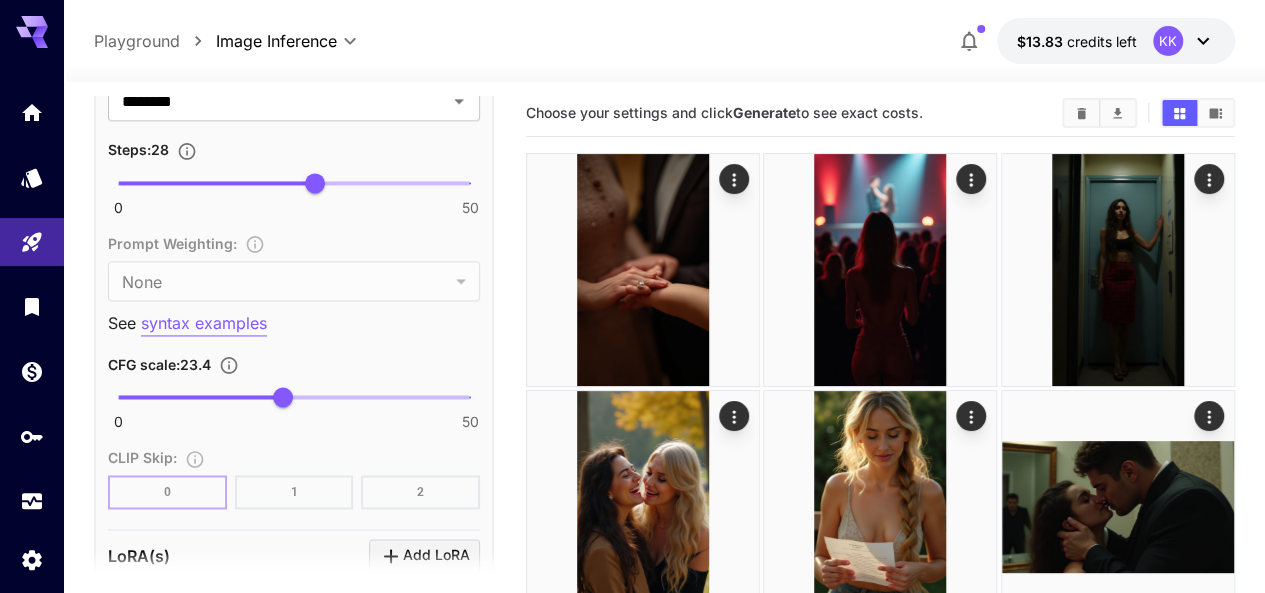 click at bounding box center [294, 397] 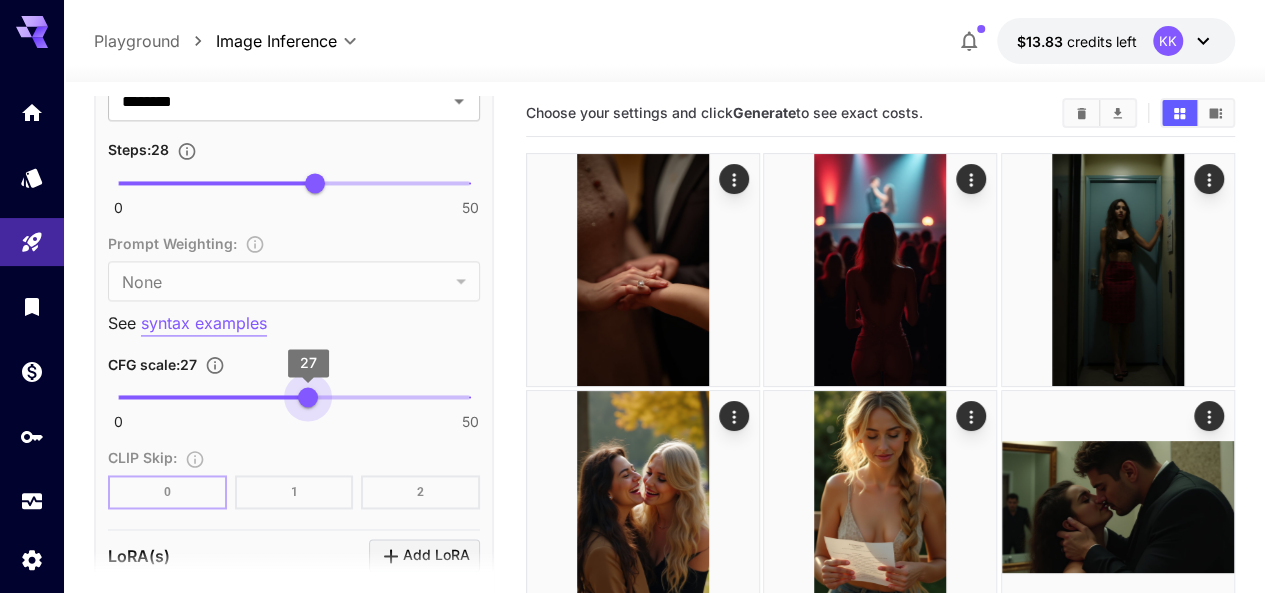 type on "**" 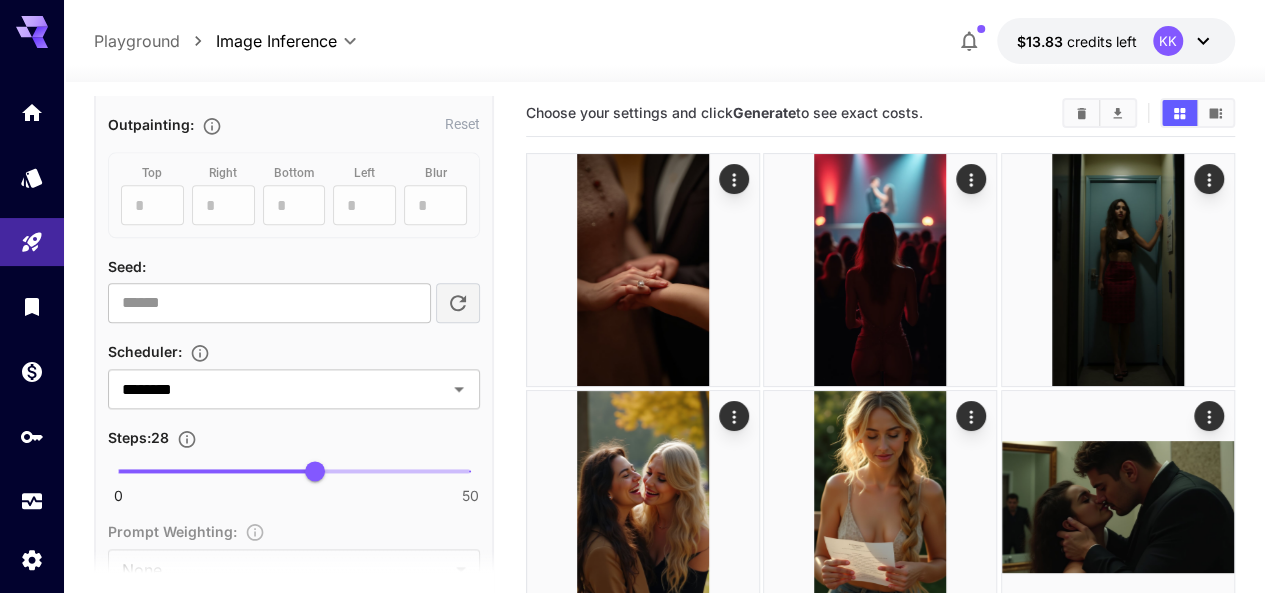 scroll, scrollTop: 900, scrollLeft: 0, axis: vertical 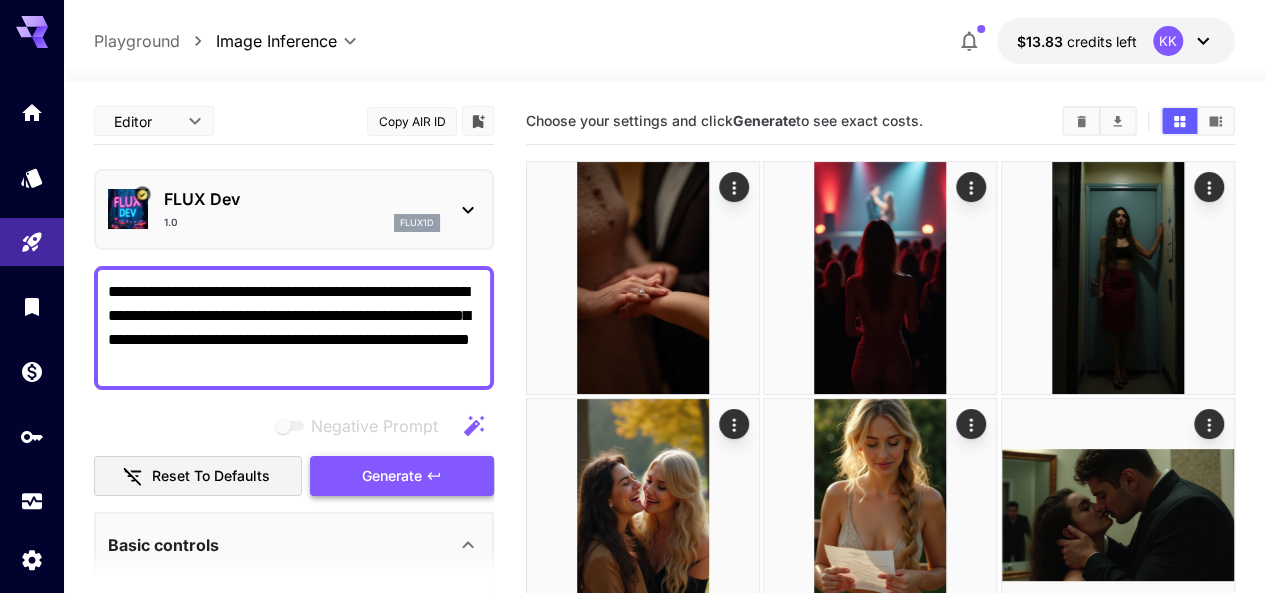 click on "Generate" at bounding box center (392, 476) 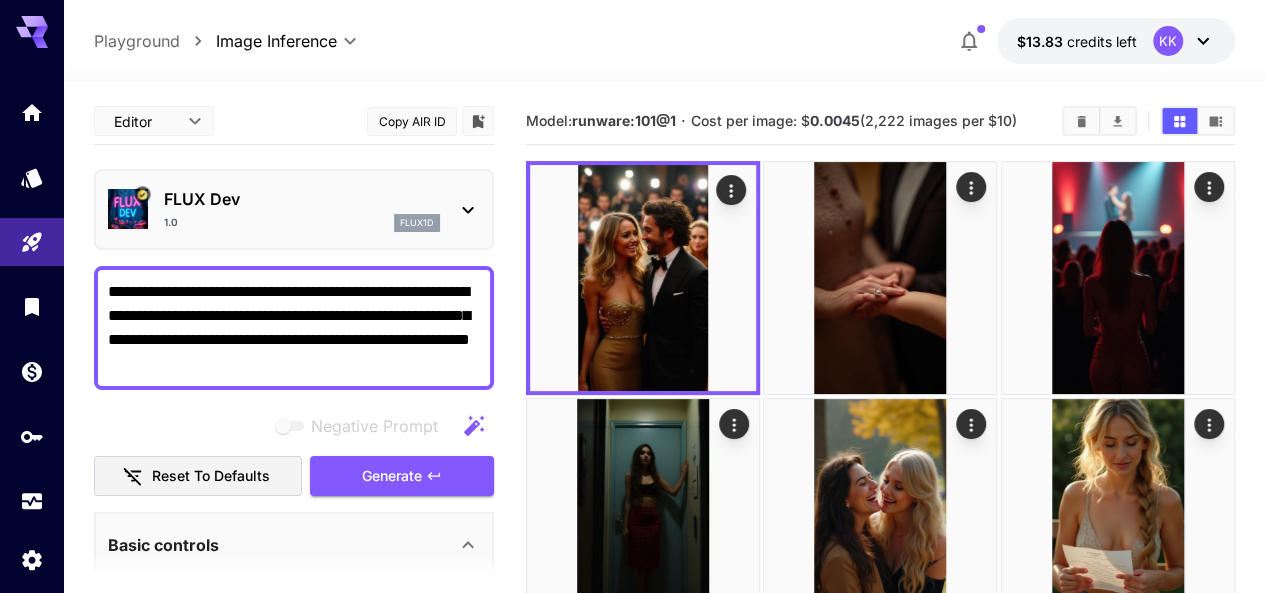 click on "**********" at bounding box center [294, 328] 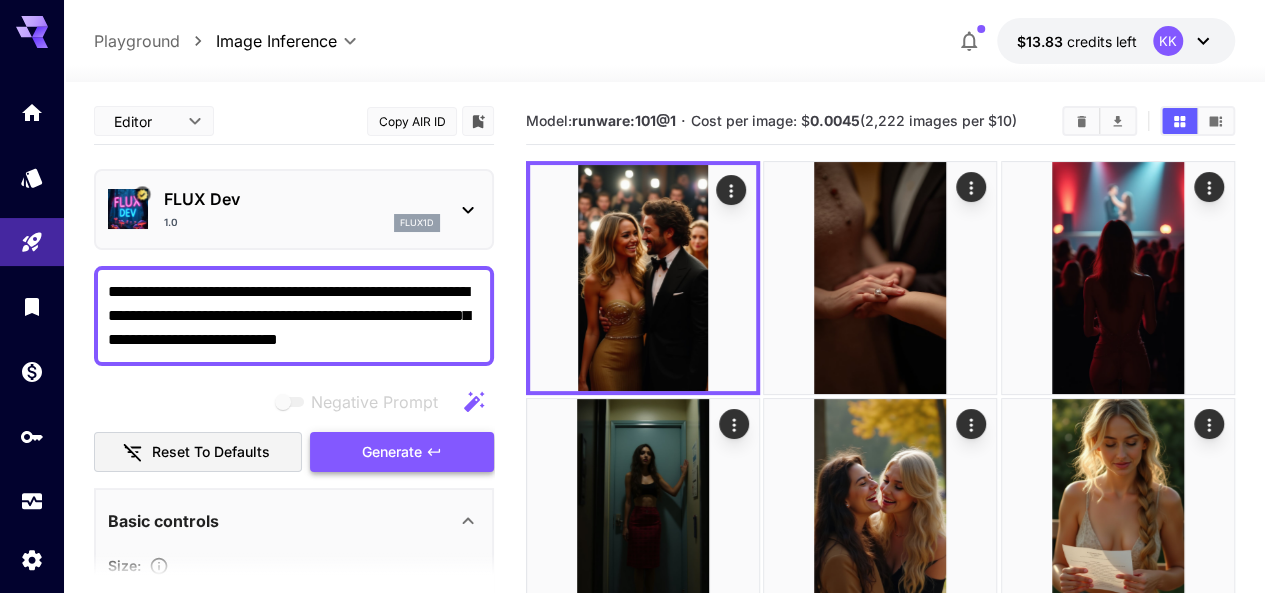 type on "**********" 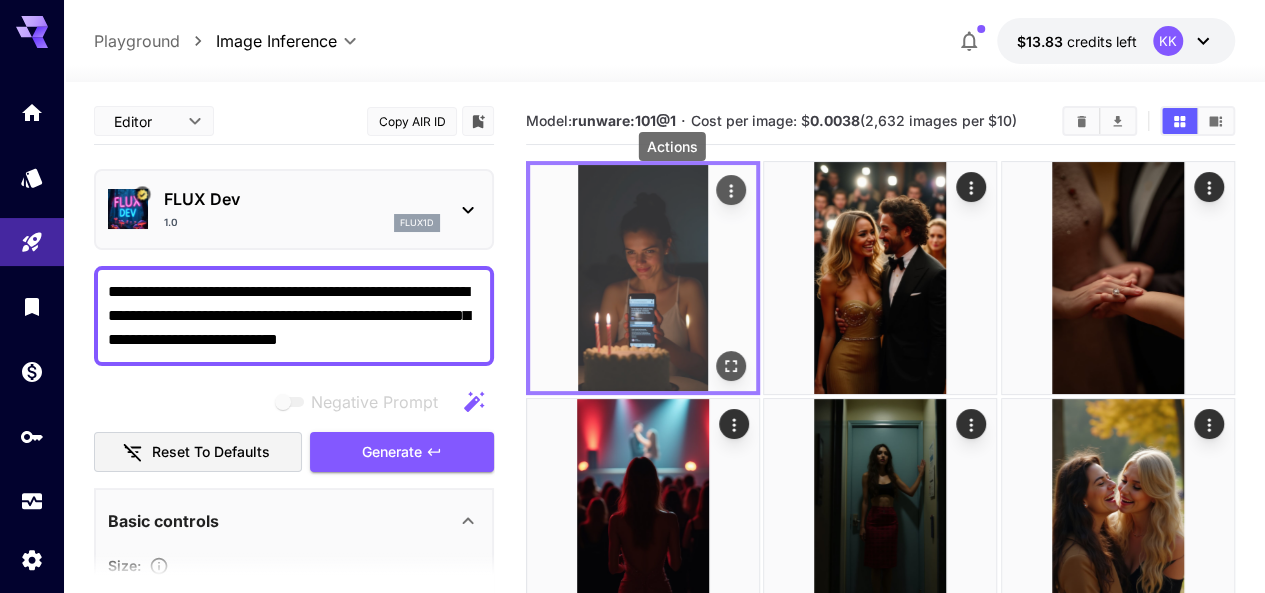 click 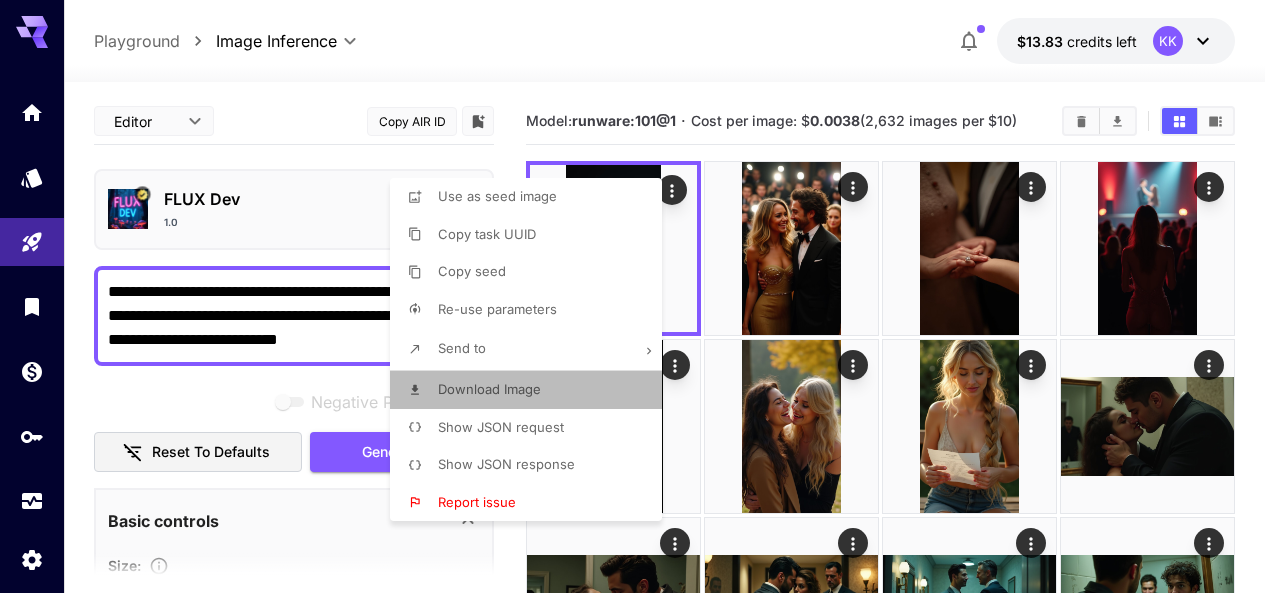 click on "Download Image" at bounding box center (489, 390) 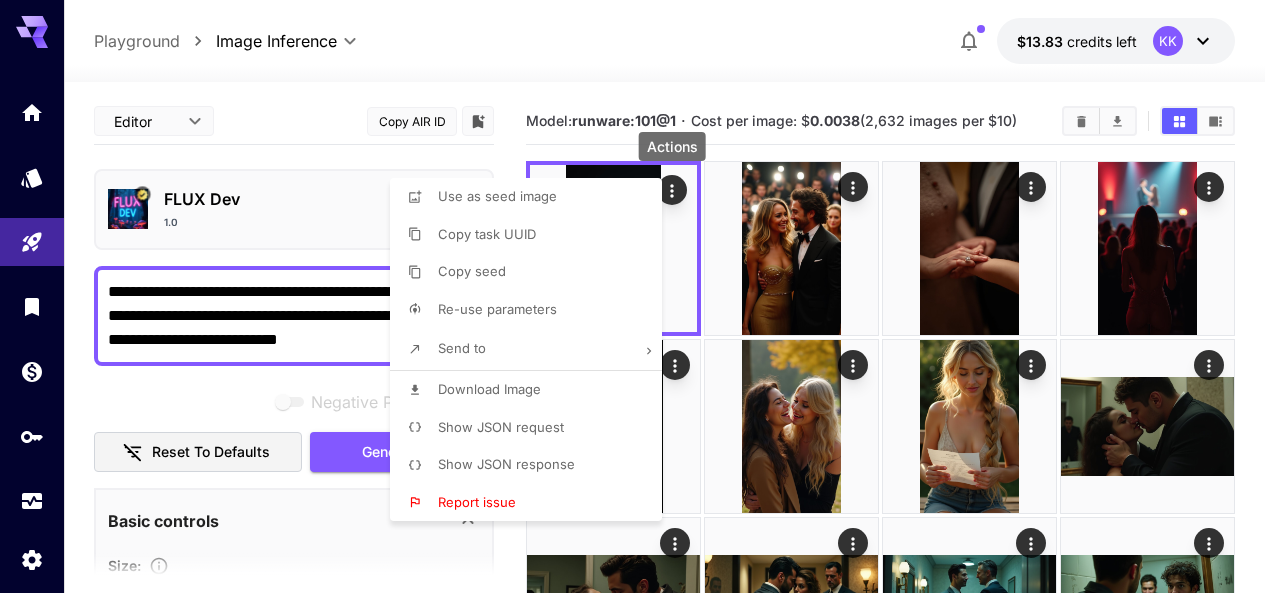click at bounding box center [640, 296] 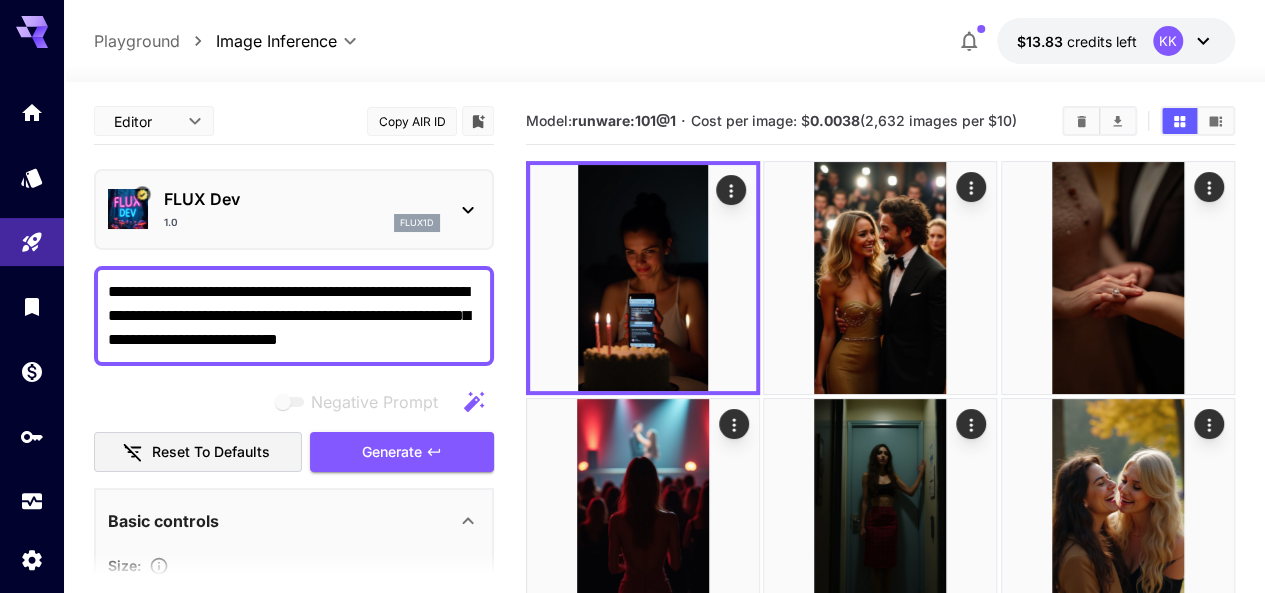 click 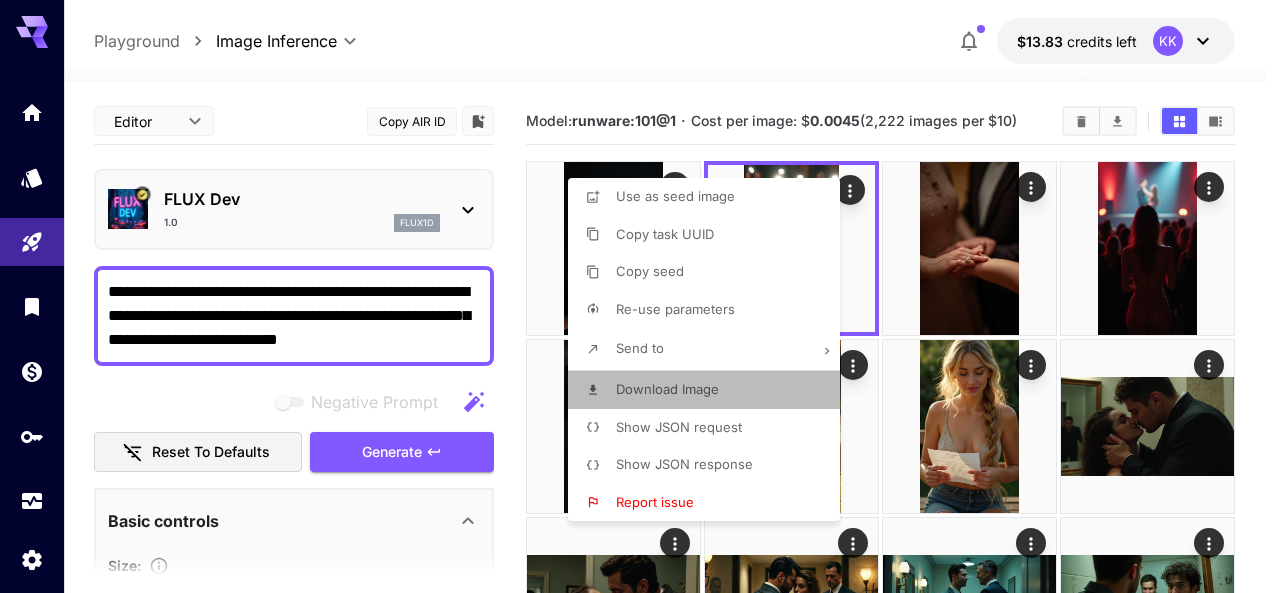 click on "Download Image" at bounding box center (710, 390) 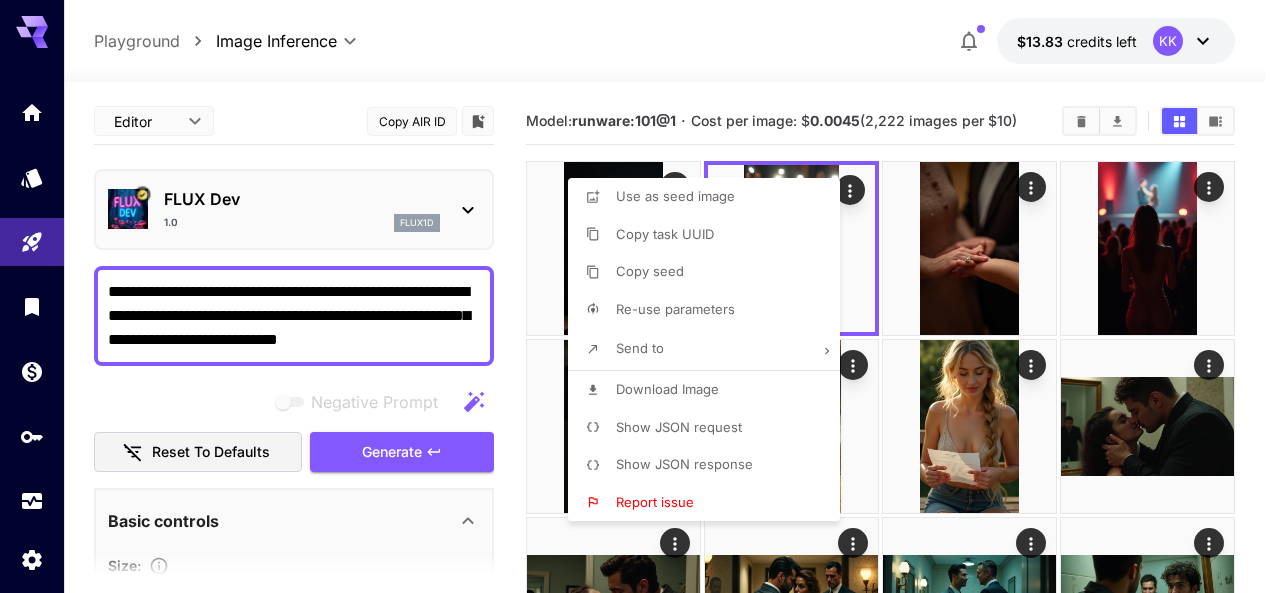 click at bounding box center (640, 296) 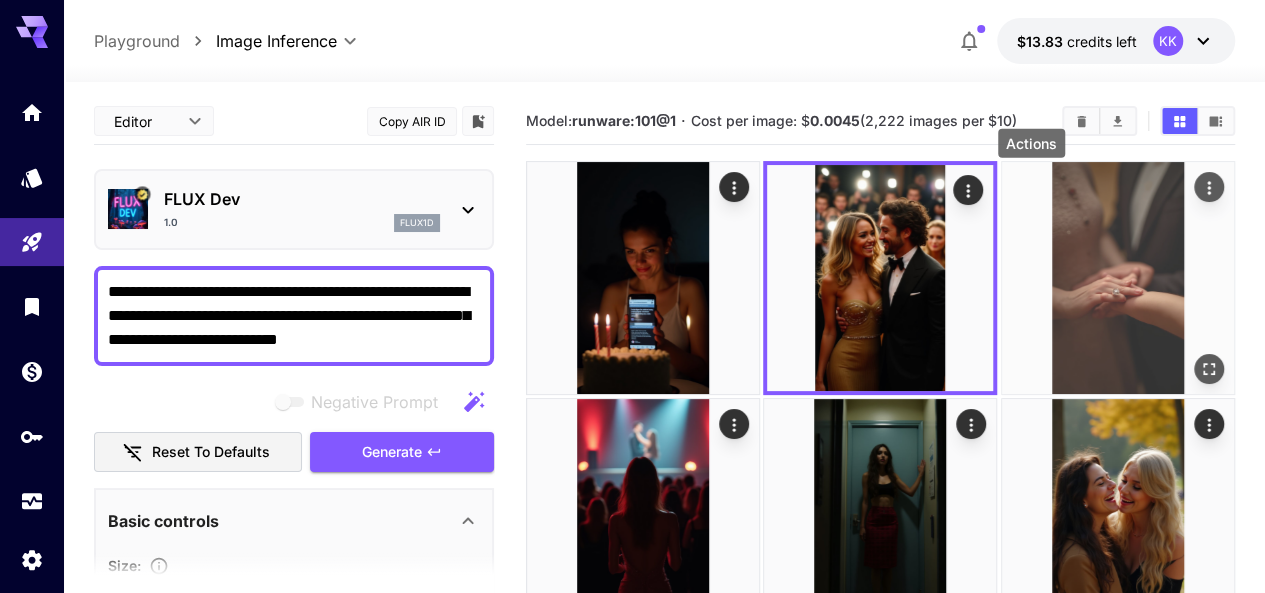 click 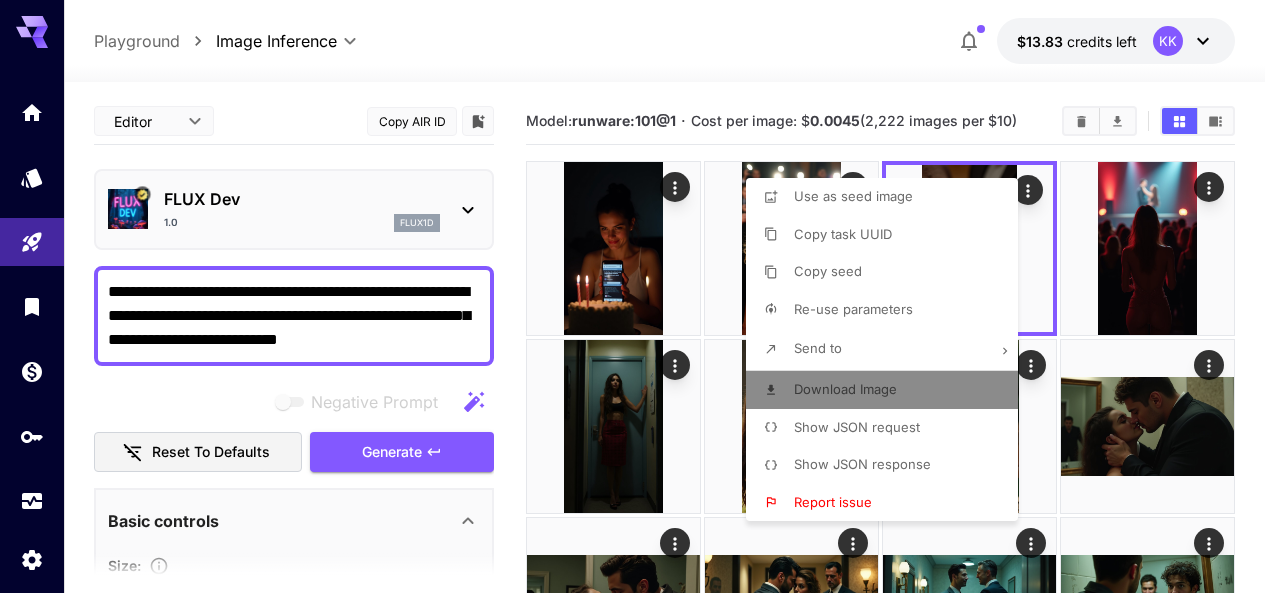 click on "Download Image" at bounding box center (845, 389) 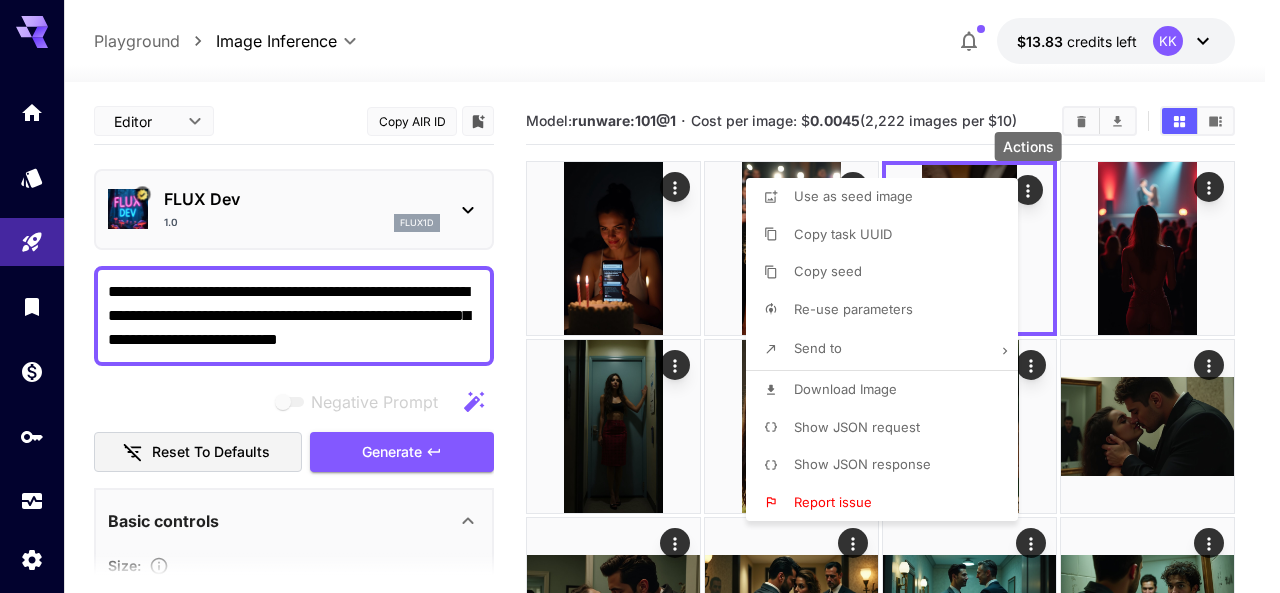 click at bounding box center (640, 296) 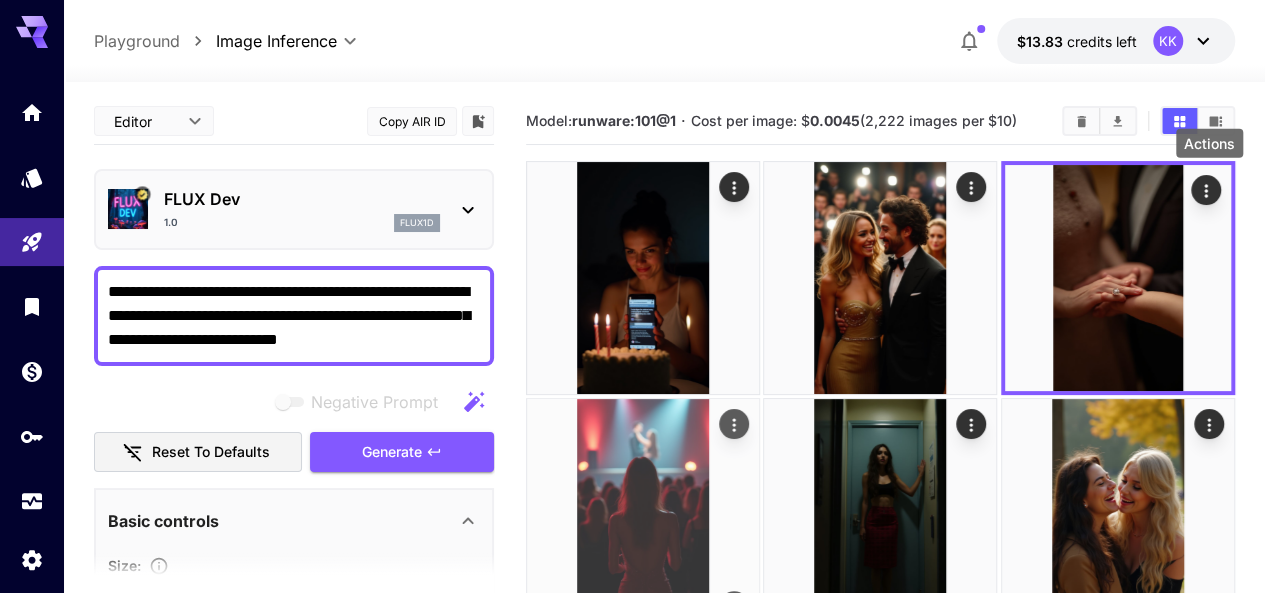click 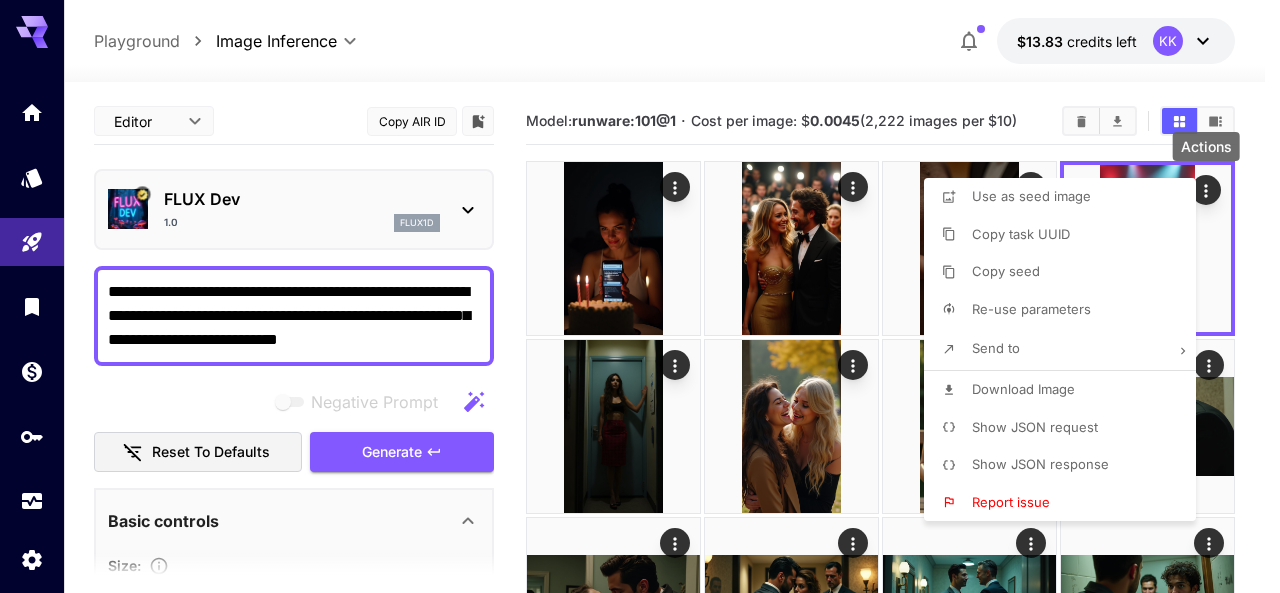 click on "Download Image" at bounding box center [1023, 389] 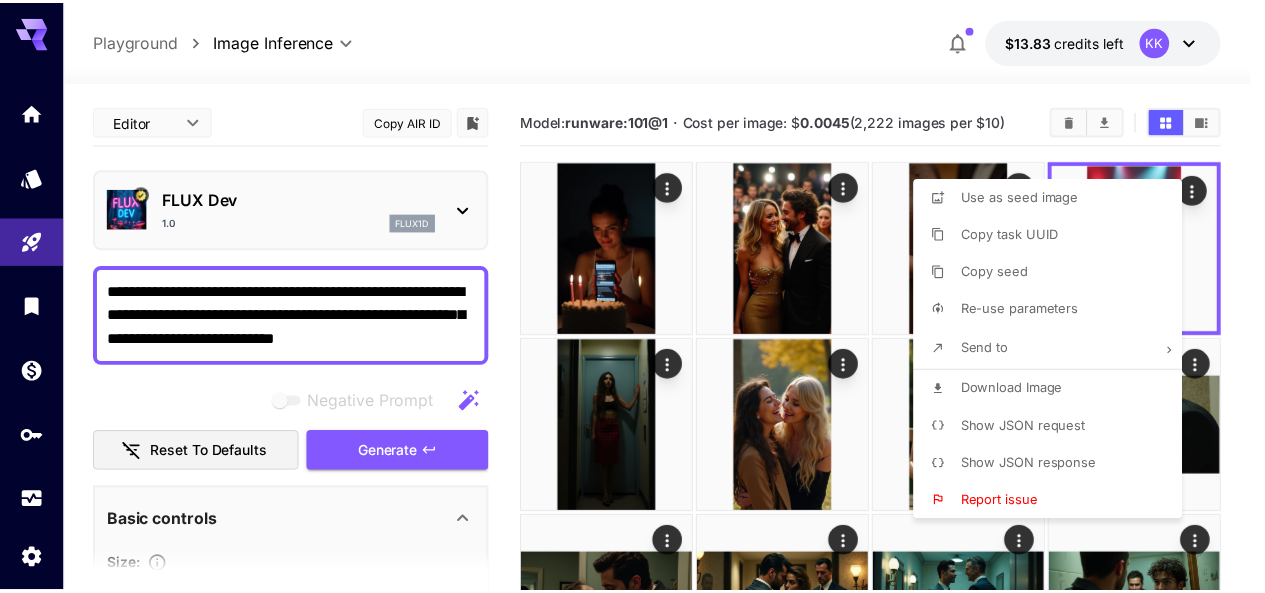 scroll, scrollTop: 0, scrollLeft: 0, axis: both 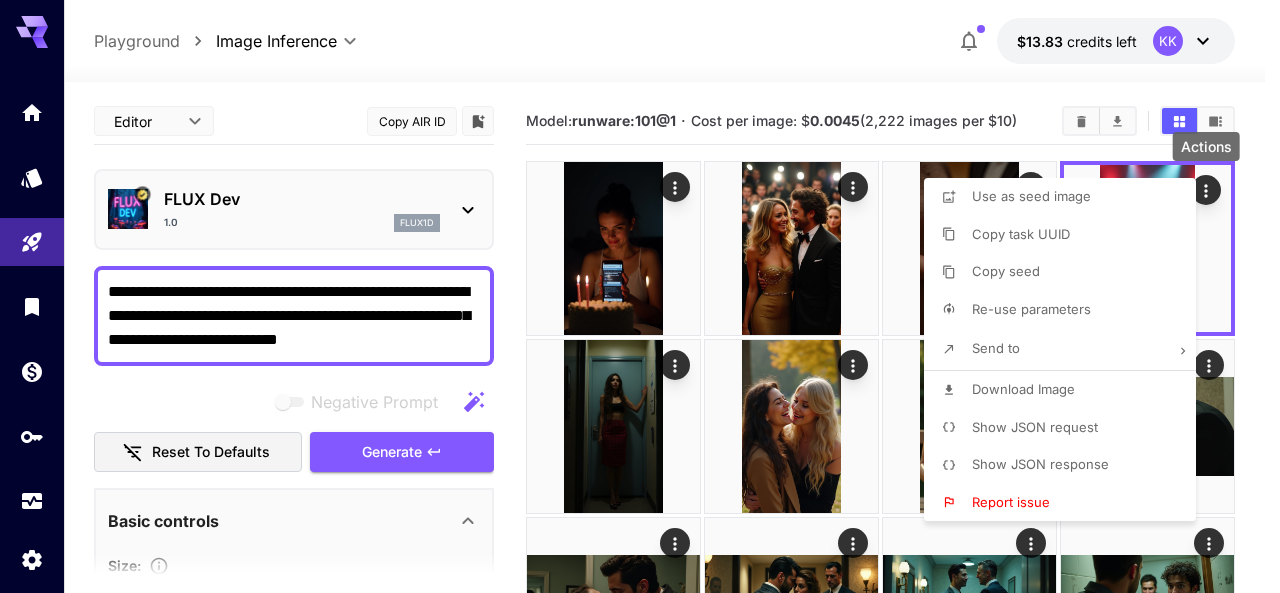 click at bounding box center (640, 296) 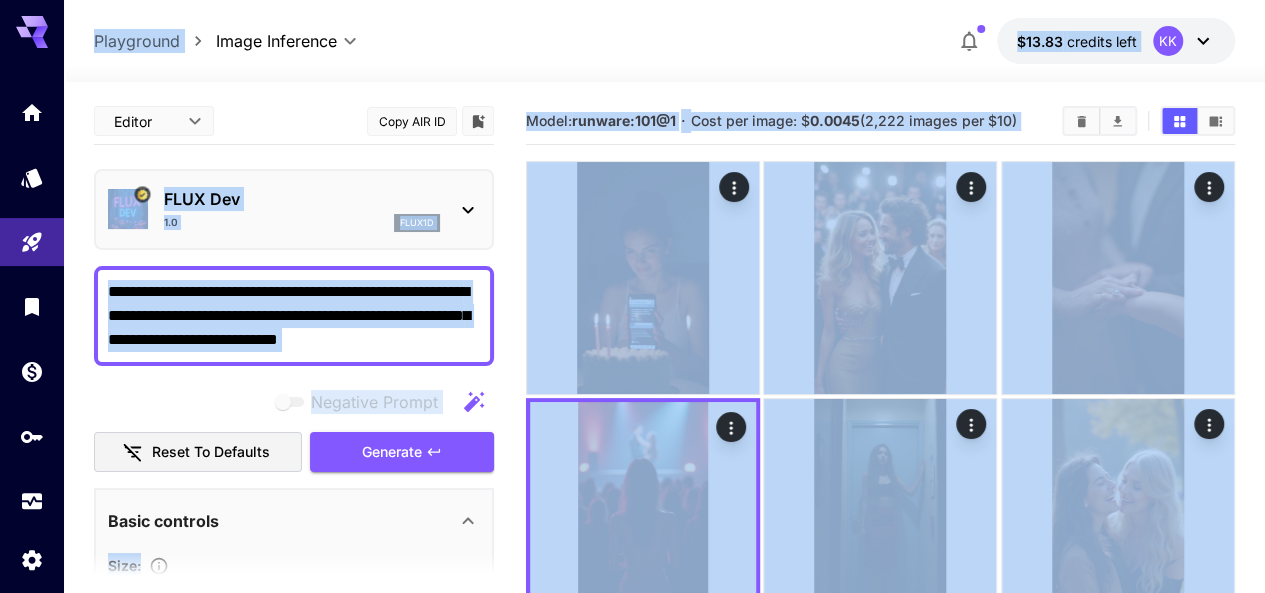 click on "**********" at bounding box center [294, 316] 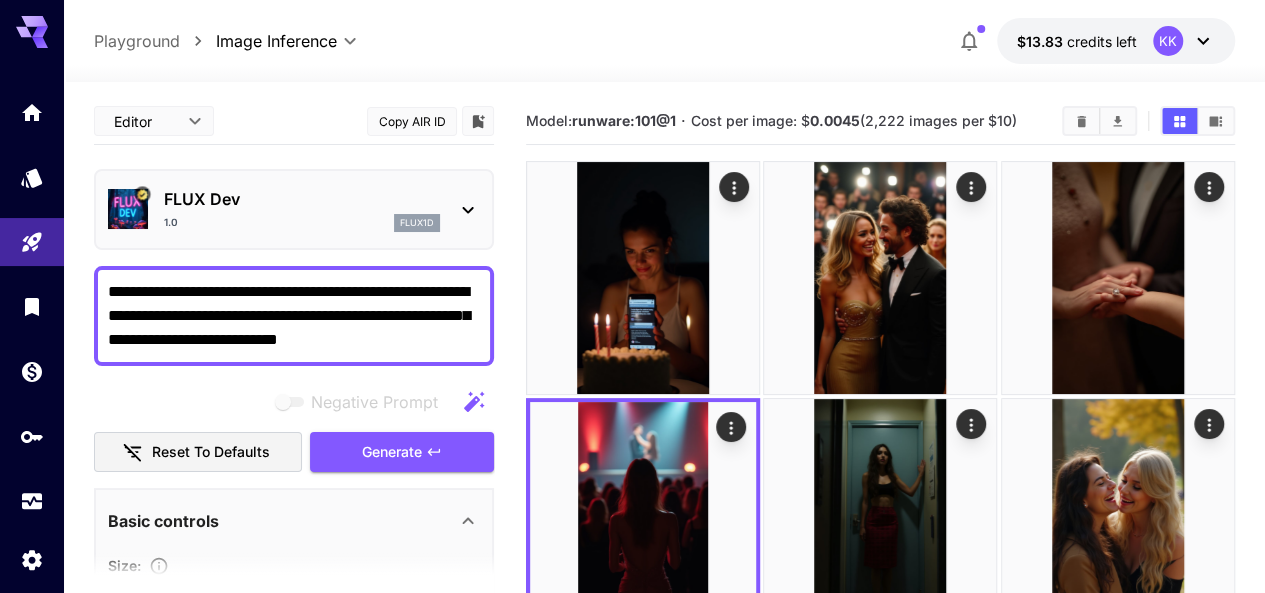 paste on "**********" 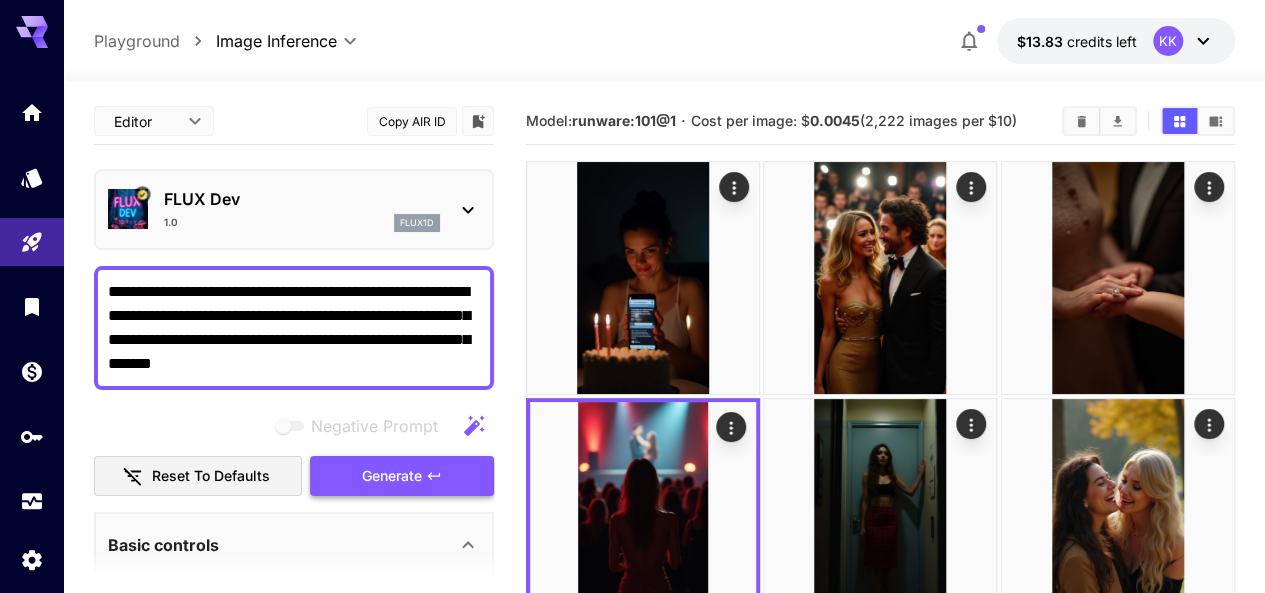click on "Generate" at bounding box center (392, 476) 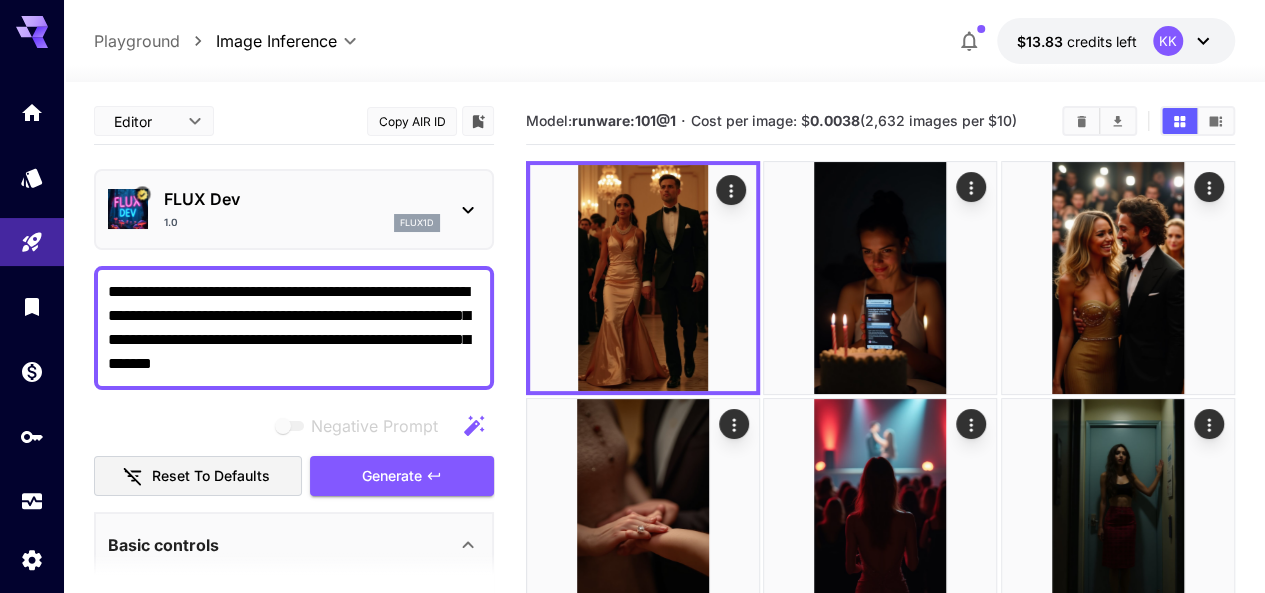 click on "**********" at bounding box center (294, 328) 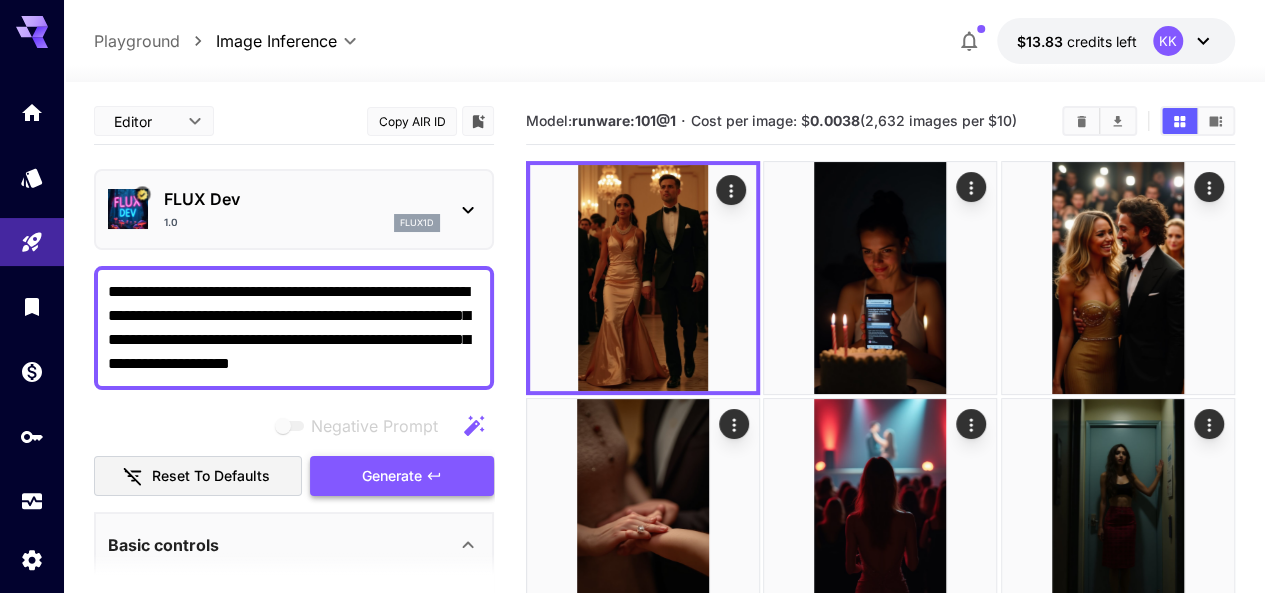 click on "Generate" at bounding box center (402, 476) 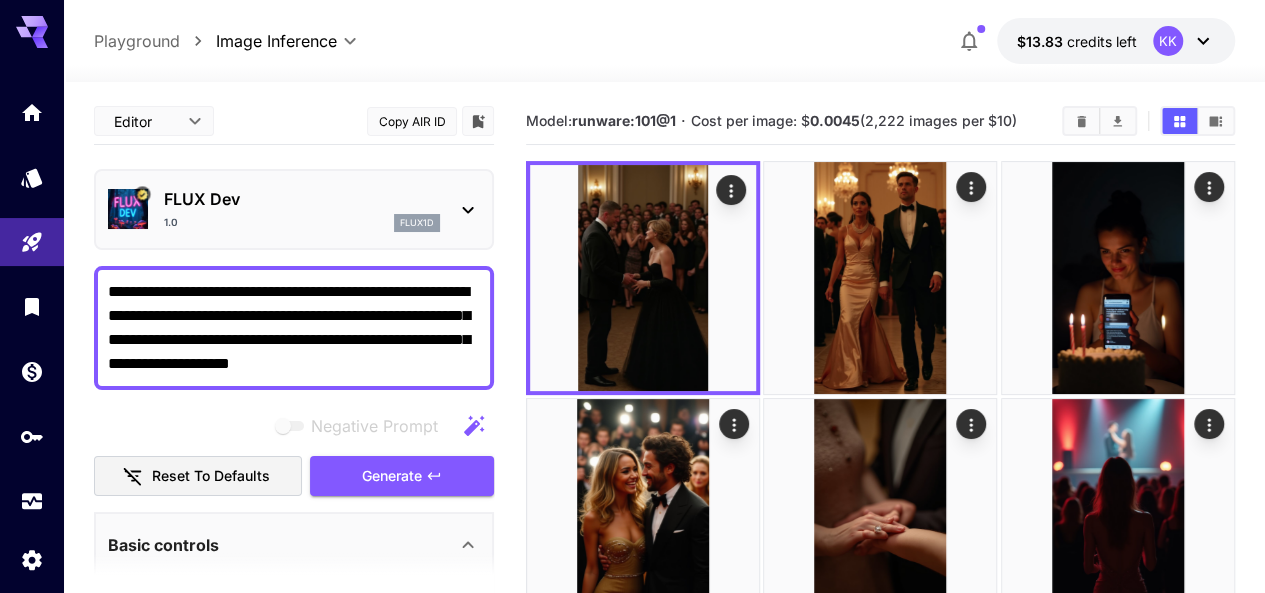 click on "**********" at bounding box center (294, 328) 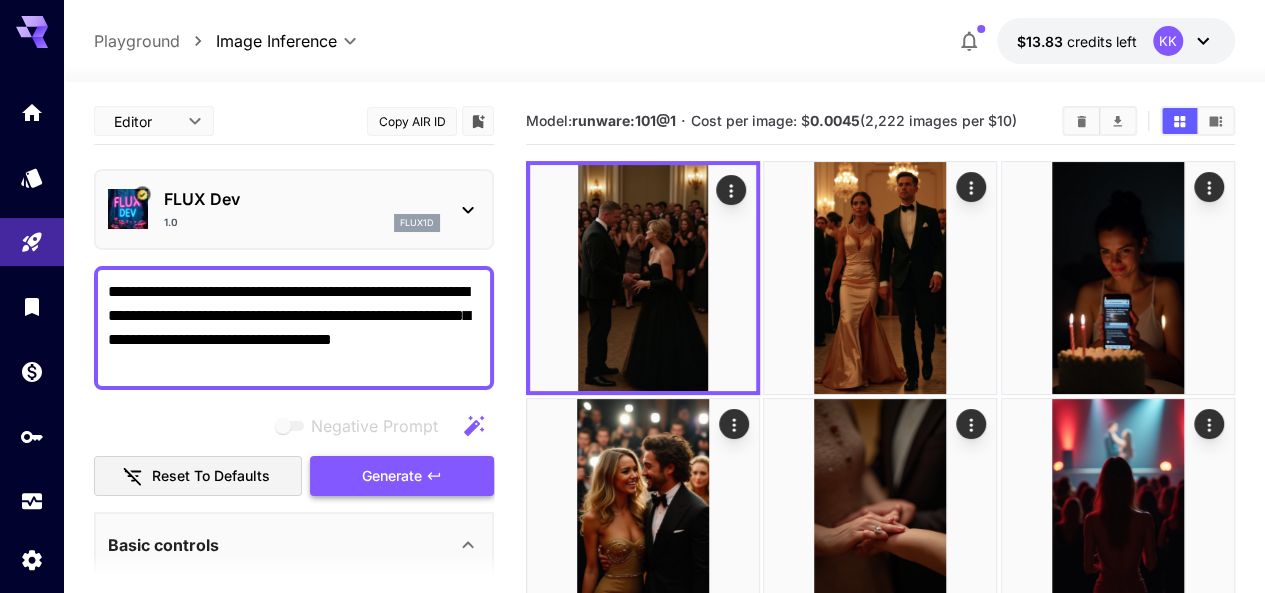 type on "**********" 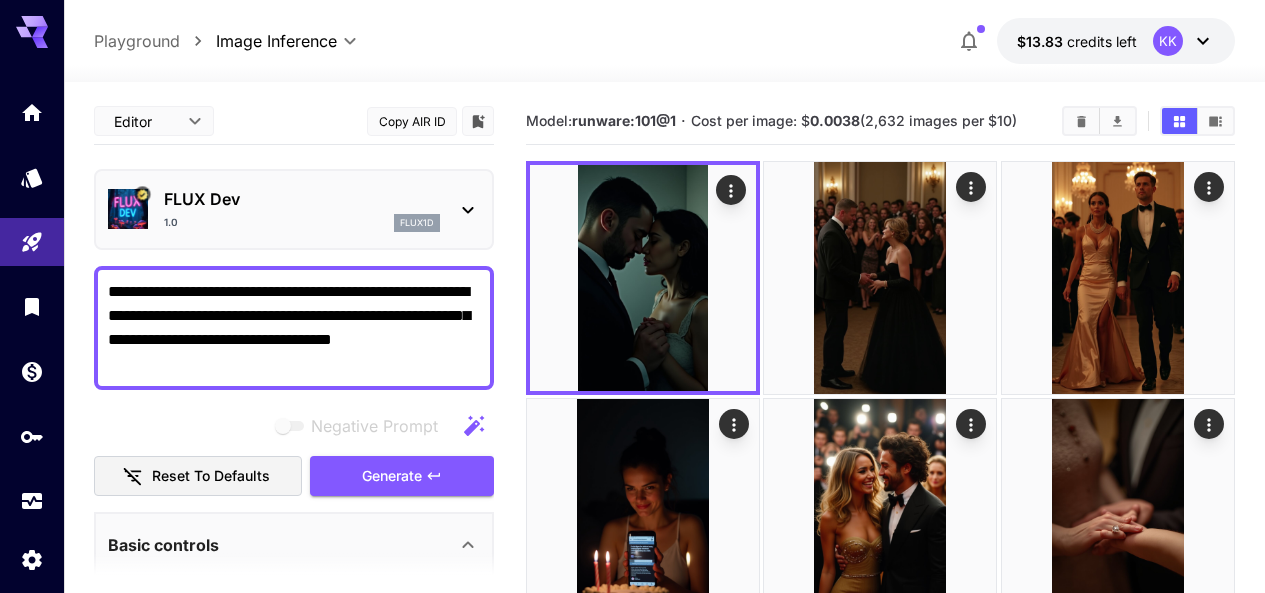 scroll, scrollTop: 0, scrollLeft: 0, axis: both 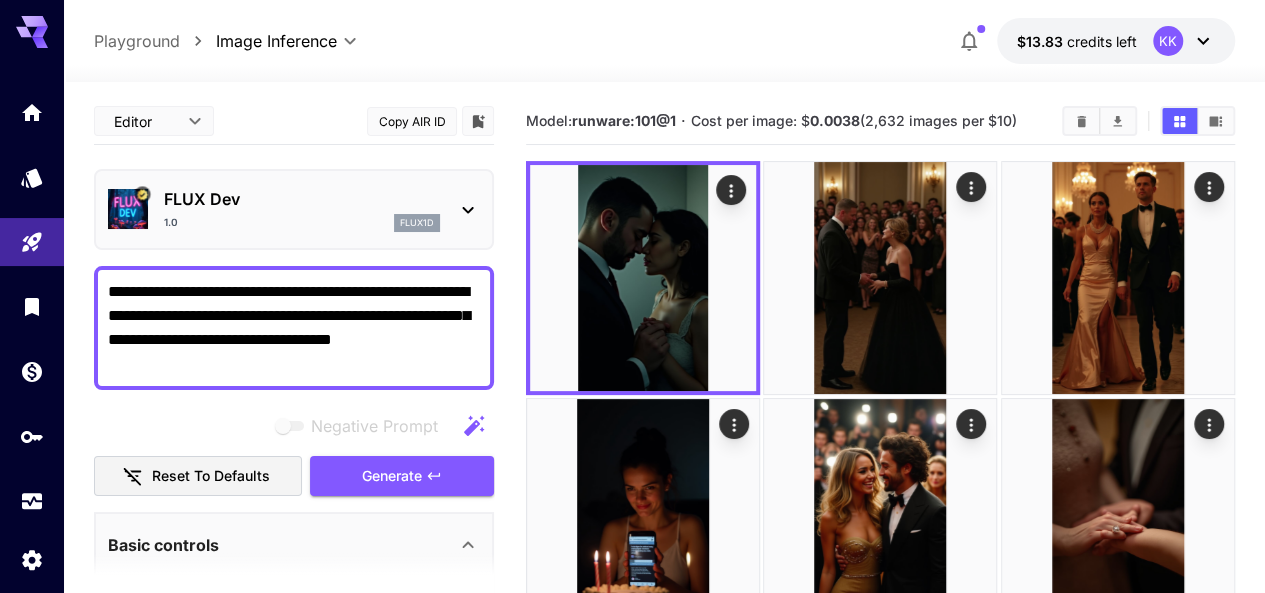 click on "**********" at bounding box center (294, 328) 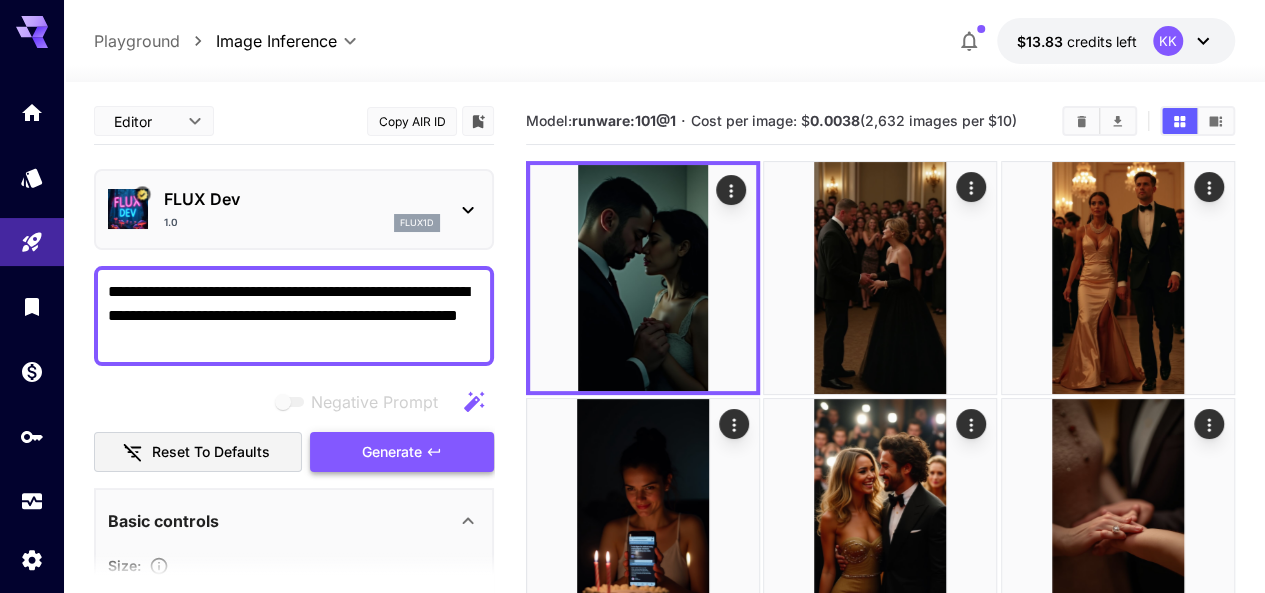 click on "Generate" at bounding box center (402, 452) 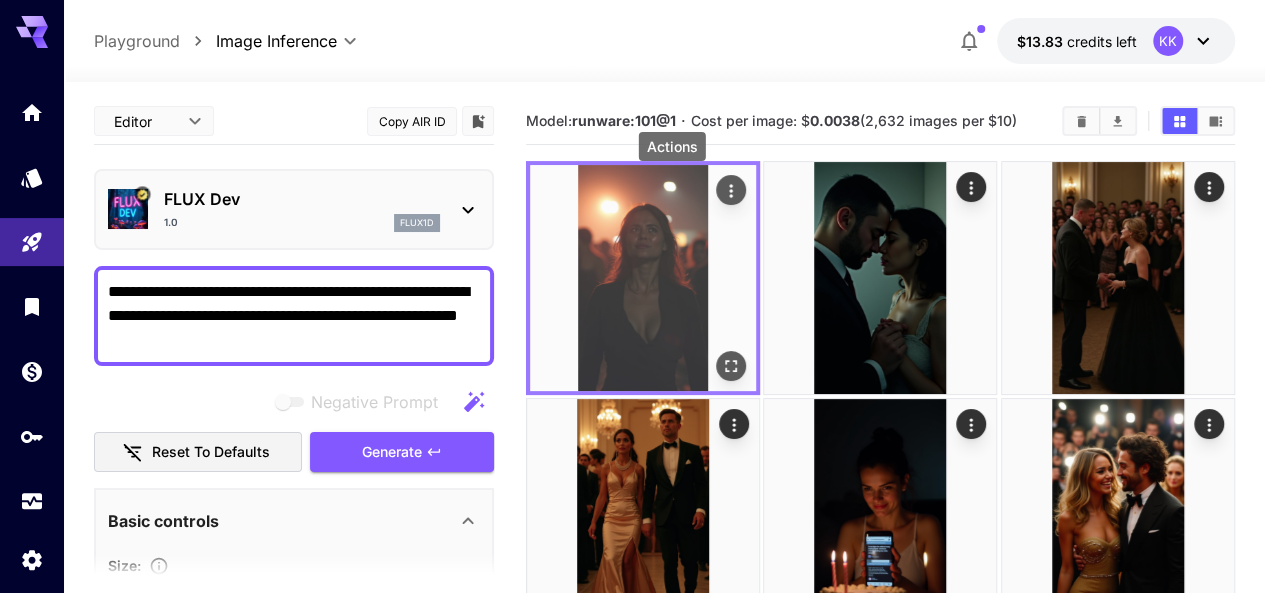 click 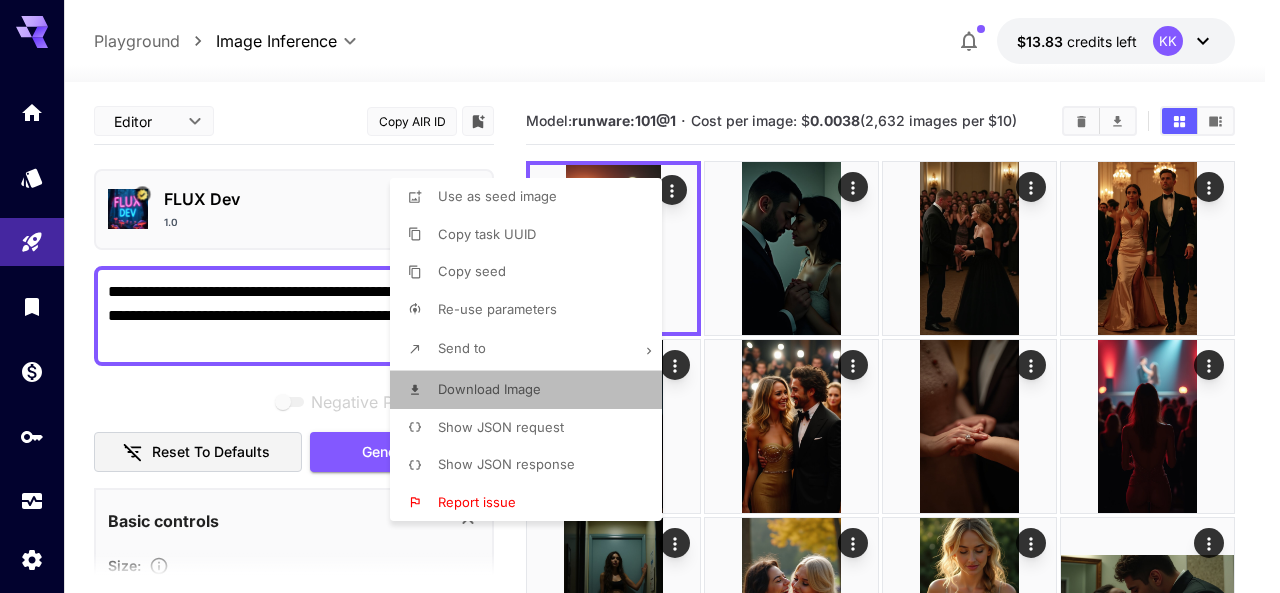 click on "Download Image" at bounding box center (489, 389) 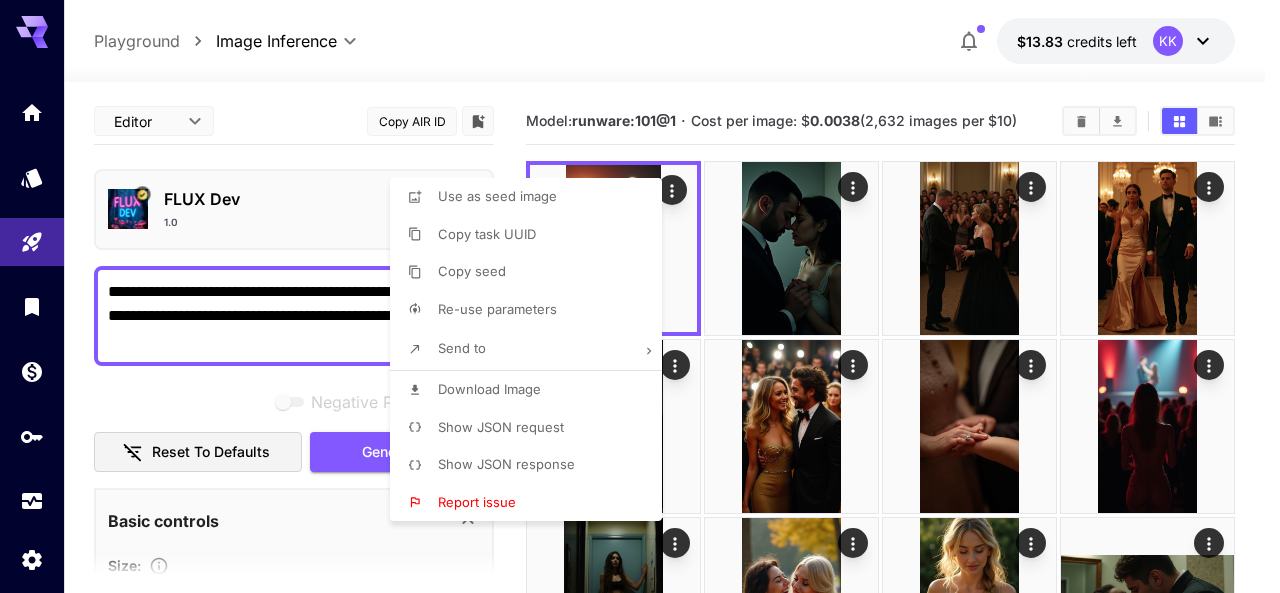 click at bounding box center (640, 296) 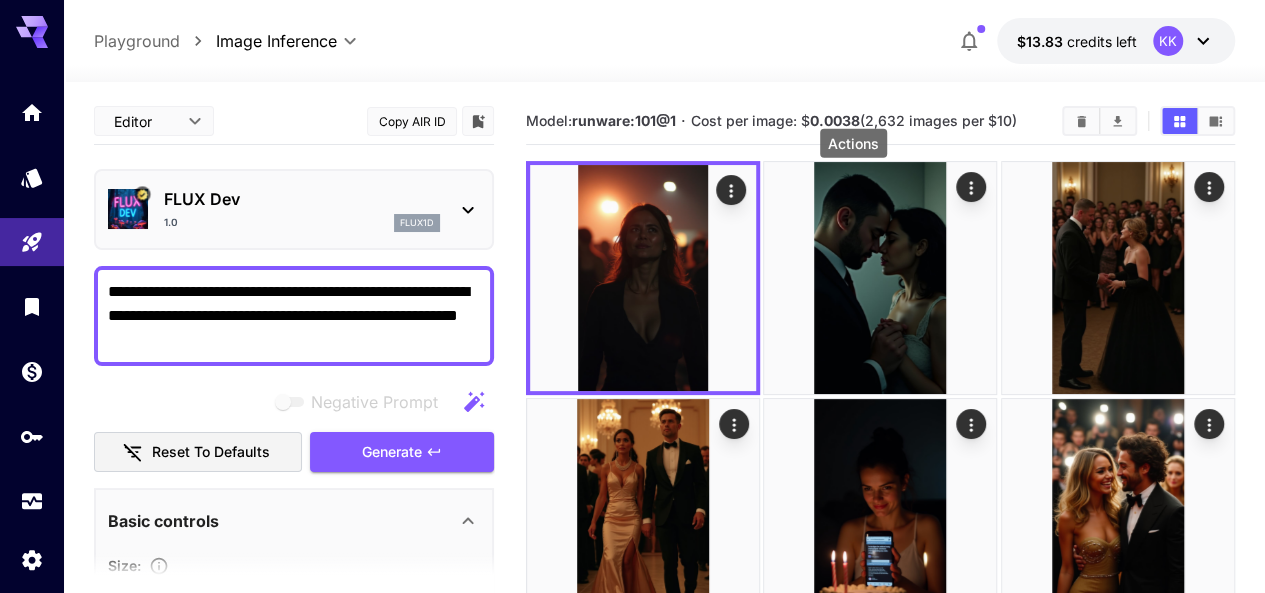click 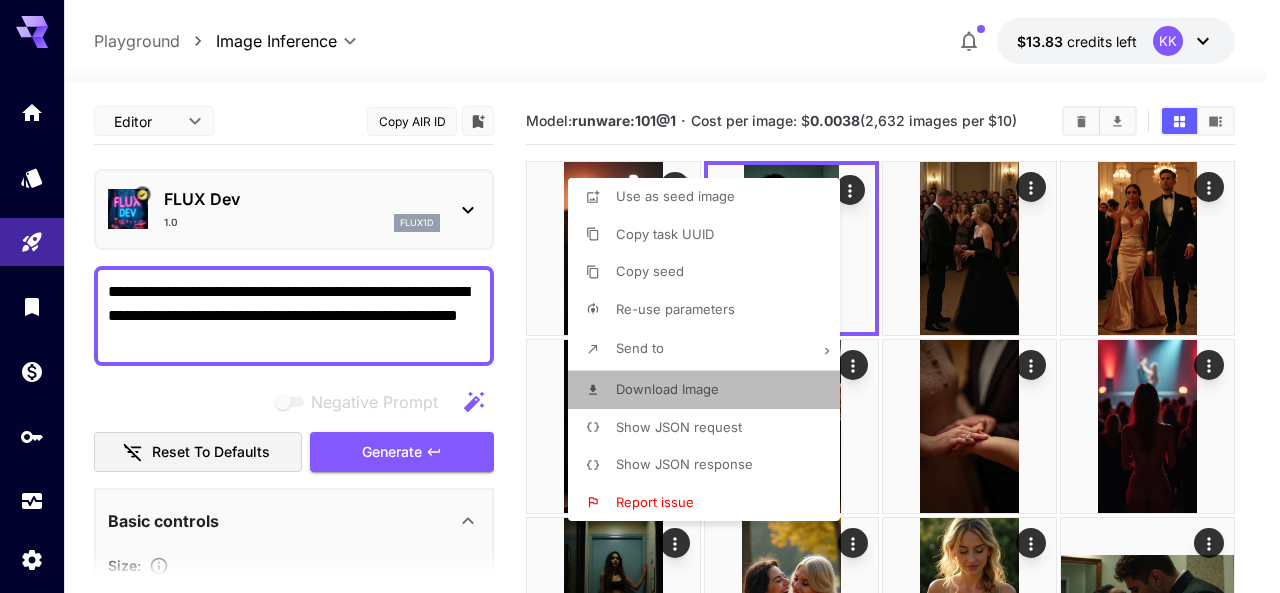 click on "Download Image" at bounding box center (667, 389) 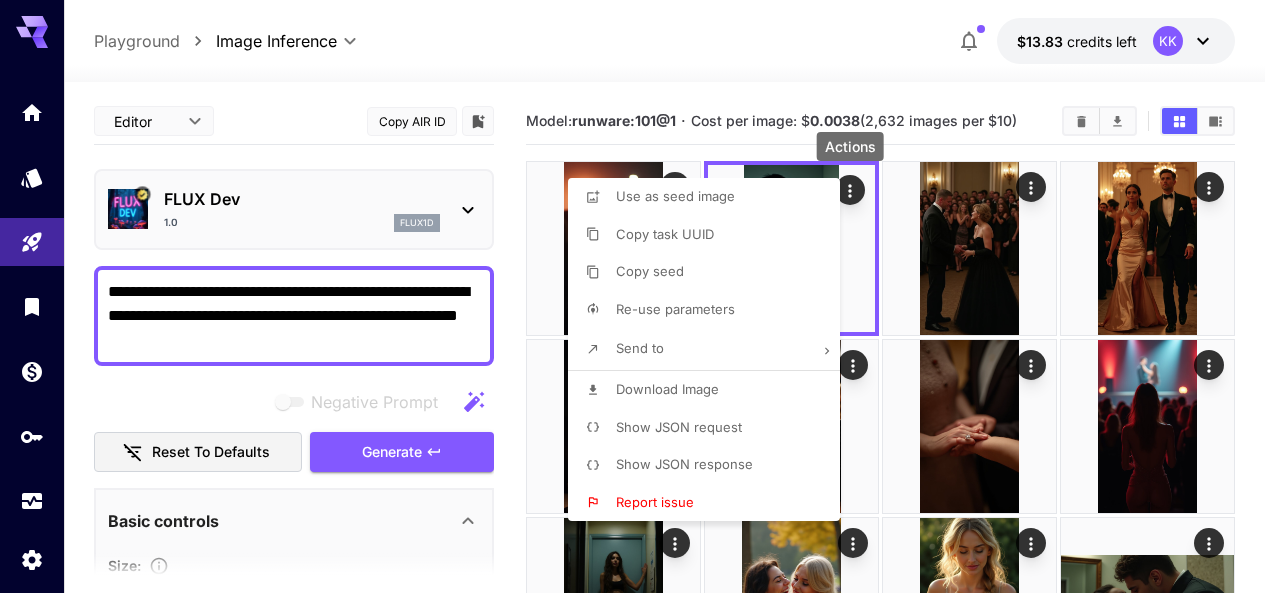 click at bounding box center (640, 296) 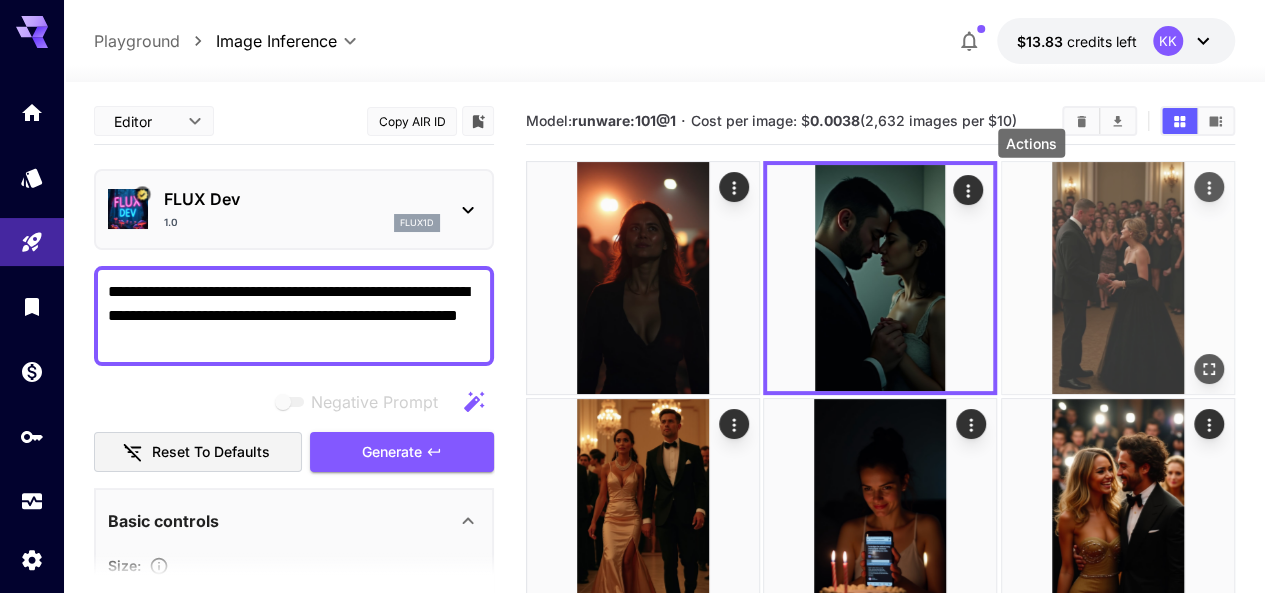 click 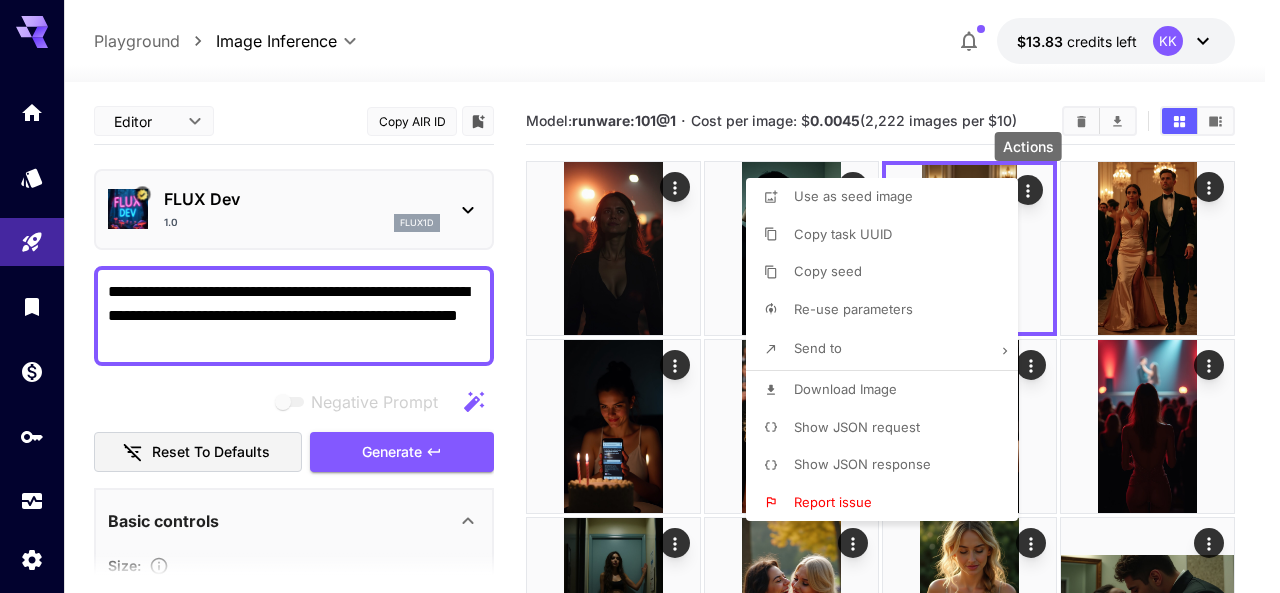 click on "Download Image" at bounding box center [845, 390] 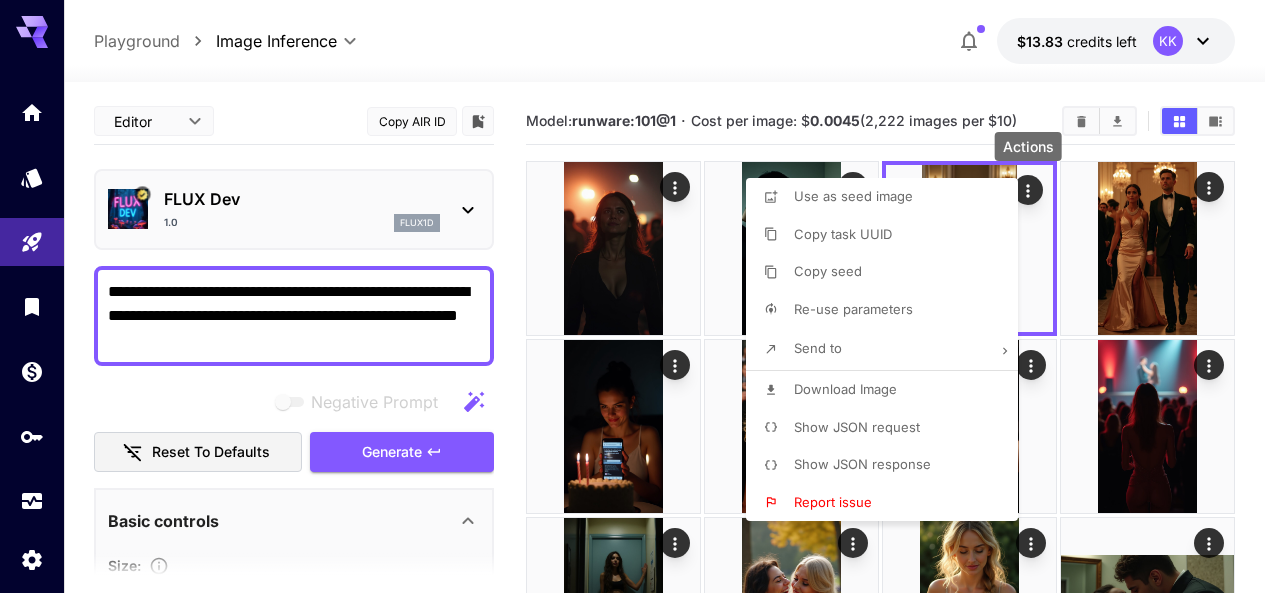 click at bounding box center [640, 296] 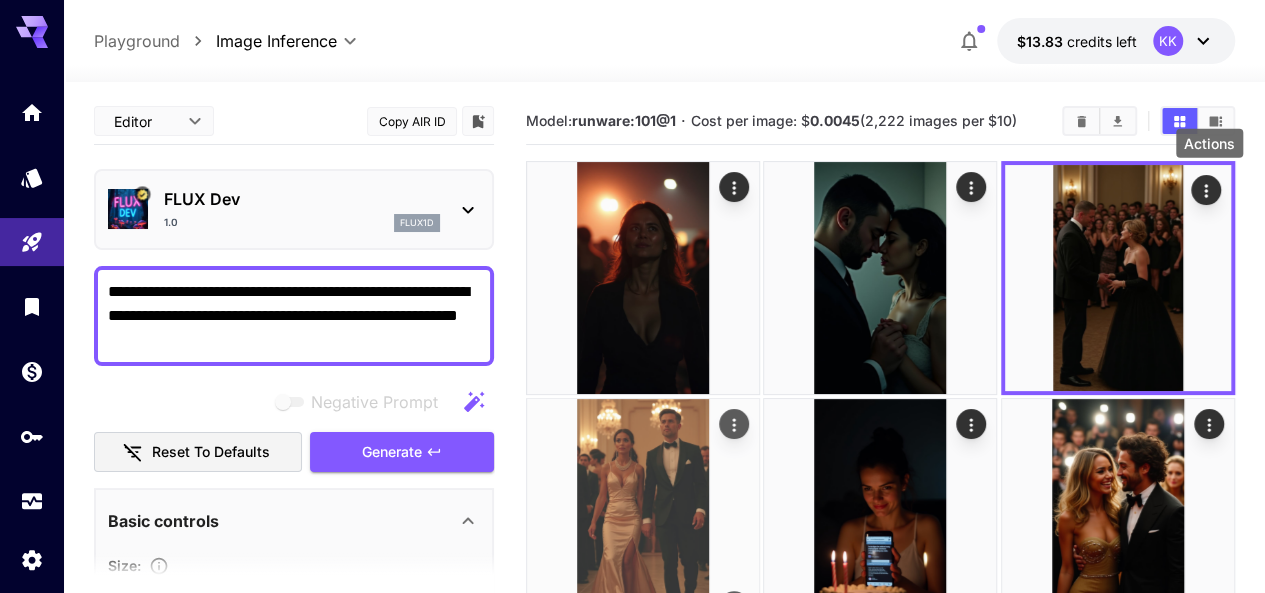 click 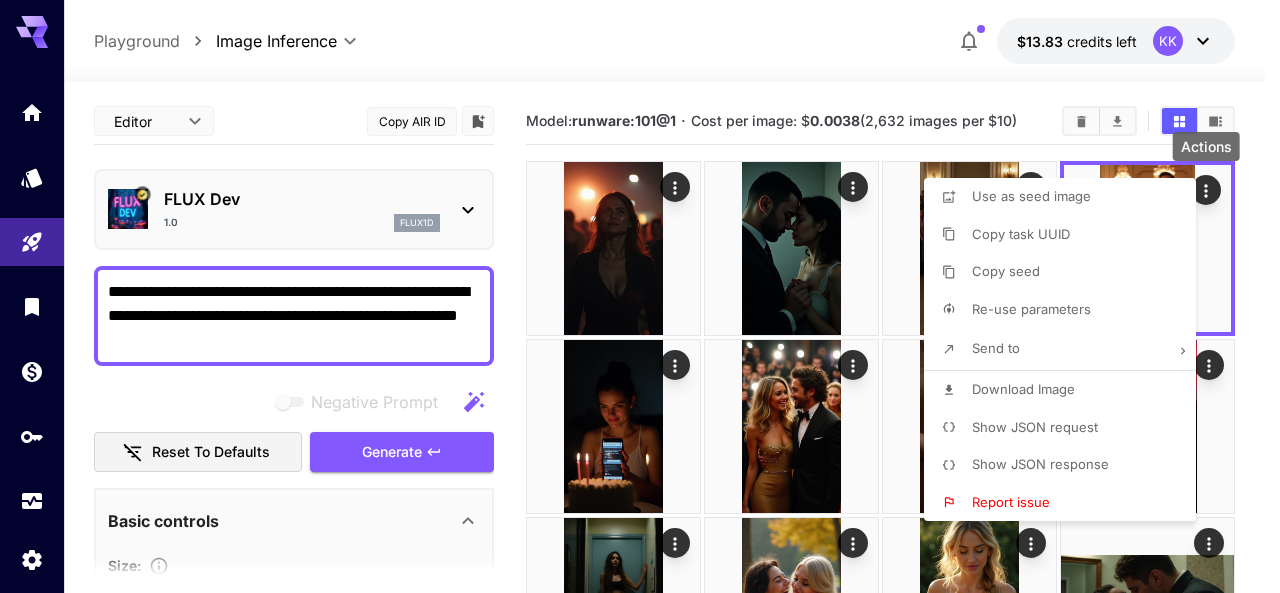 click on "Download Image" at bounding box center (1023, 389) 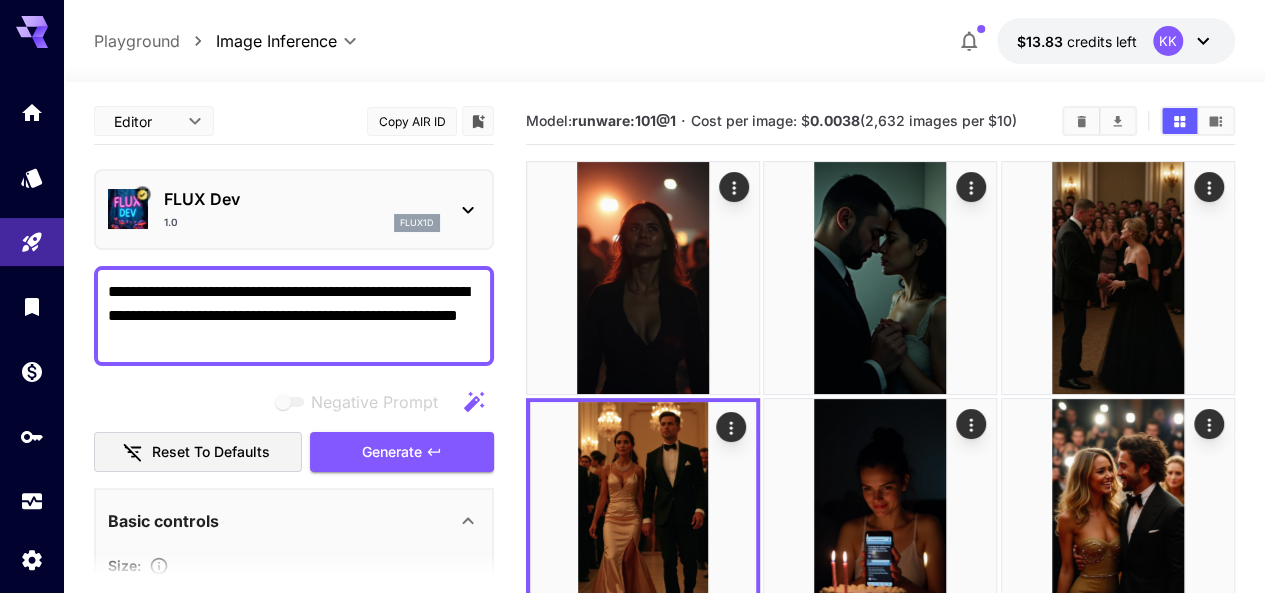 drag, startPoint x: 314, startPoint y: 342, endPoint x: 66, endPoint y: 287, distance: 254.02559 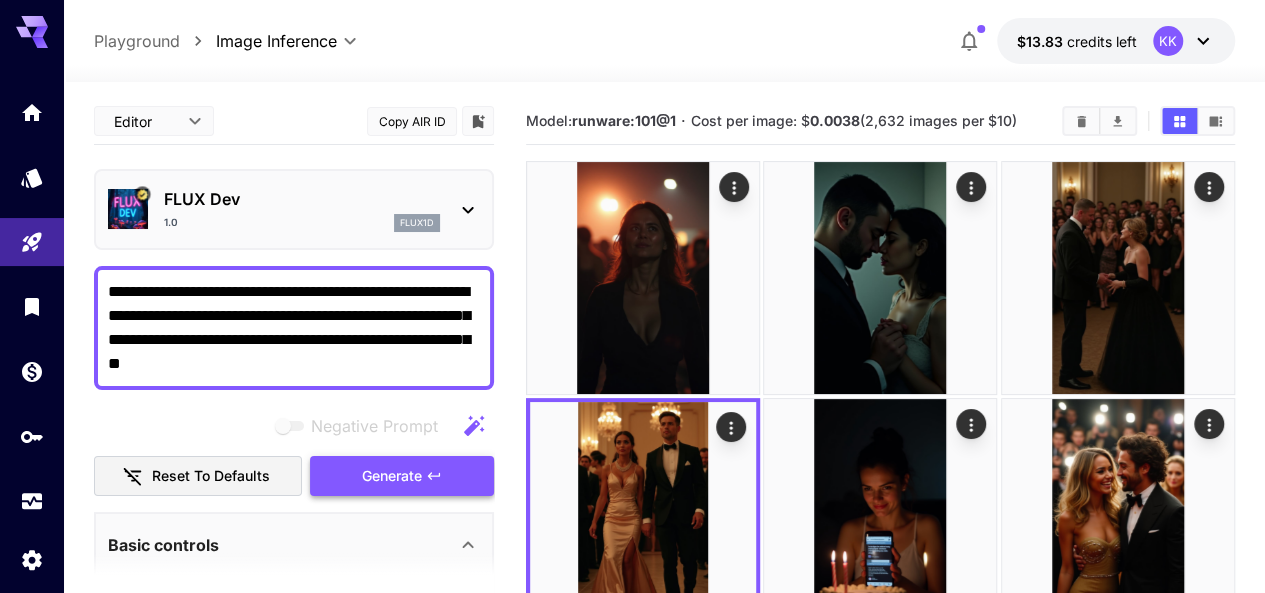 click on "Generate" at bounding box center [402, 476] 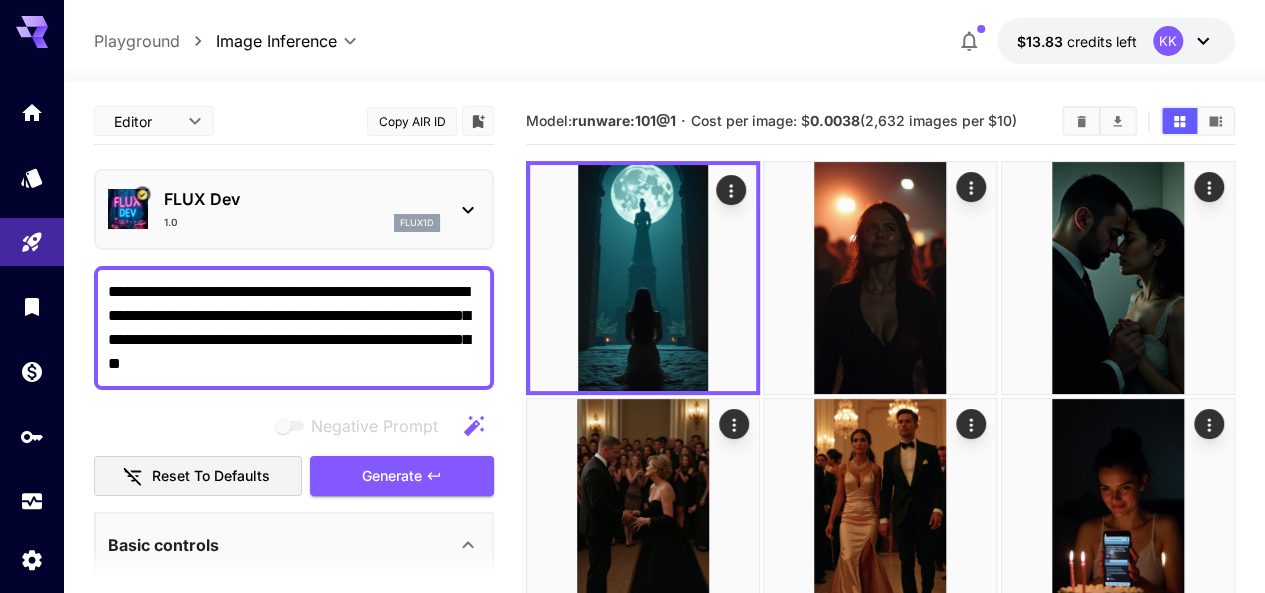 click on "**********" at bounding box center [294, 328] 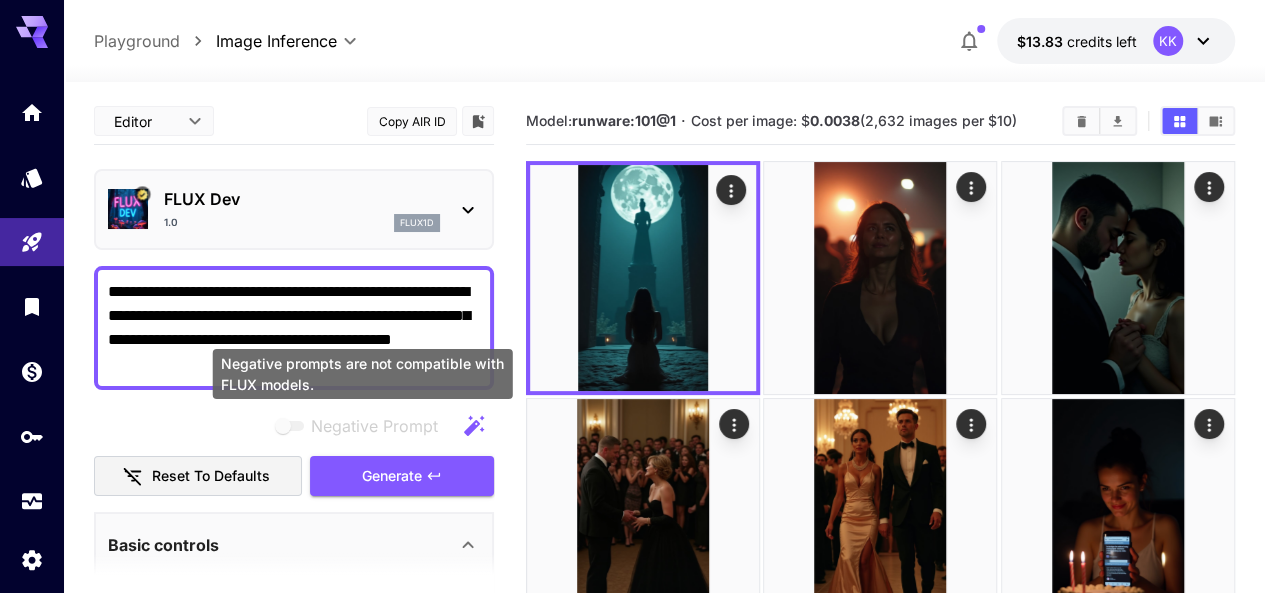 click on "Generate" at bounding box center (402, 476) 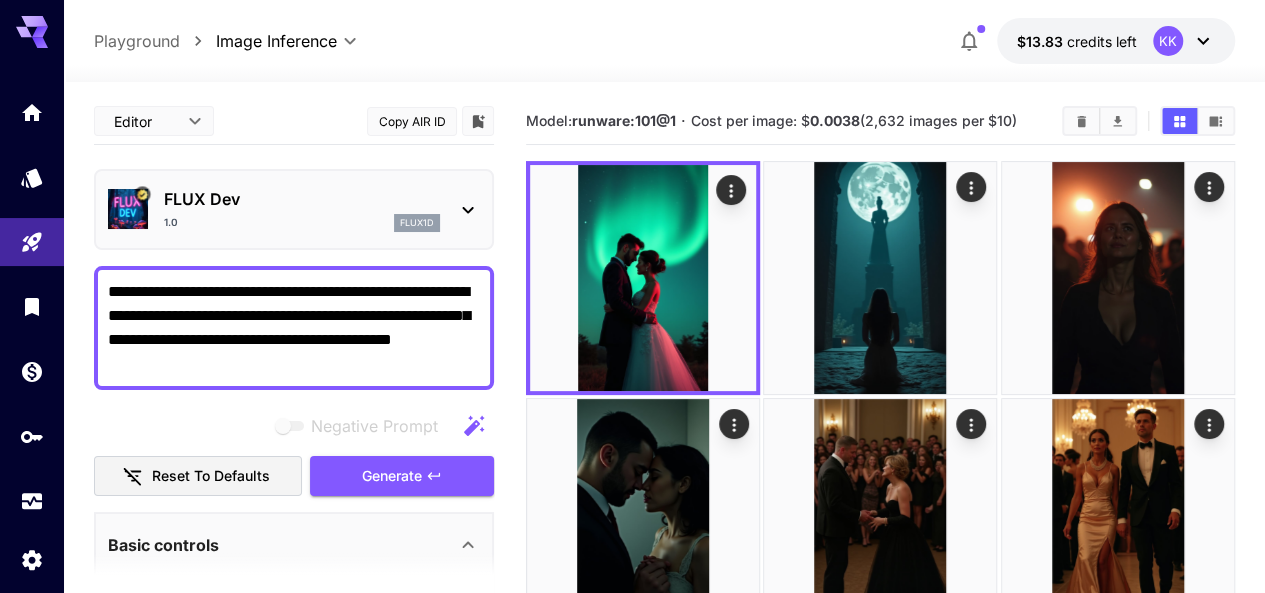 click on "**********" at bounding box center [294, 328] 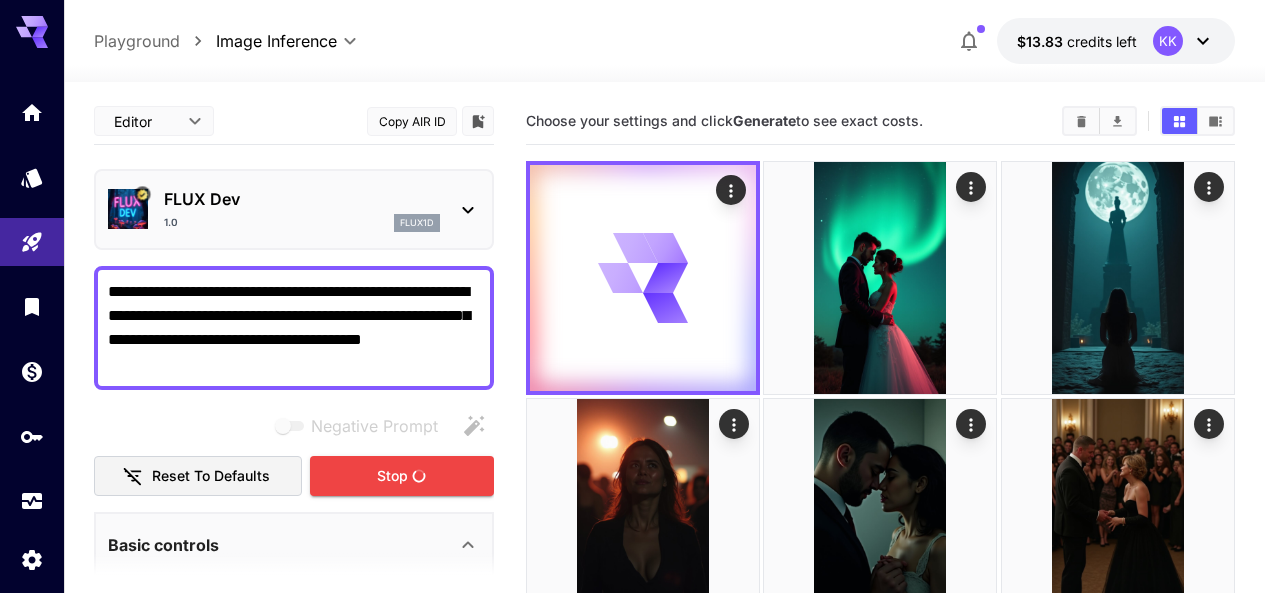 scroll, scrollTop: 0, scrollLeft: 0, axis: both 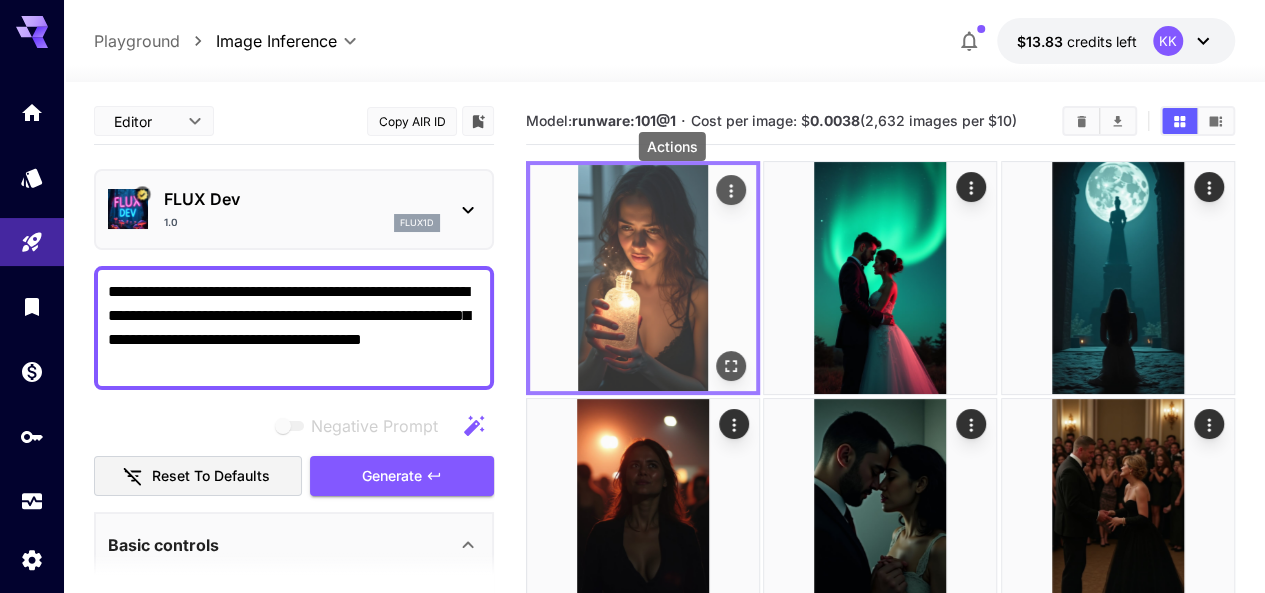 click 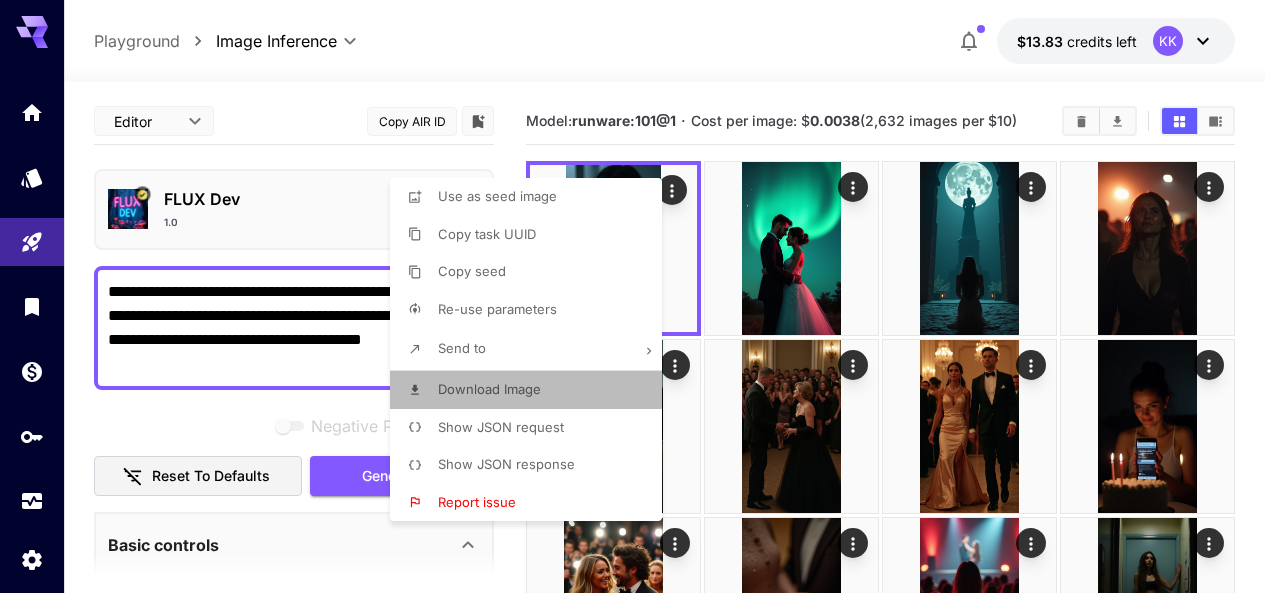 click on "Download Image" at bounding box center [532, 390] 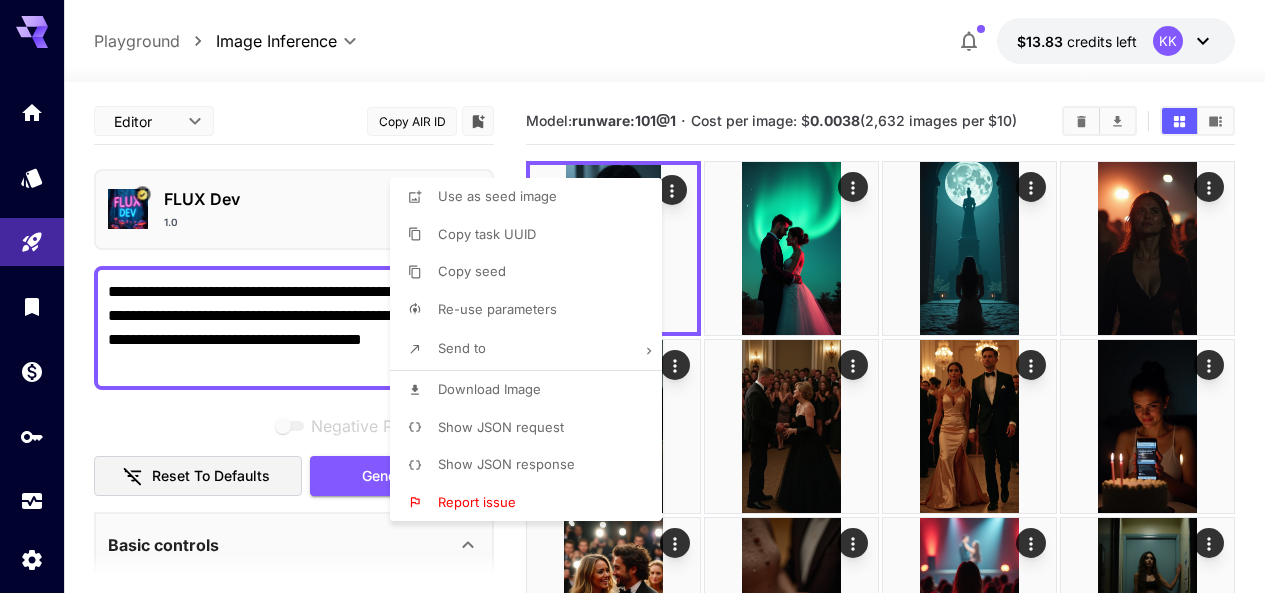 click at bounding box center [640, 296] 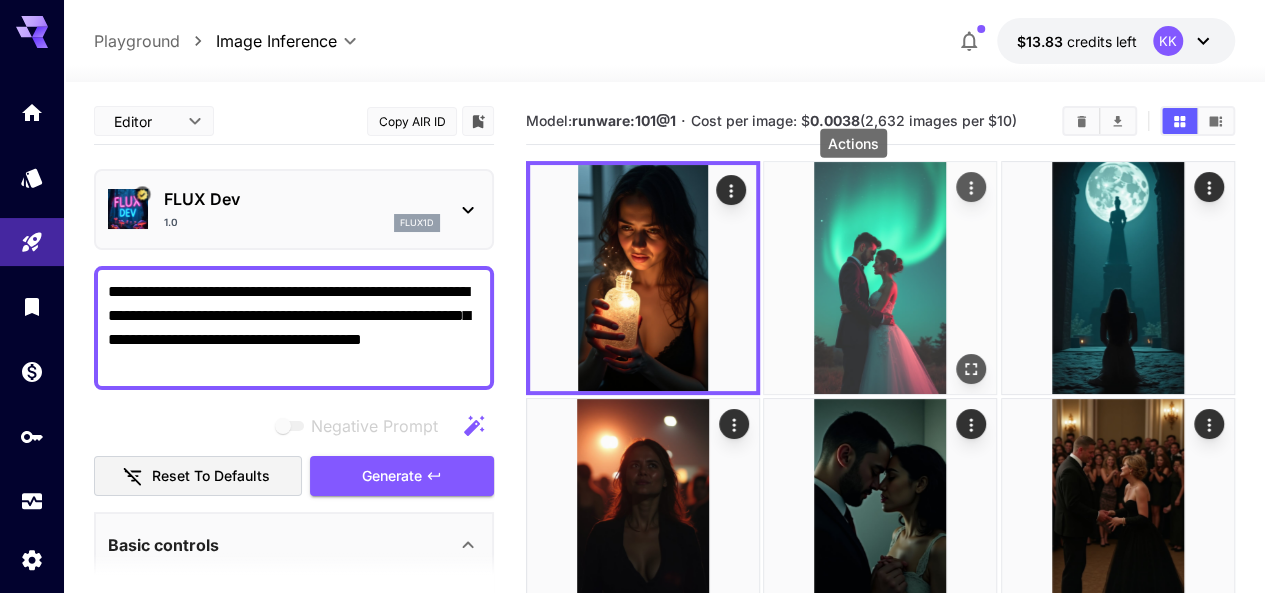 click 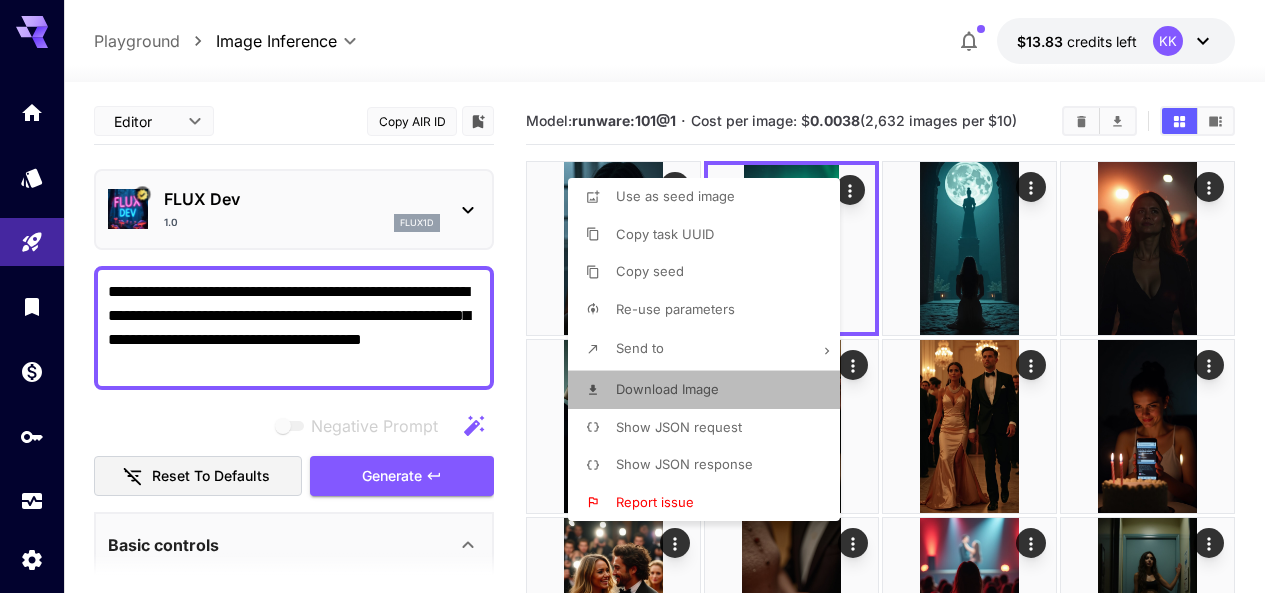 click on "Download Image" at bounding box center [667, 389] 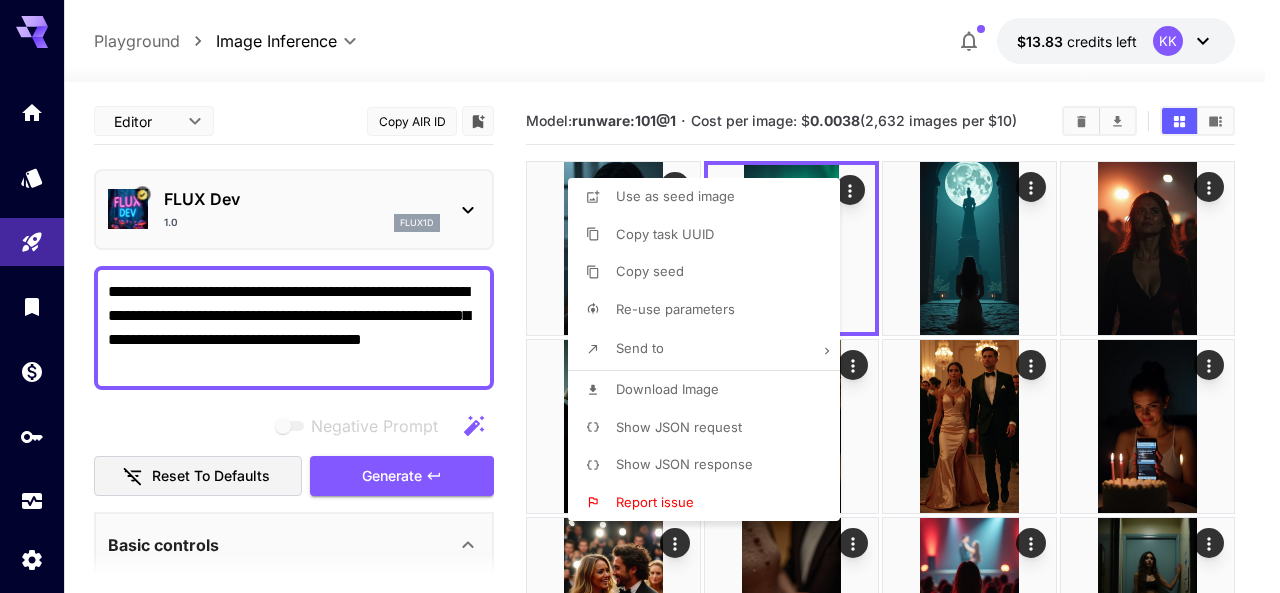 click at bounding box center [640, 296] 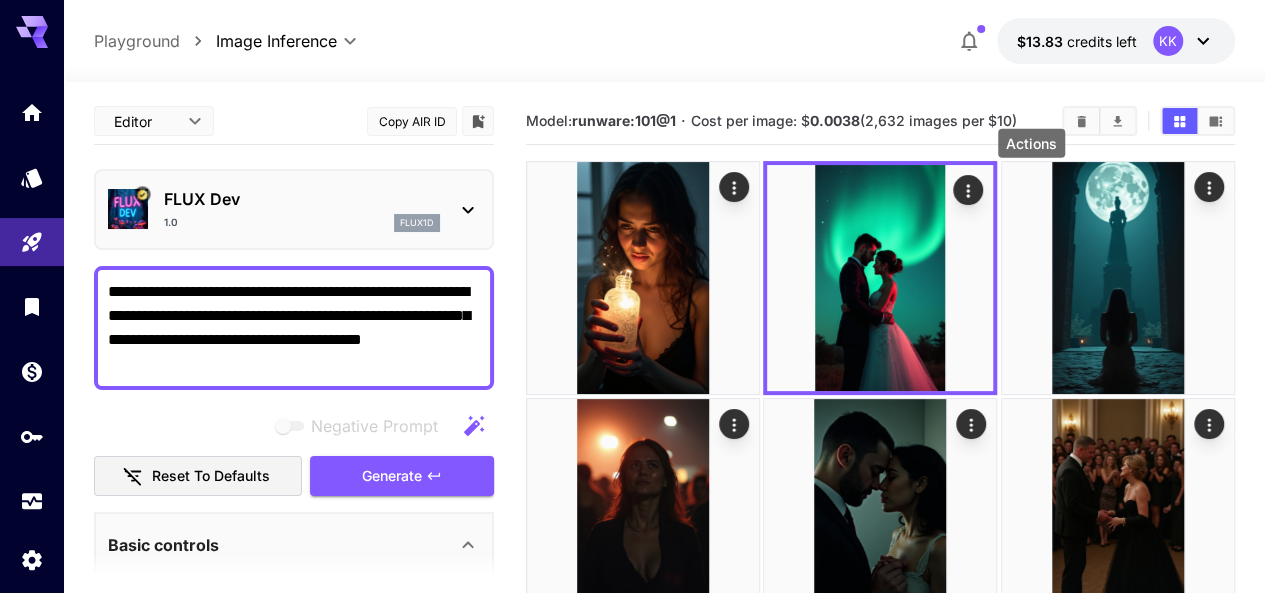click 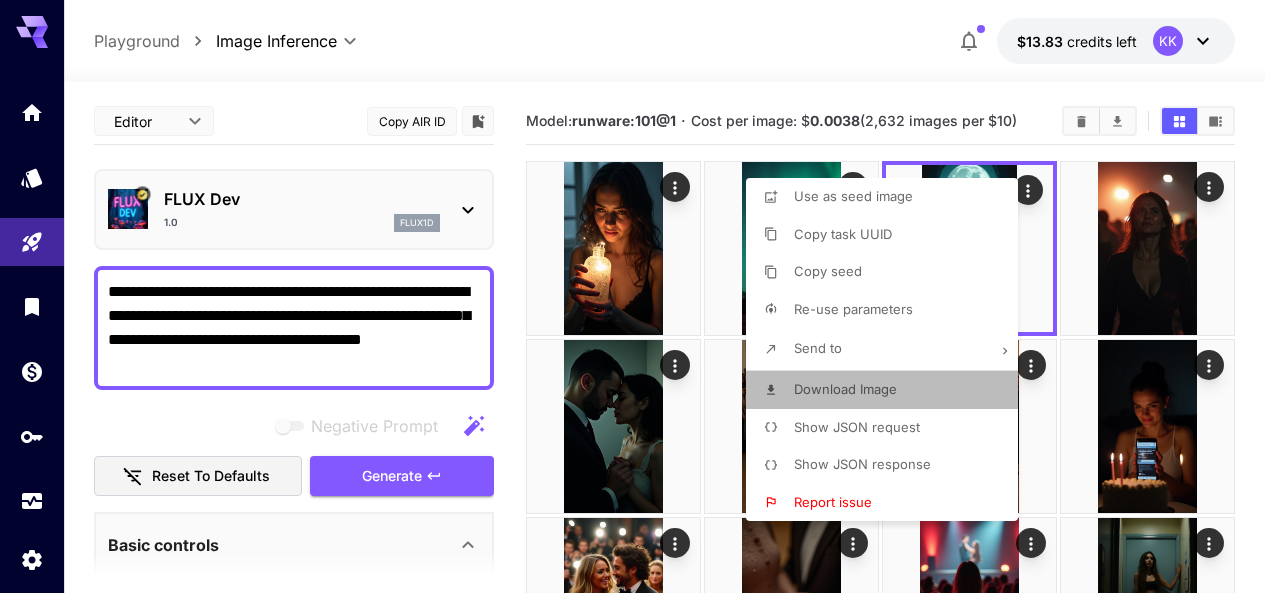 click on "Download Image" at bounding box center (845, 389) 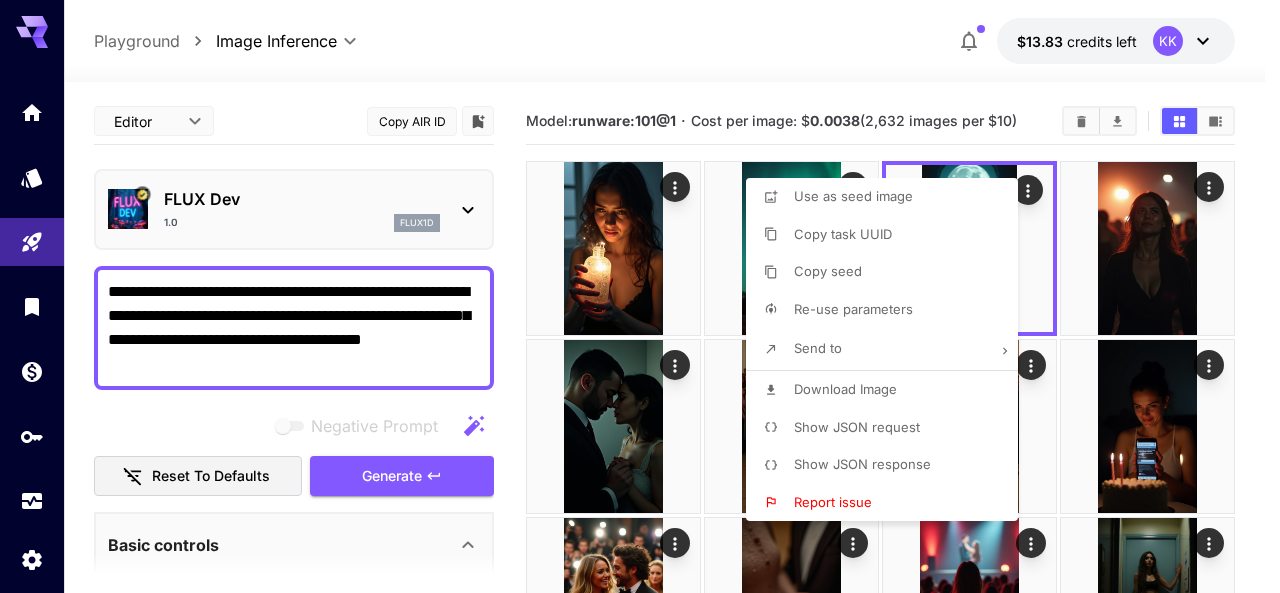 click at bounding box center [640, 296] 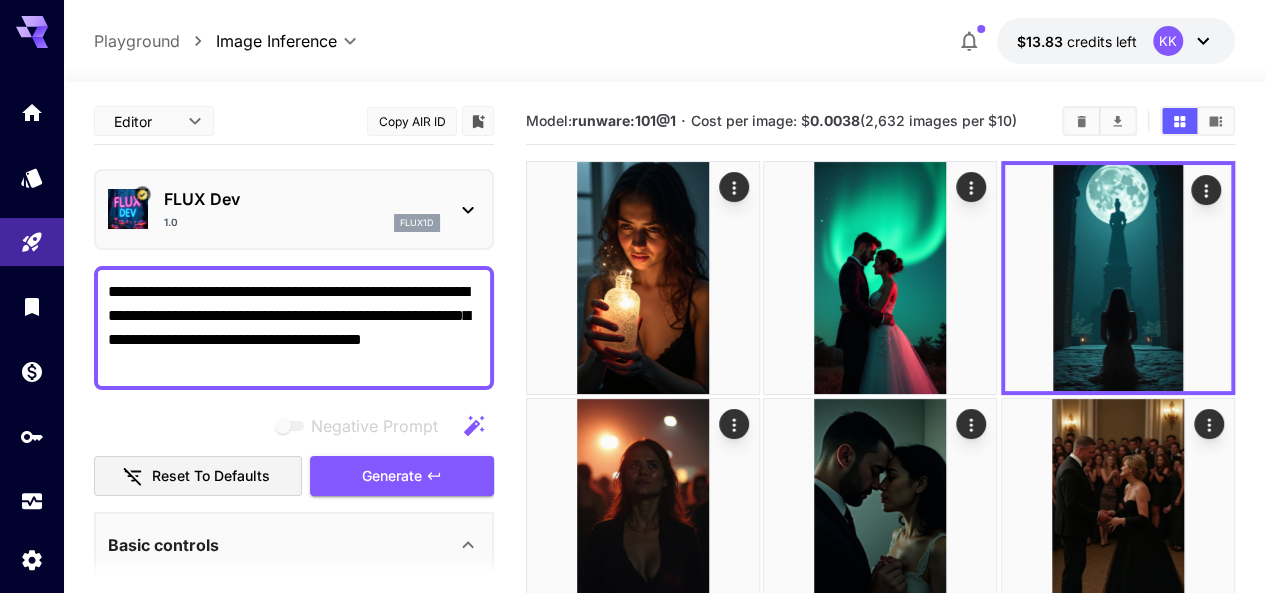 click 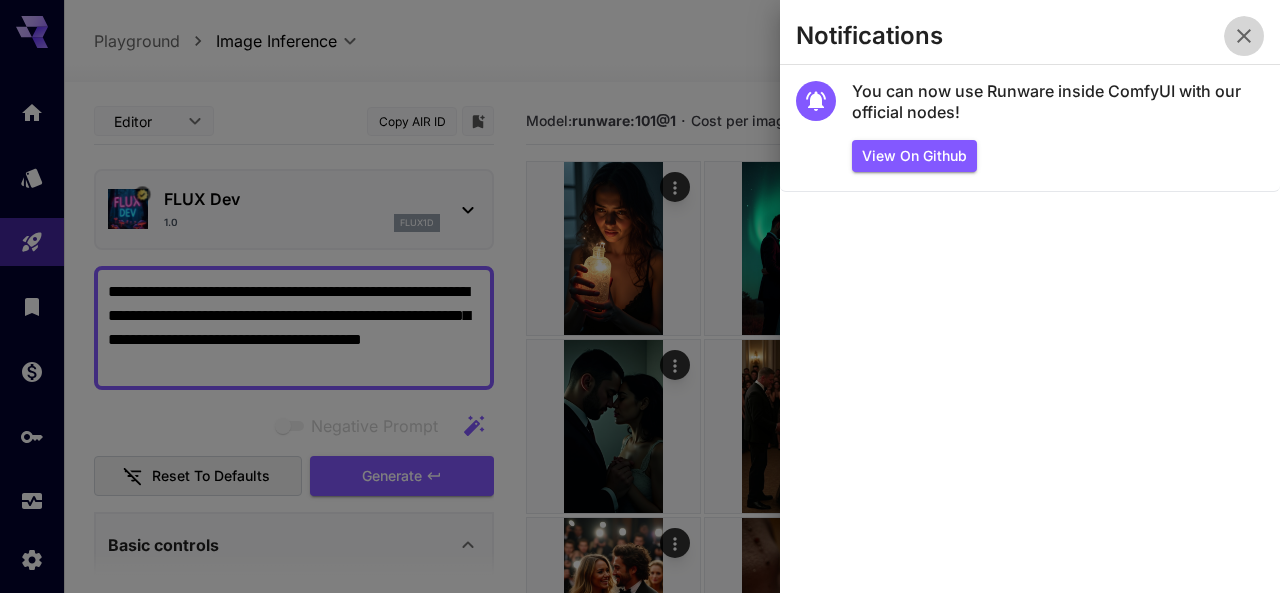 click 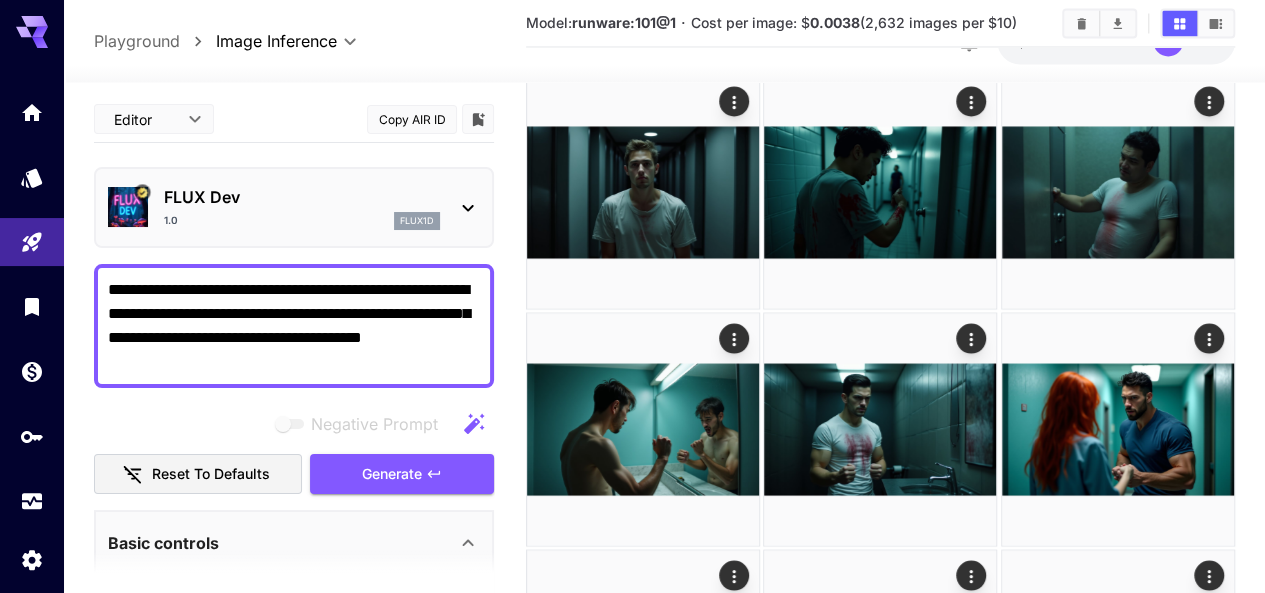 scroll, scrollTop: 1900, scrollLeft: 0, axis: vertical 